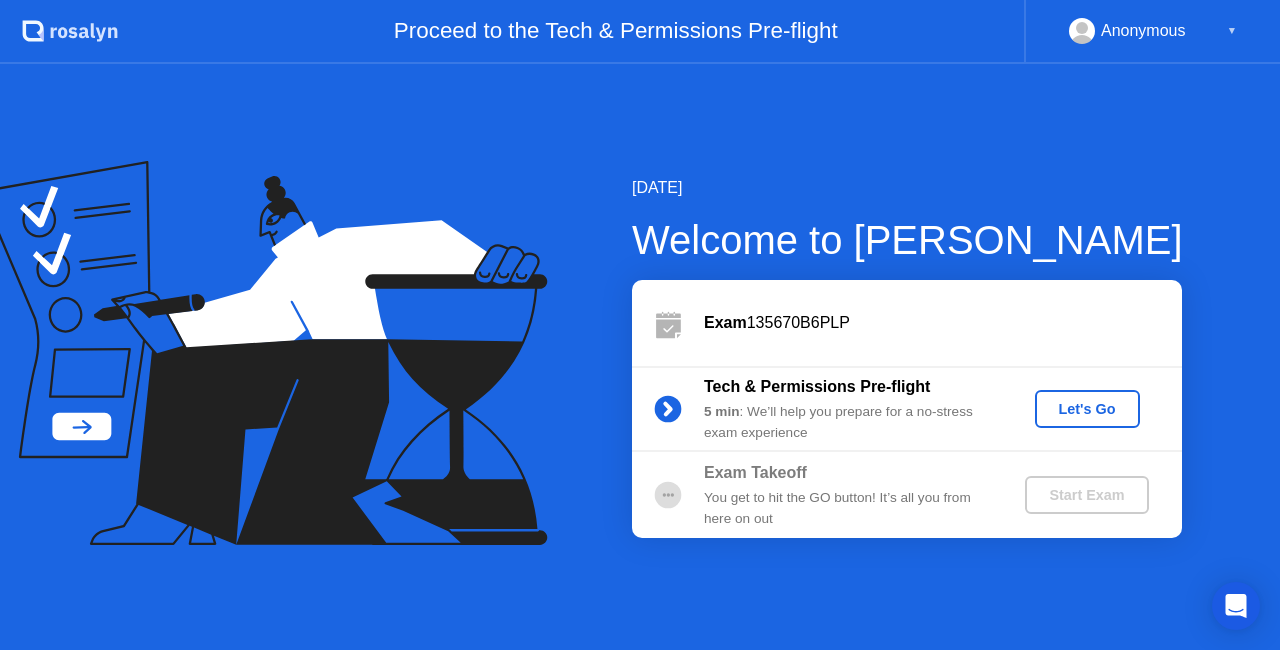 scroll, scrollTop: 0, scrollLeft: 0, axis: both 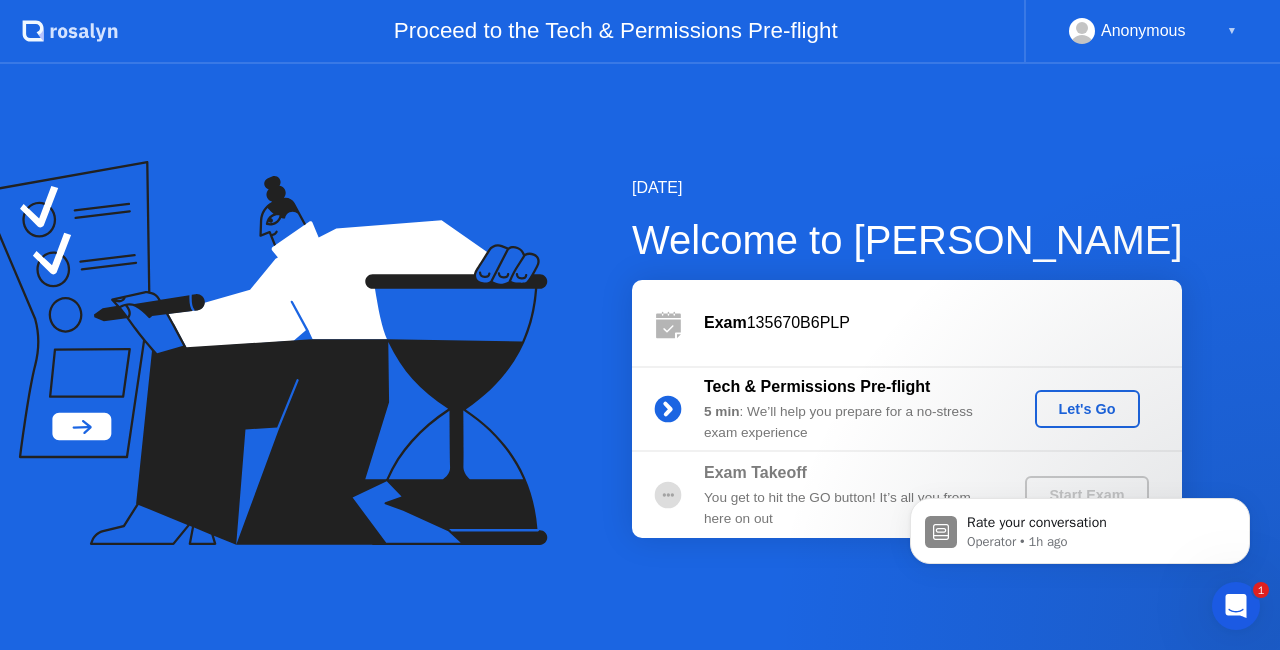 click on "Let's Go" 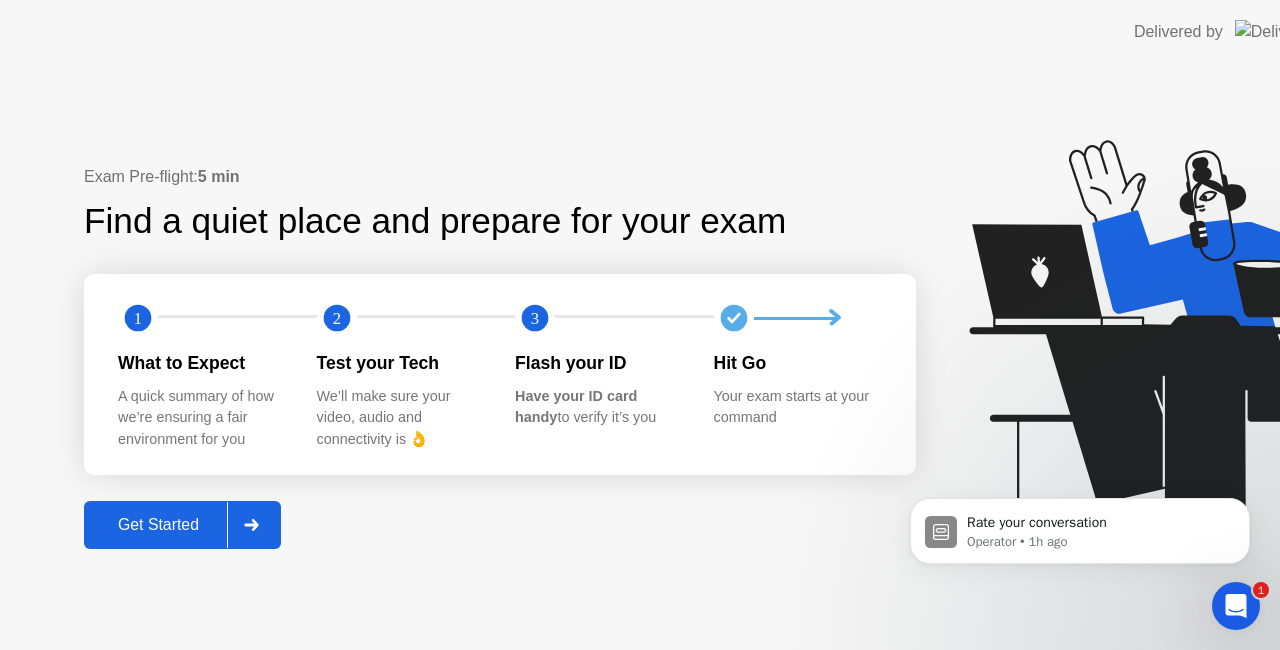 click on "Get Started" 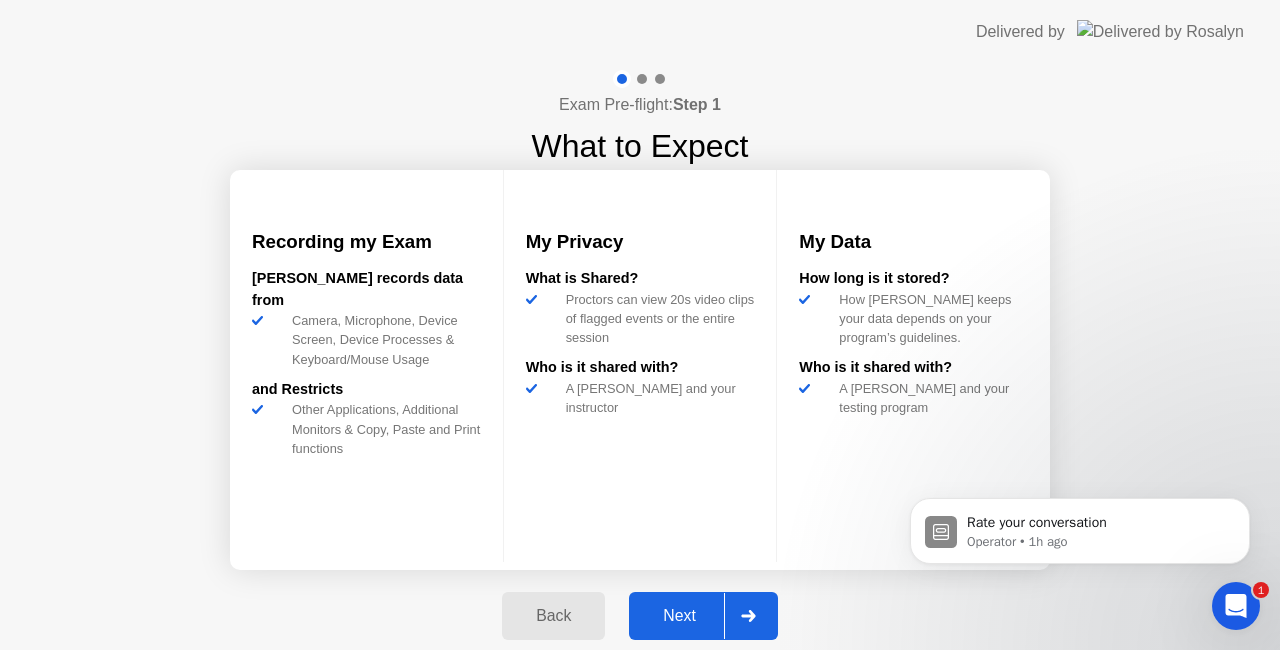 click on "Back Got it" 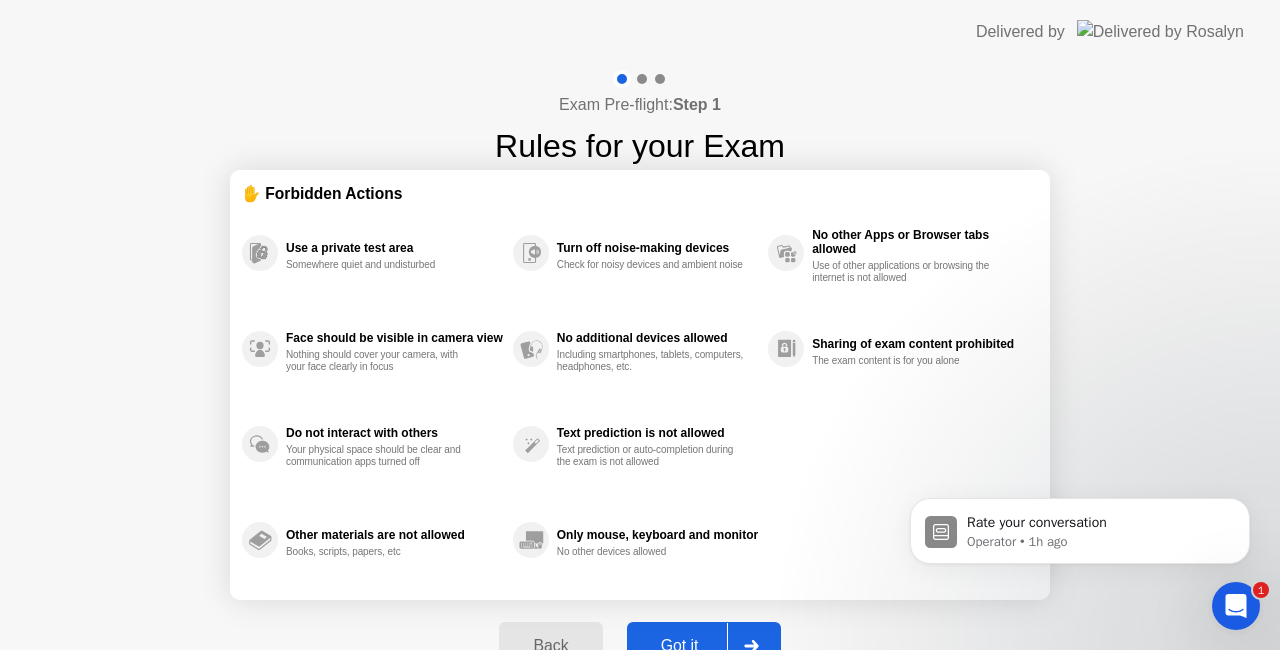 click on "Got it" 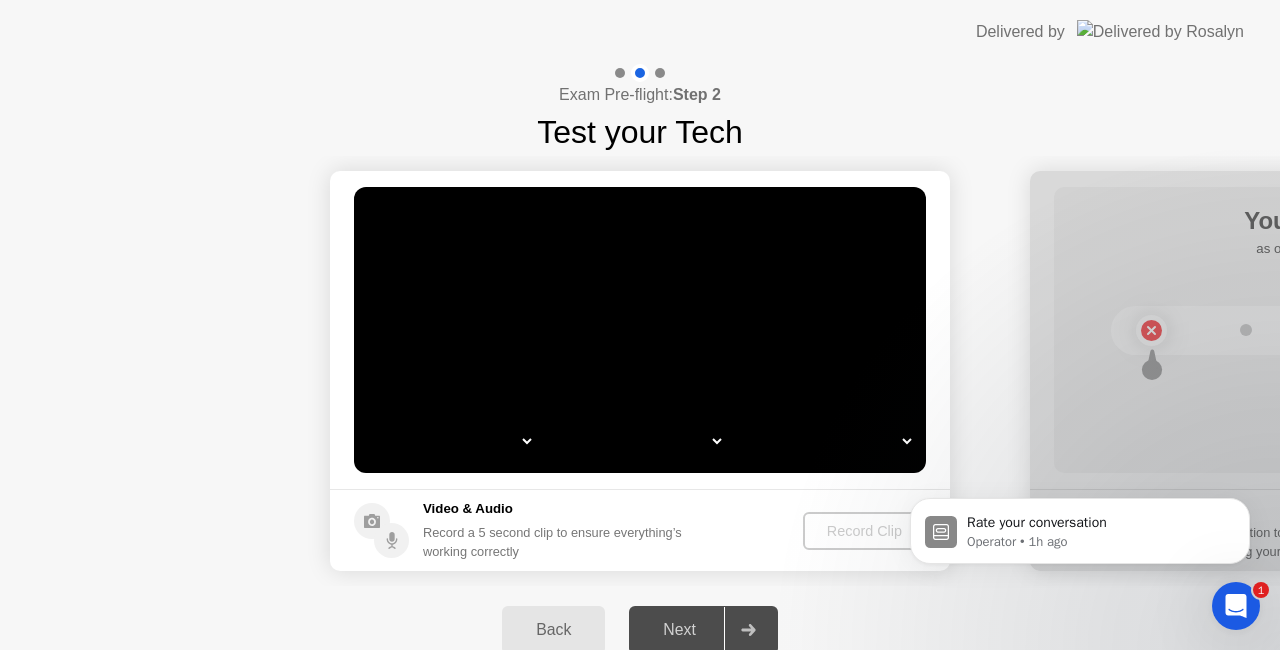 select on "*" 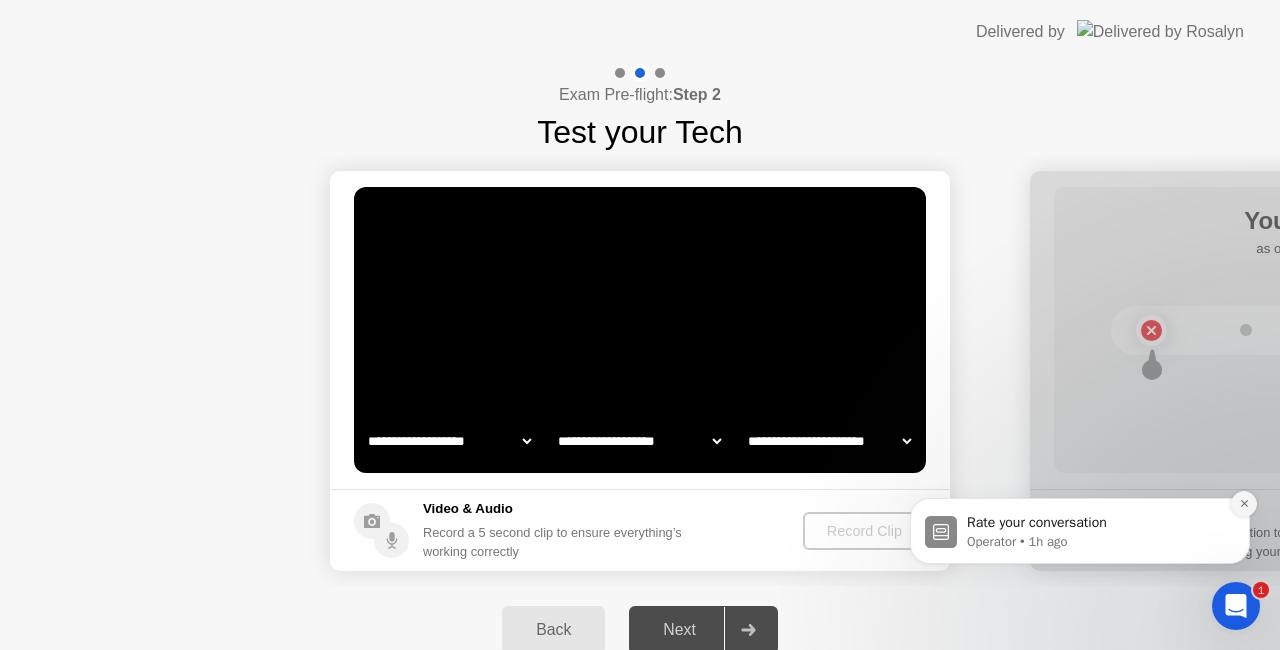 click 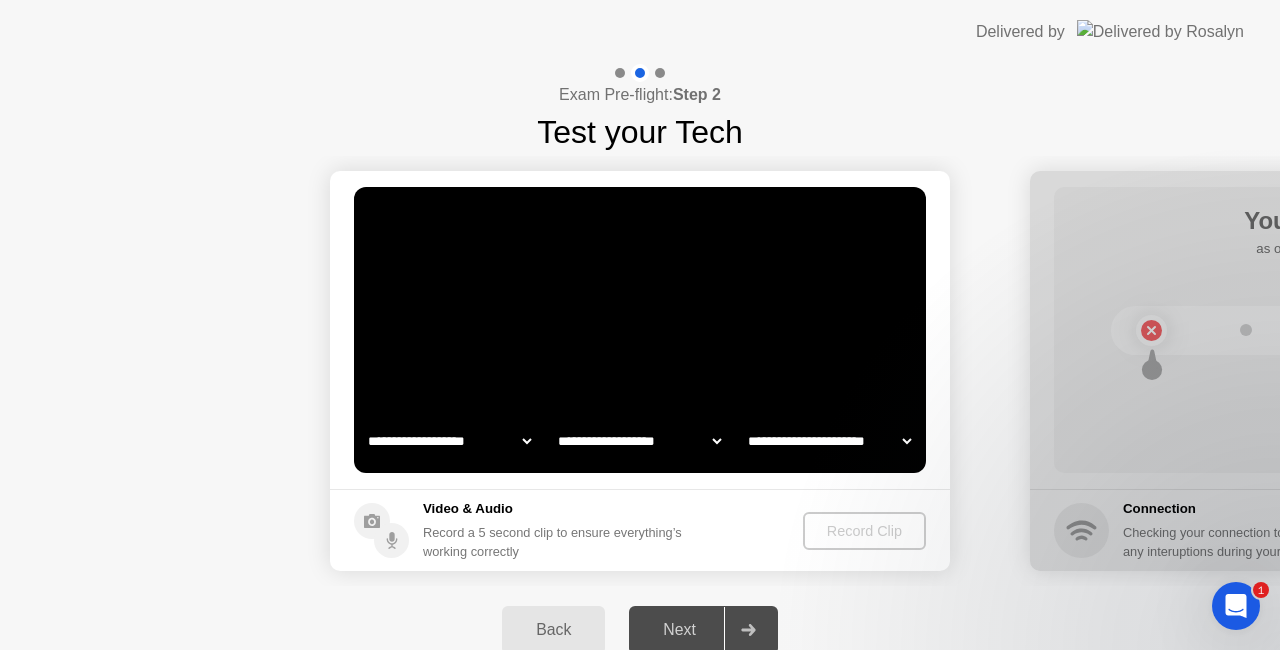 select on "**********" 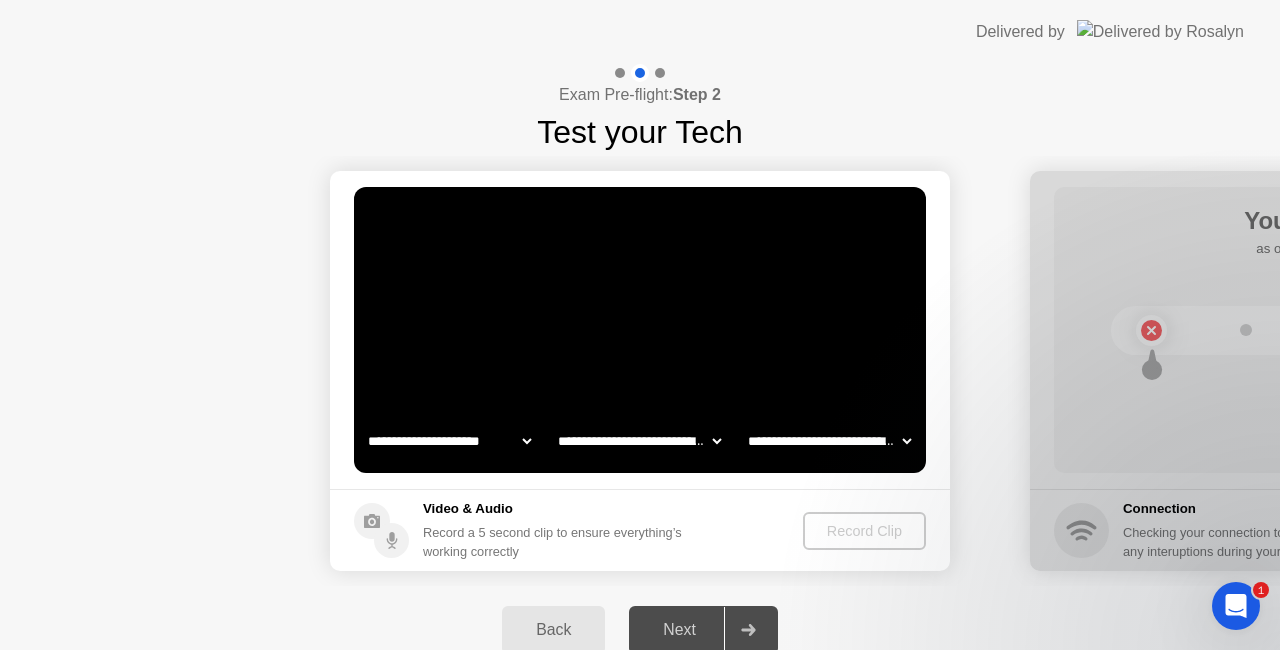 click 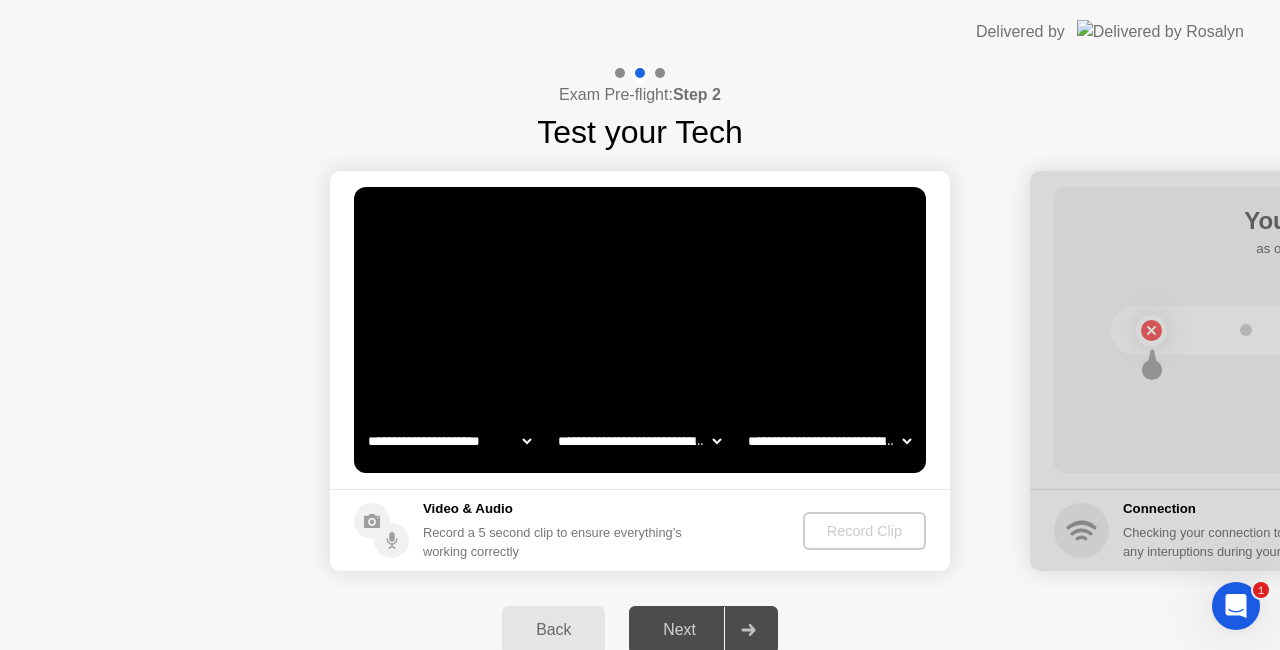 click 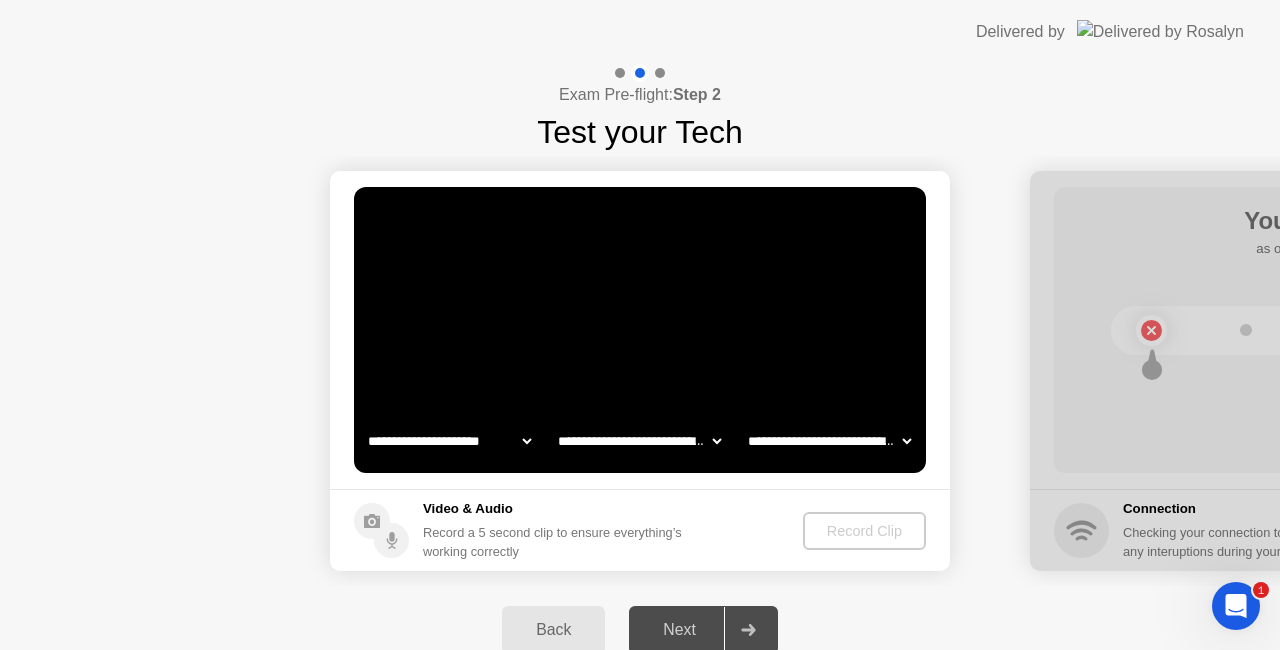 click 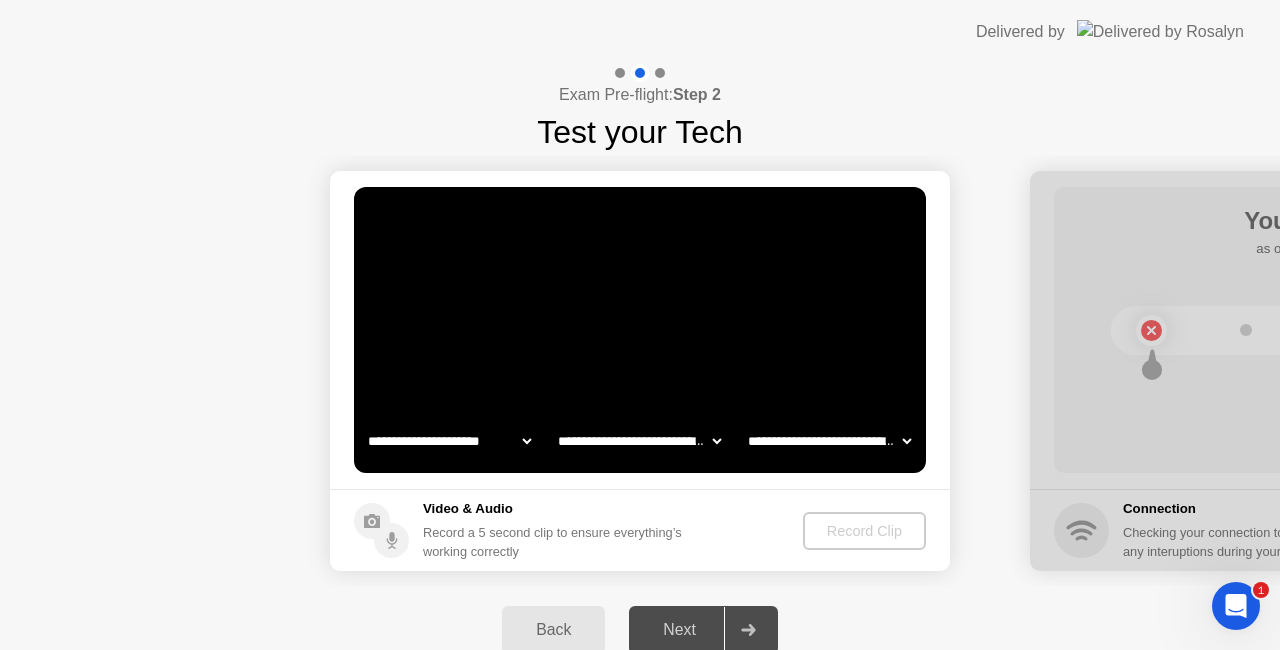 click on "Back" 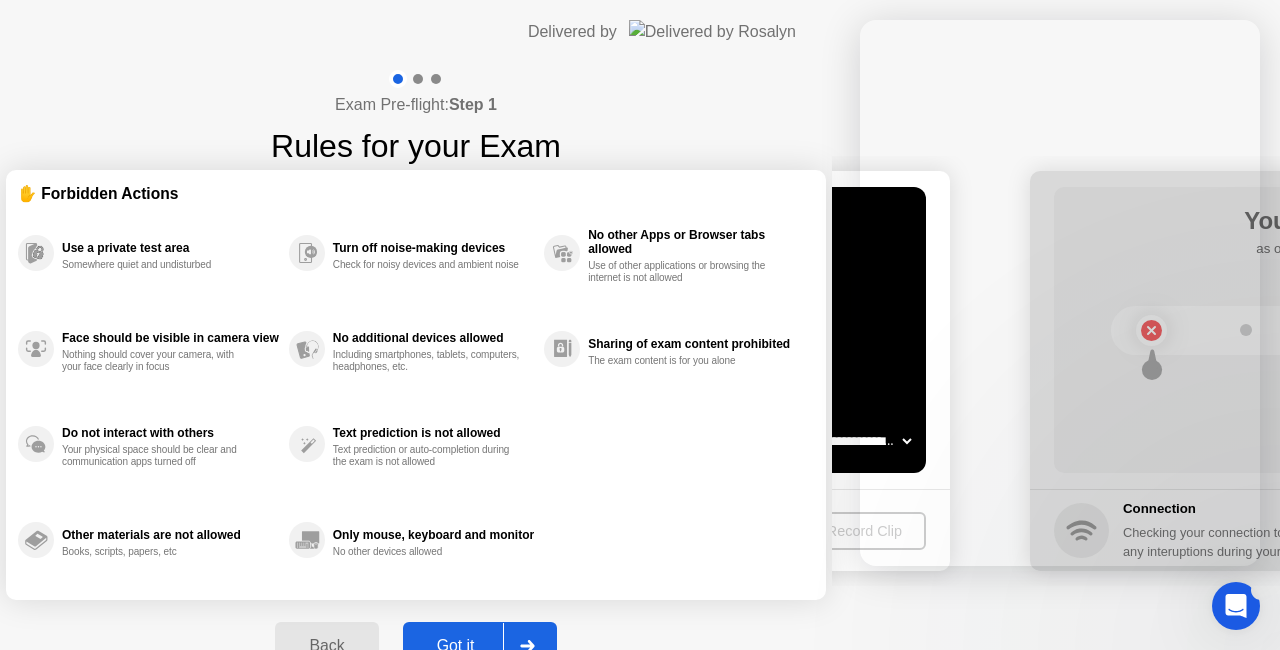 click on "Back Got it" 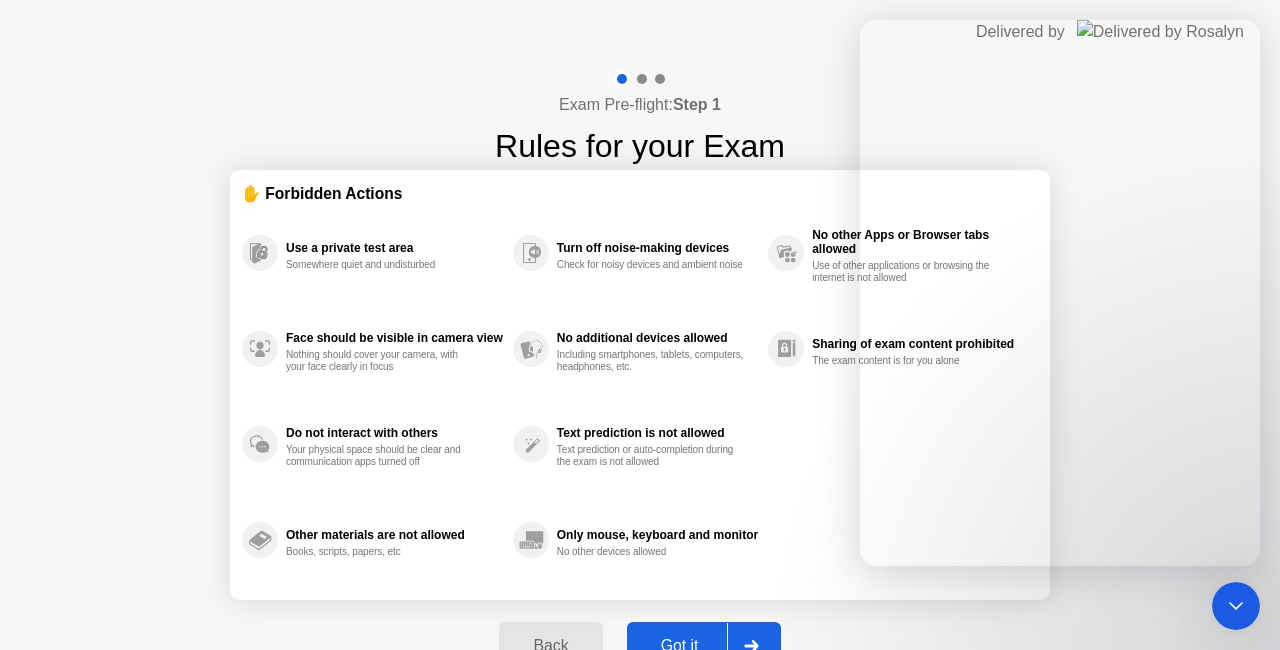 click on "Back Got it" 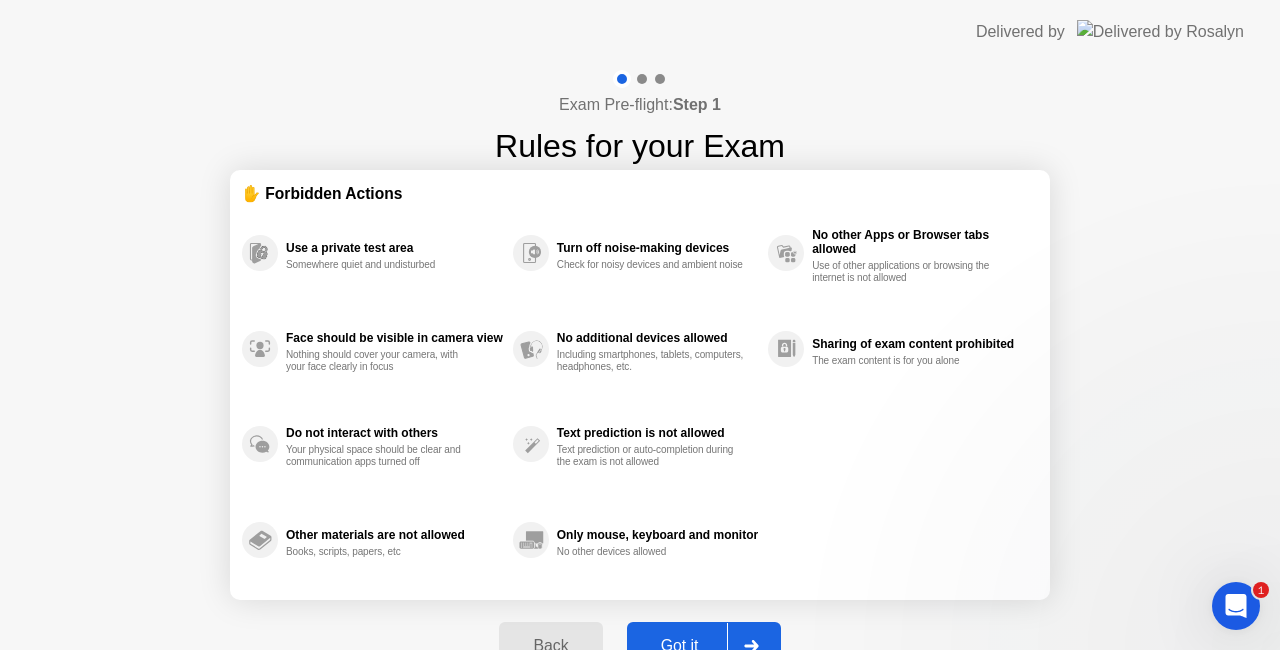 click on "Got it" 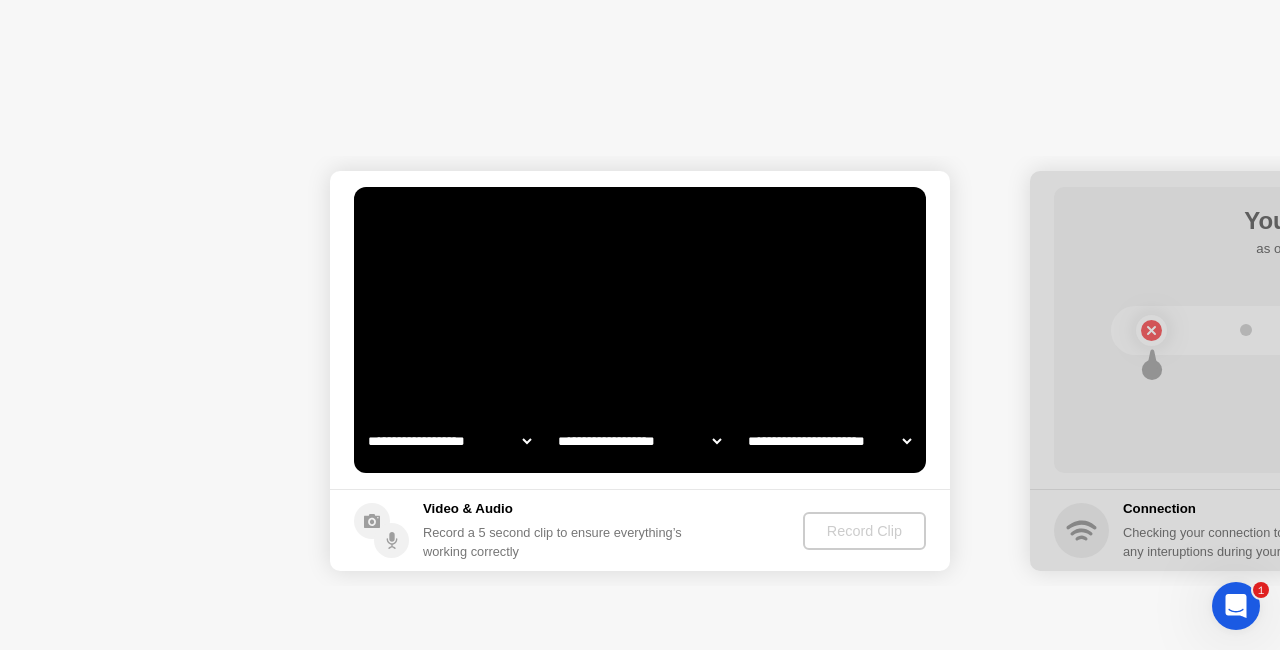 click on "Next" 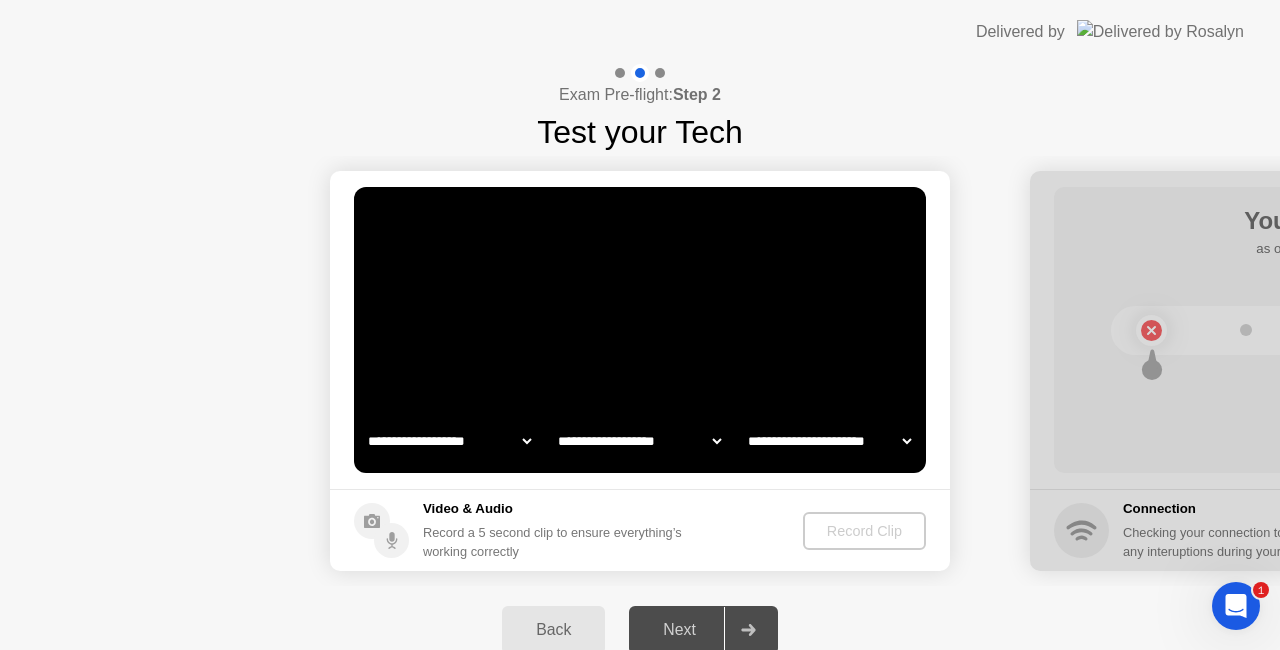 select on "**********" 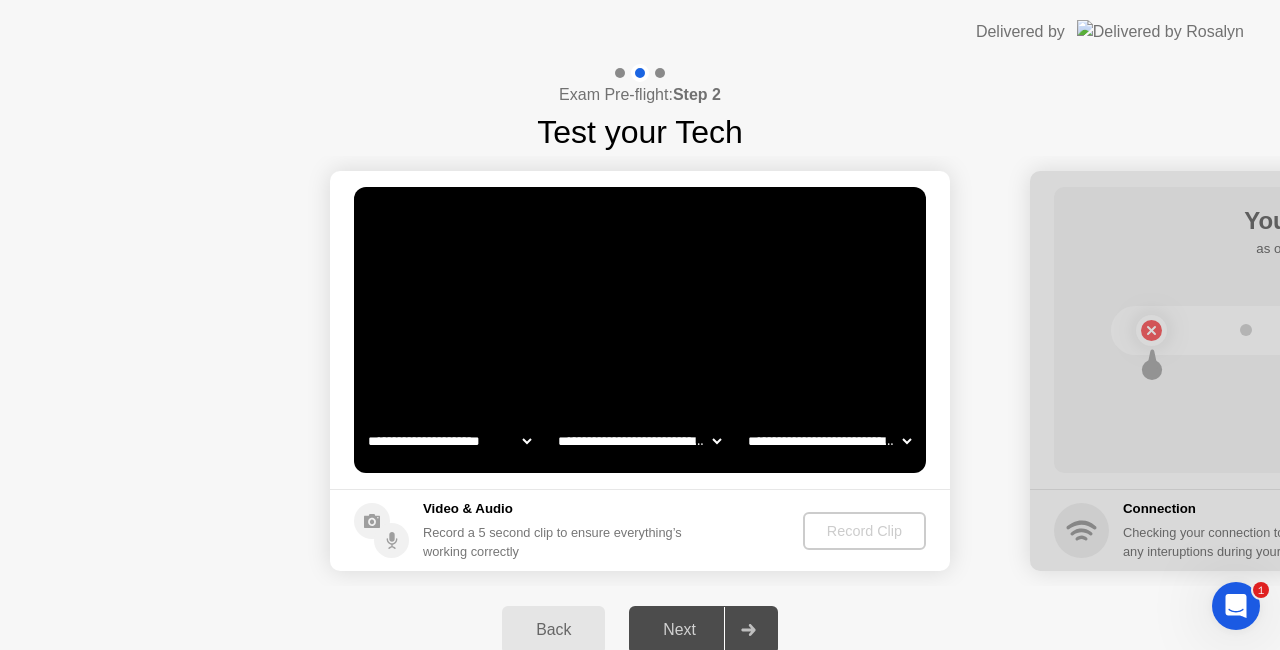 scroll, scrollTop: 0, scrollLeft: 0, axis: both 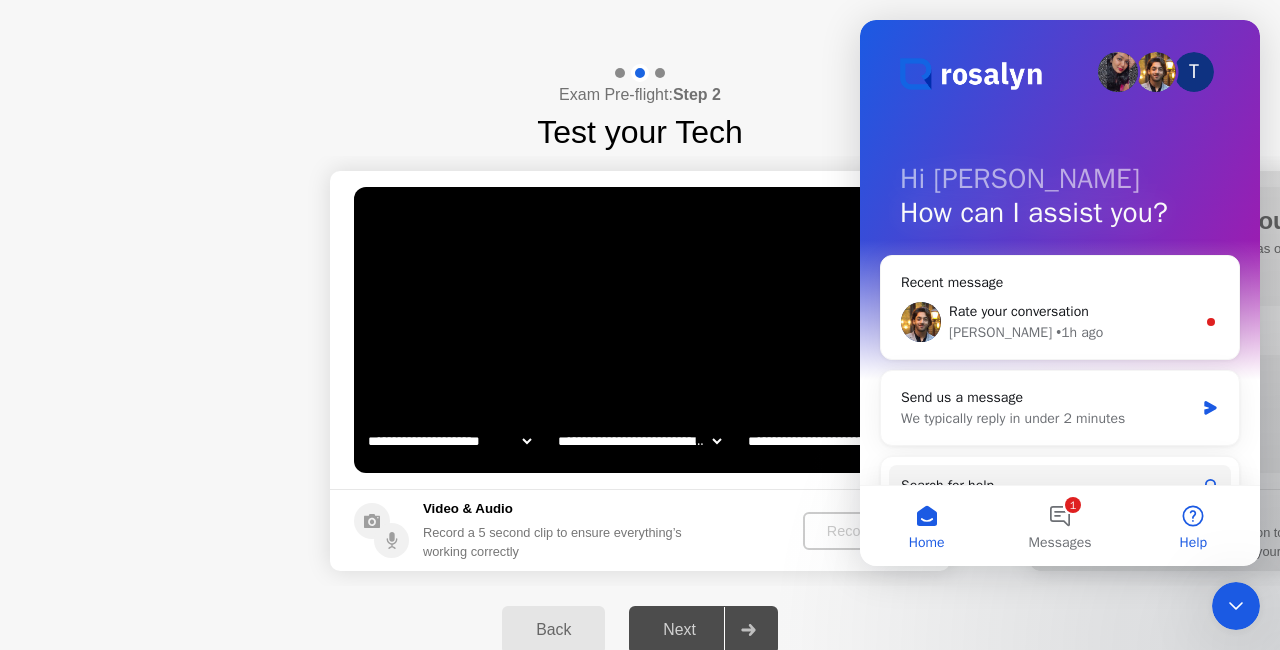 click on "Help" at bounding box center (1193, 543) 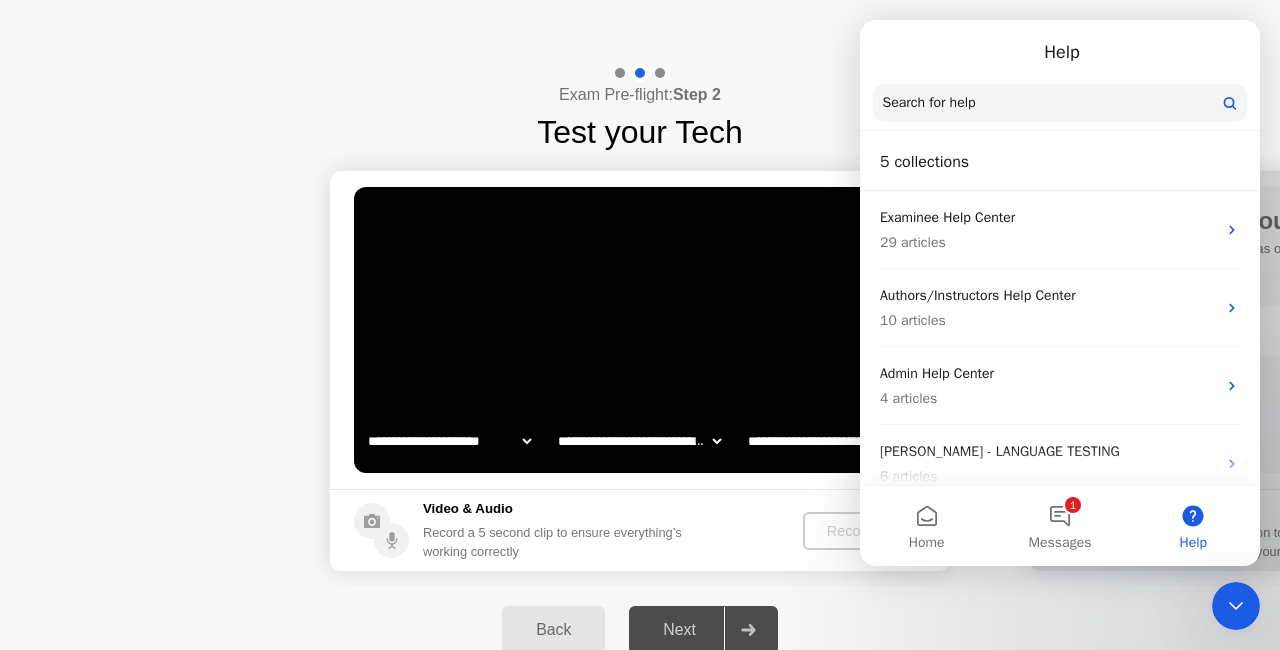click on "Delivered by" 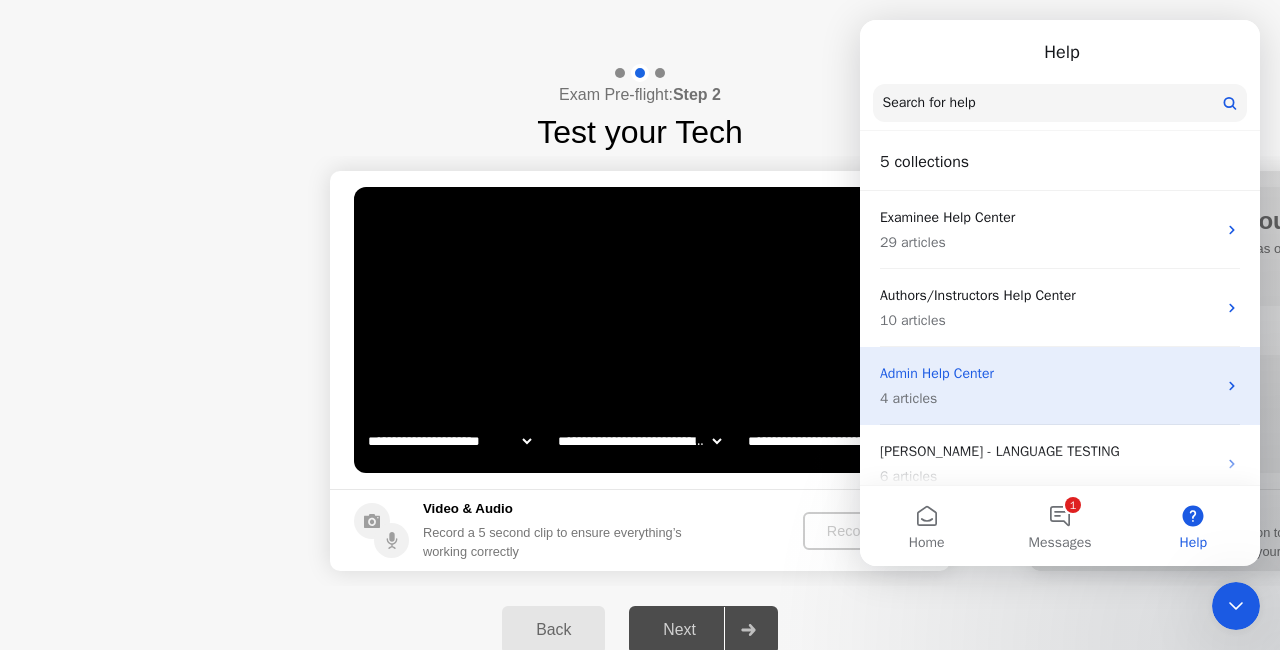 click on "4 articles" at bounding box center (1048, 398) 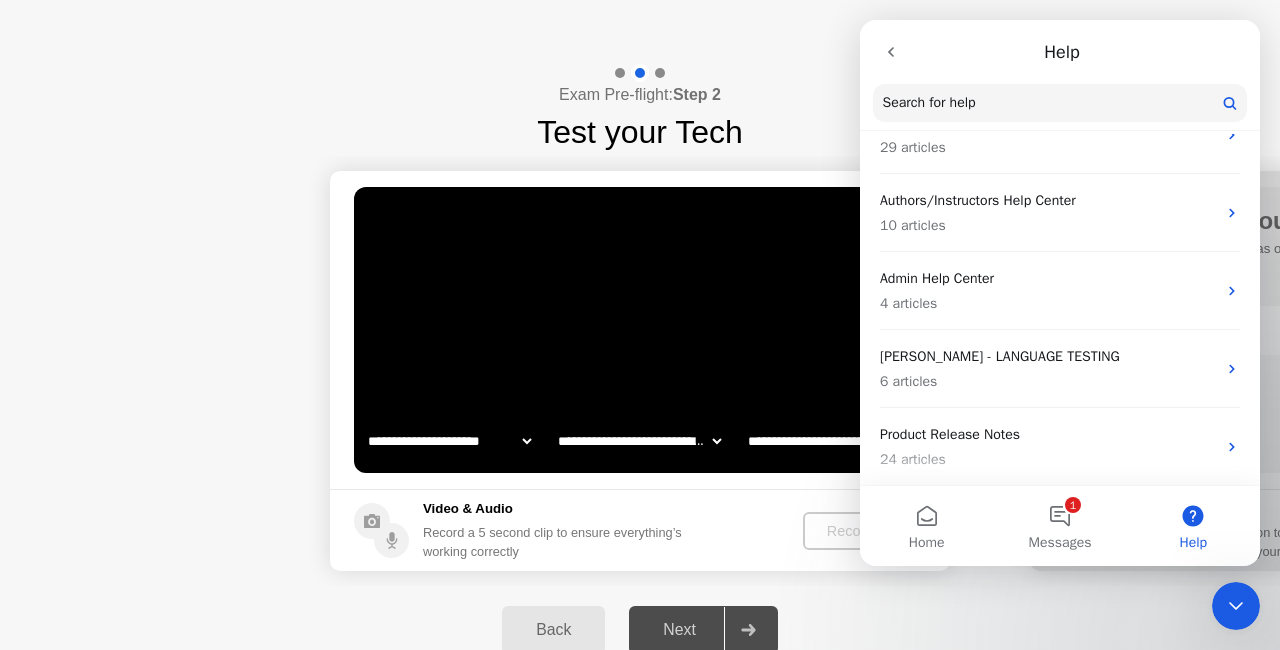 click 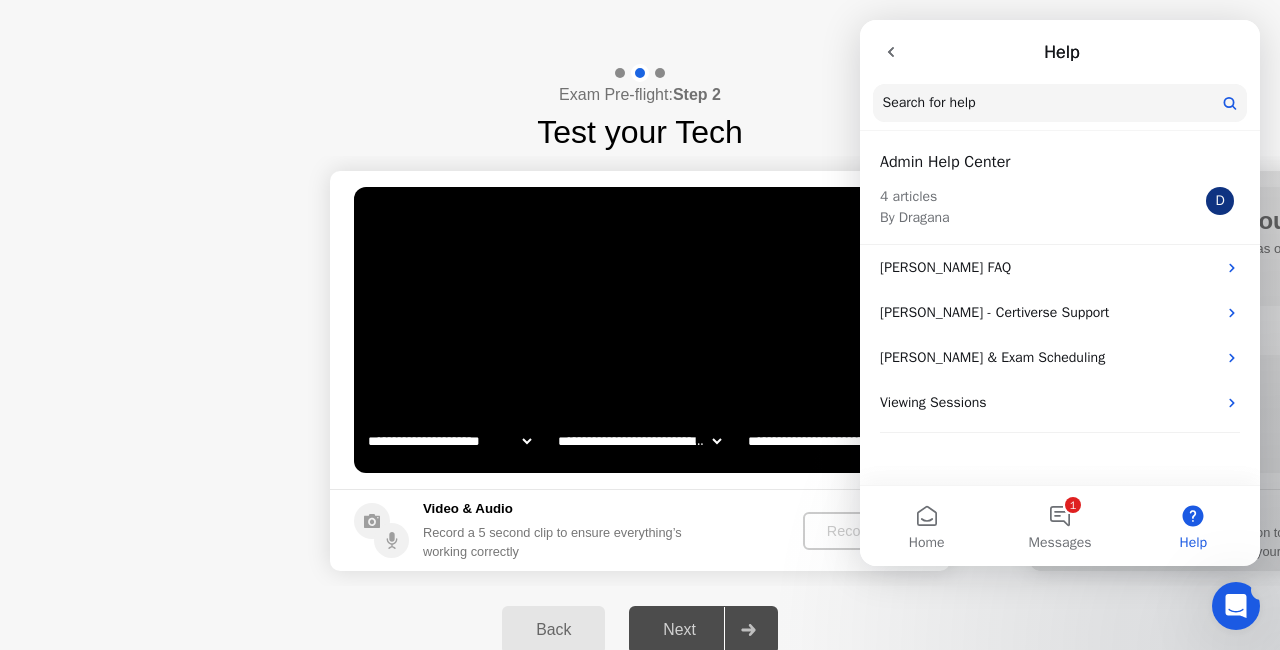 click 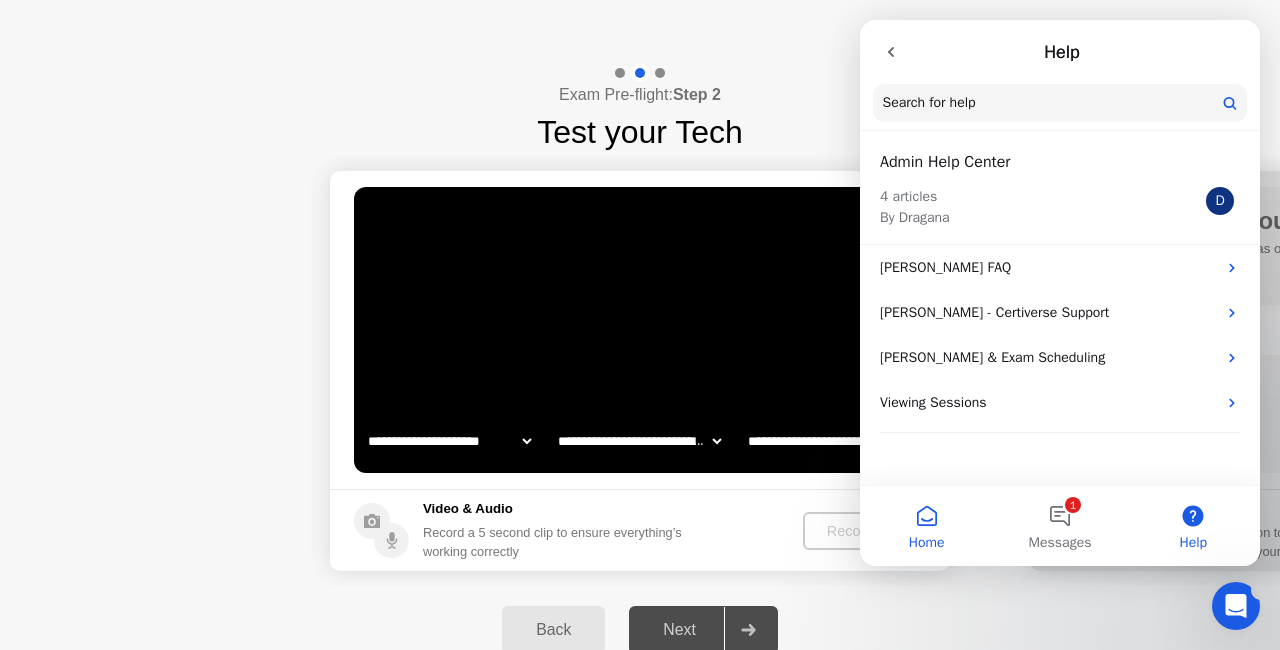click on "Home" at bounding box center [926, 526] 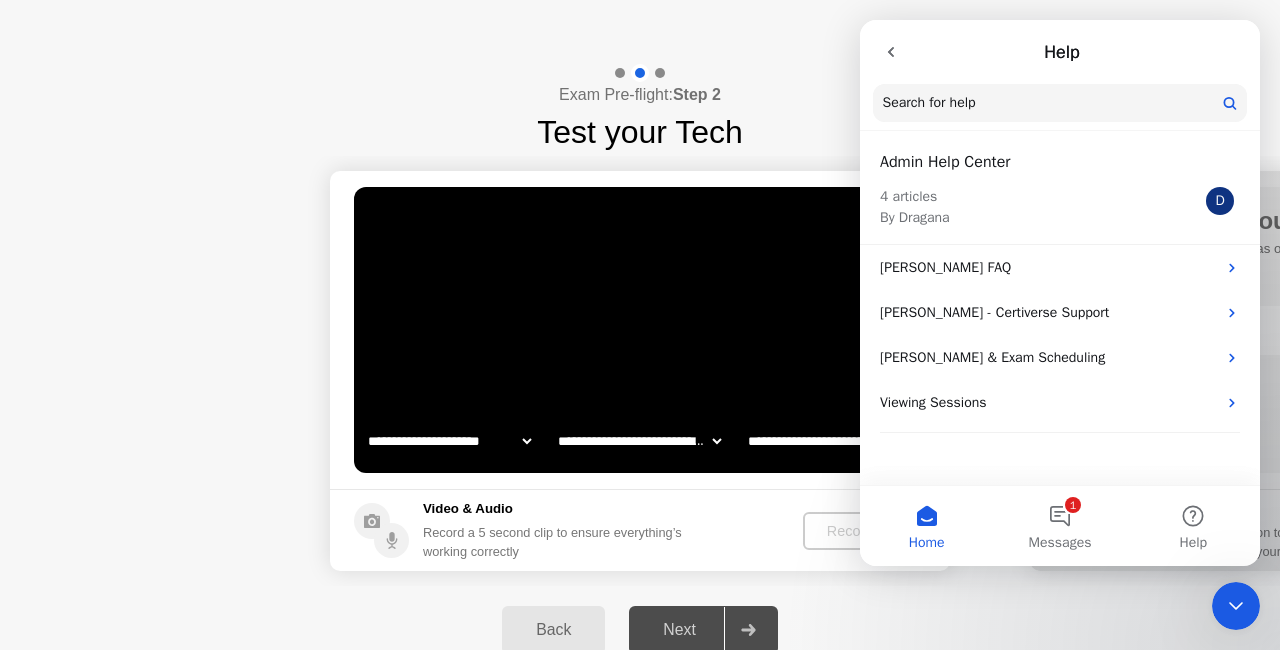click 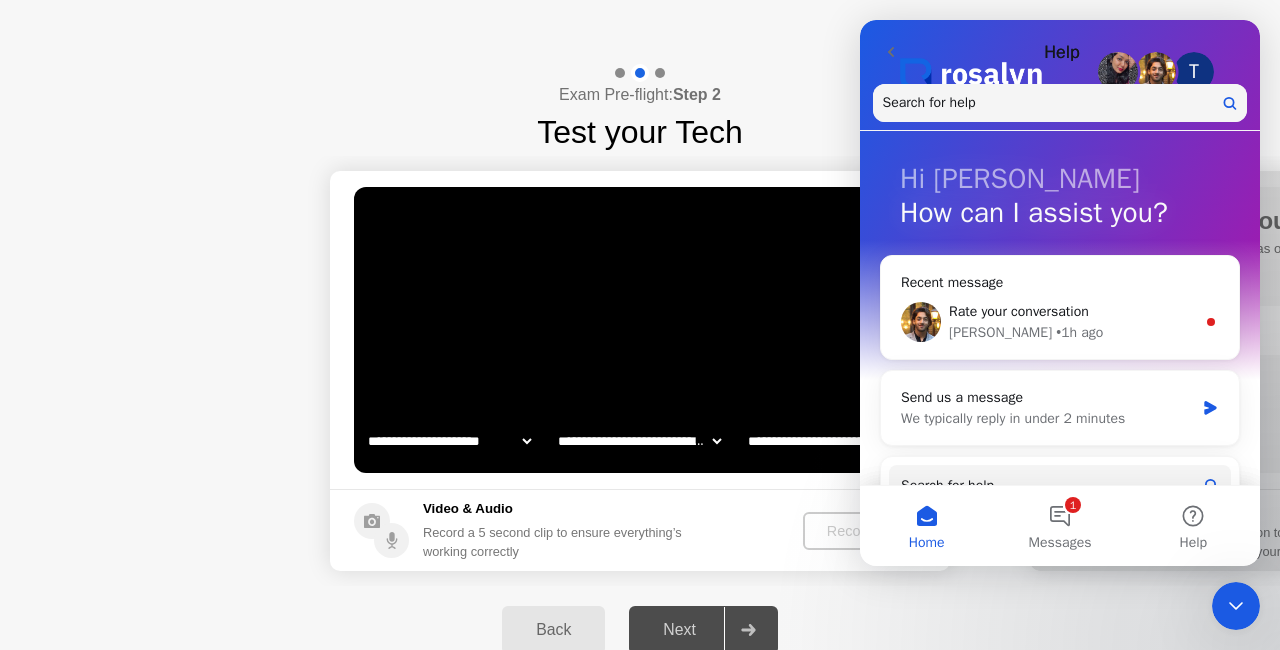 click on "Video & Audio Record a 5 second clip to ensure everything’s working correctly Record Clip" 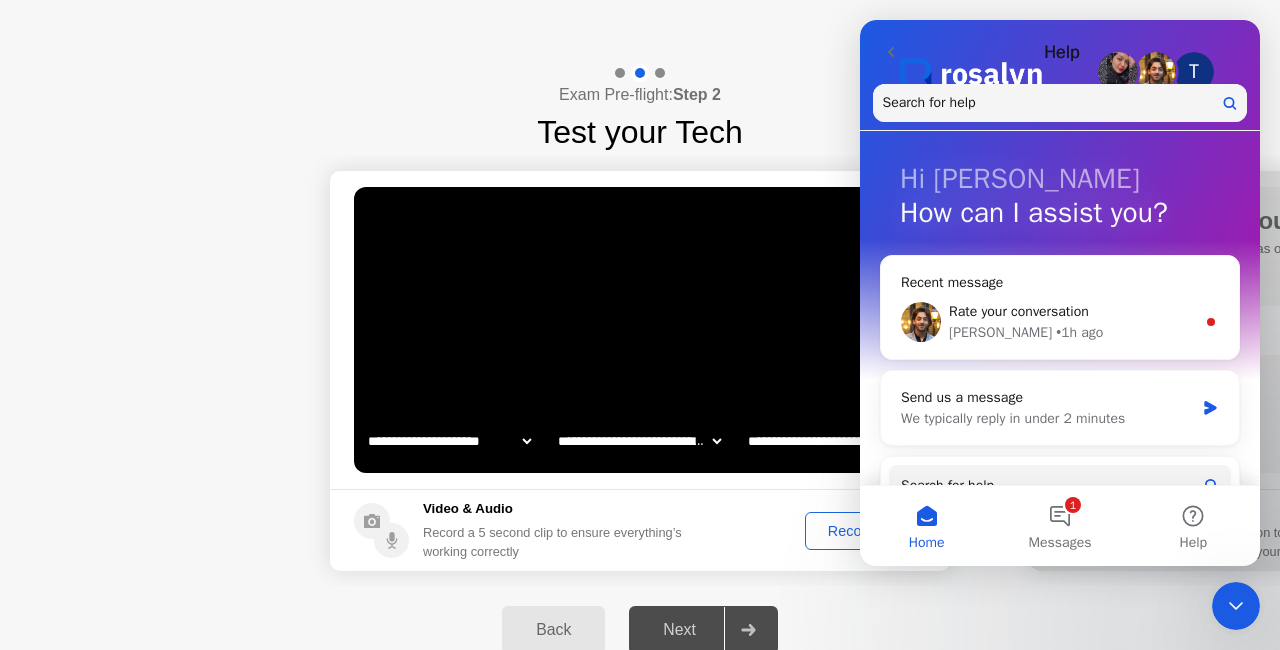 click on "Record Clip" 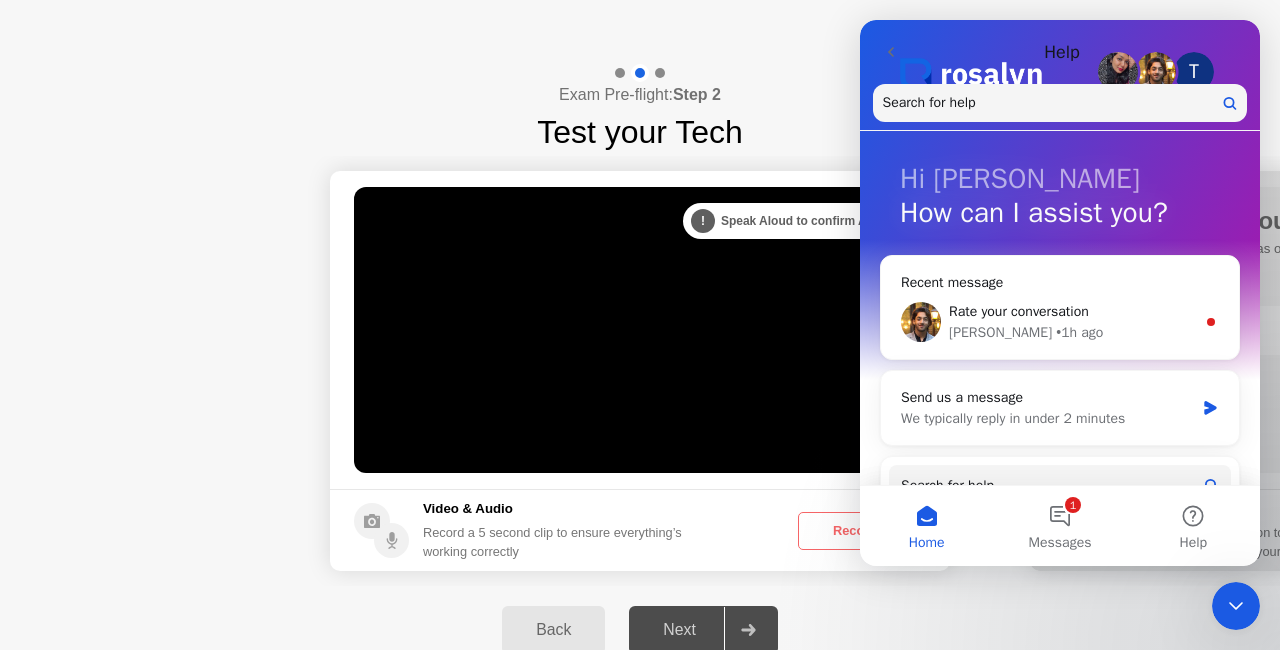 click 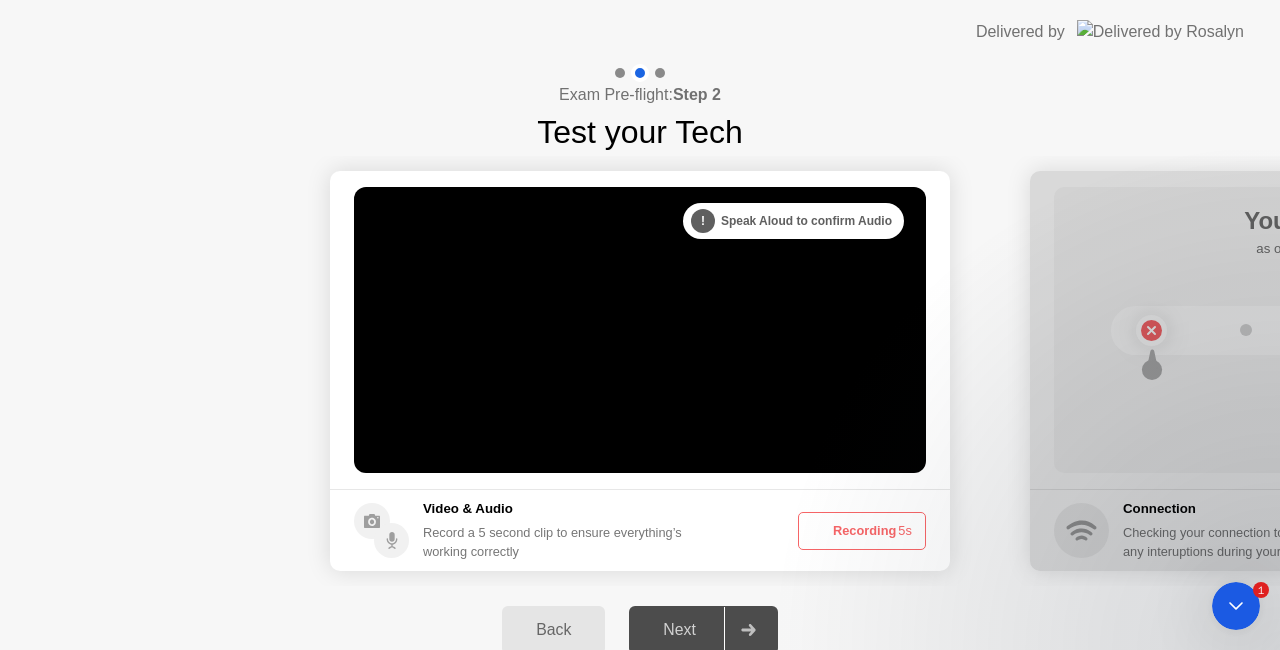 click on "Recording  5s" 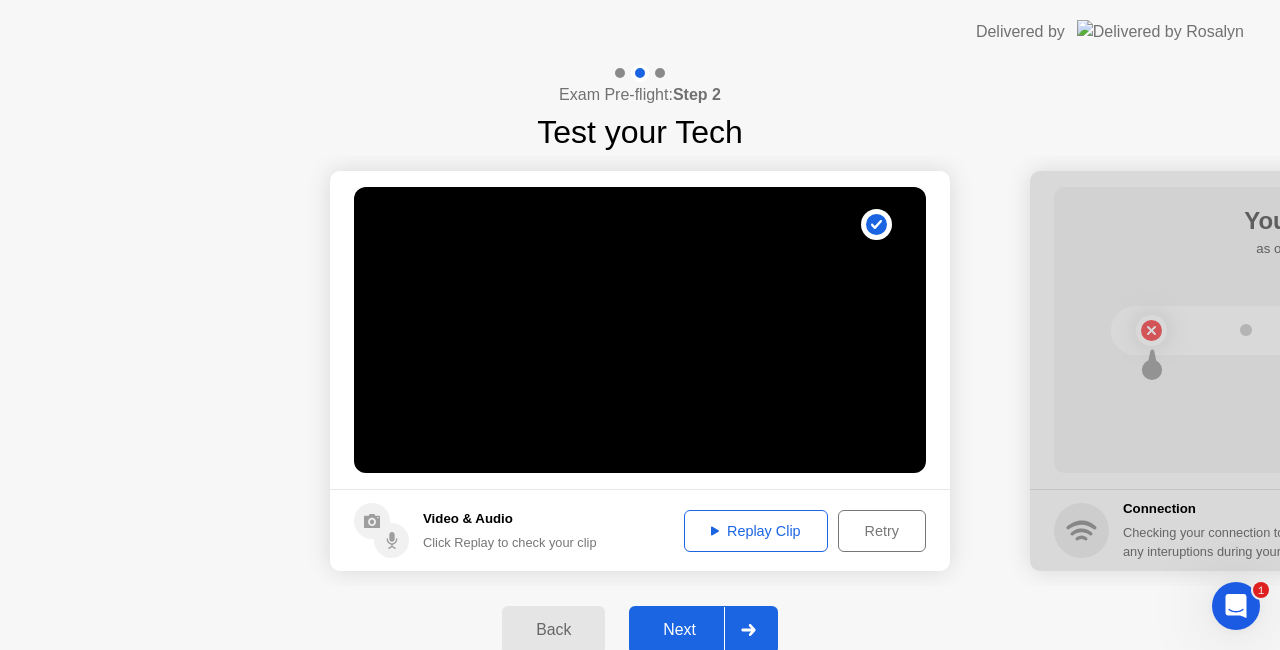 click on "Replay Clip" 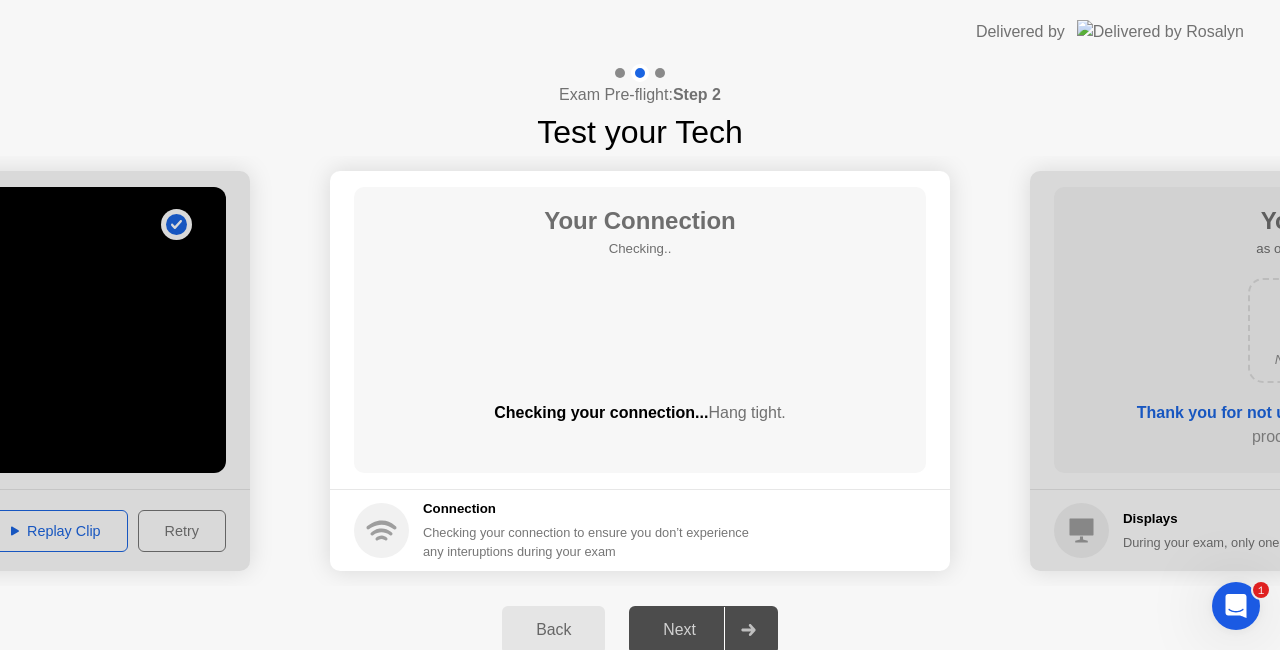 click 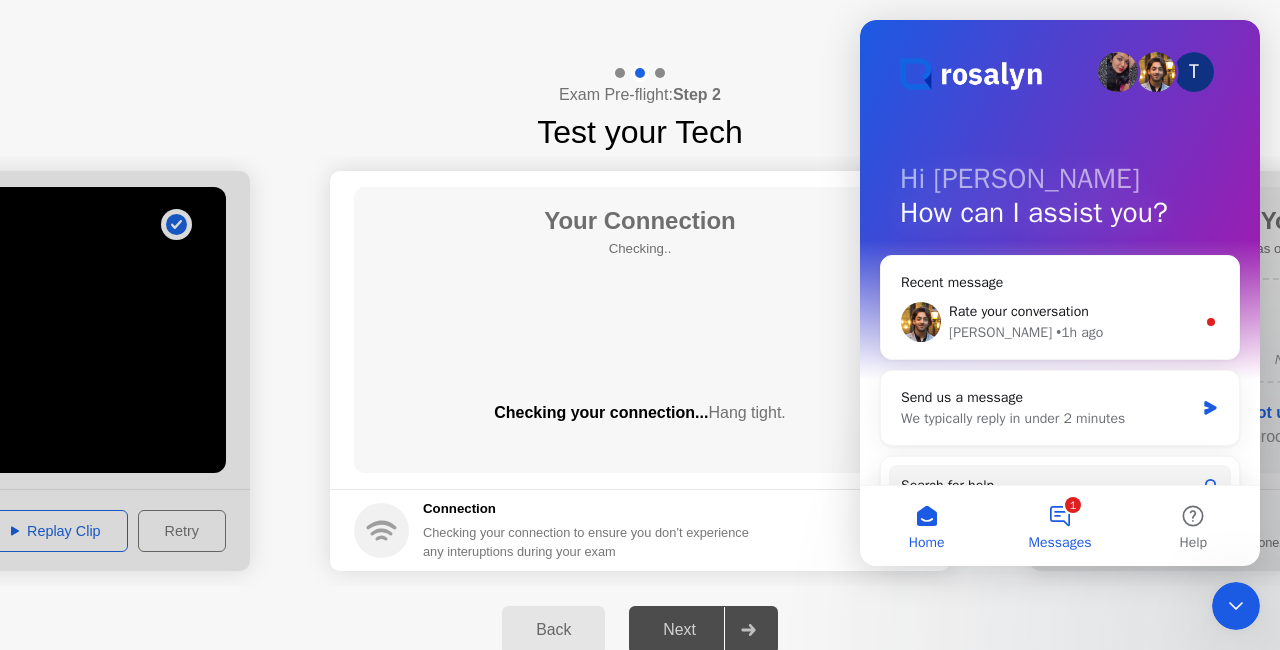 click on "1 Messages" at bounding box center [1059, 526] 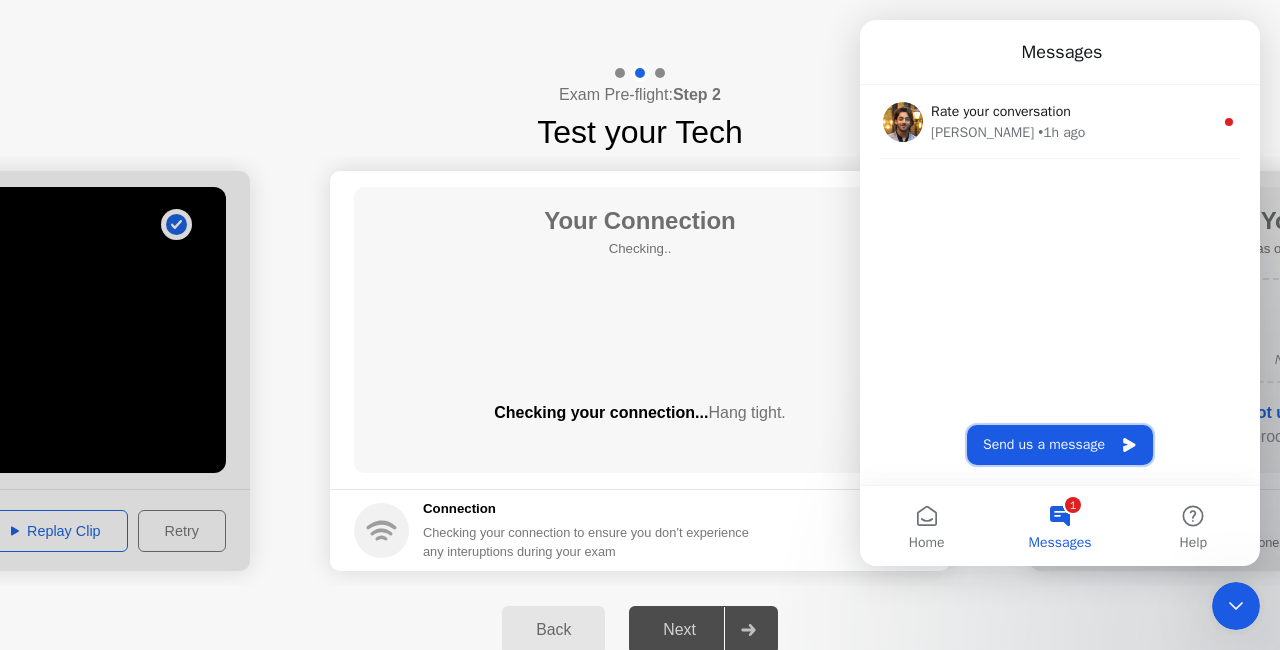 click on "Send us a message" at bounding box center (1060, 445) 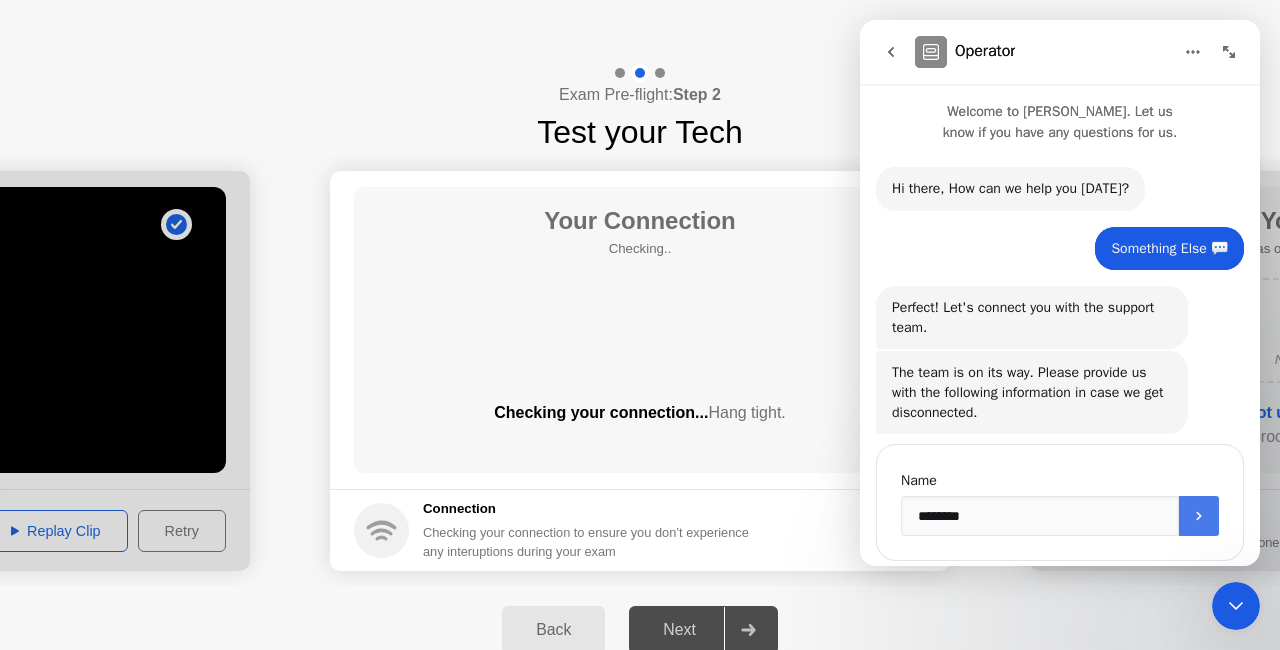 click 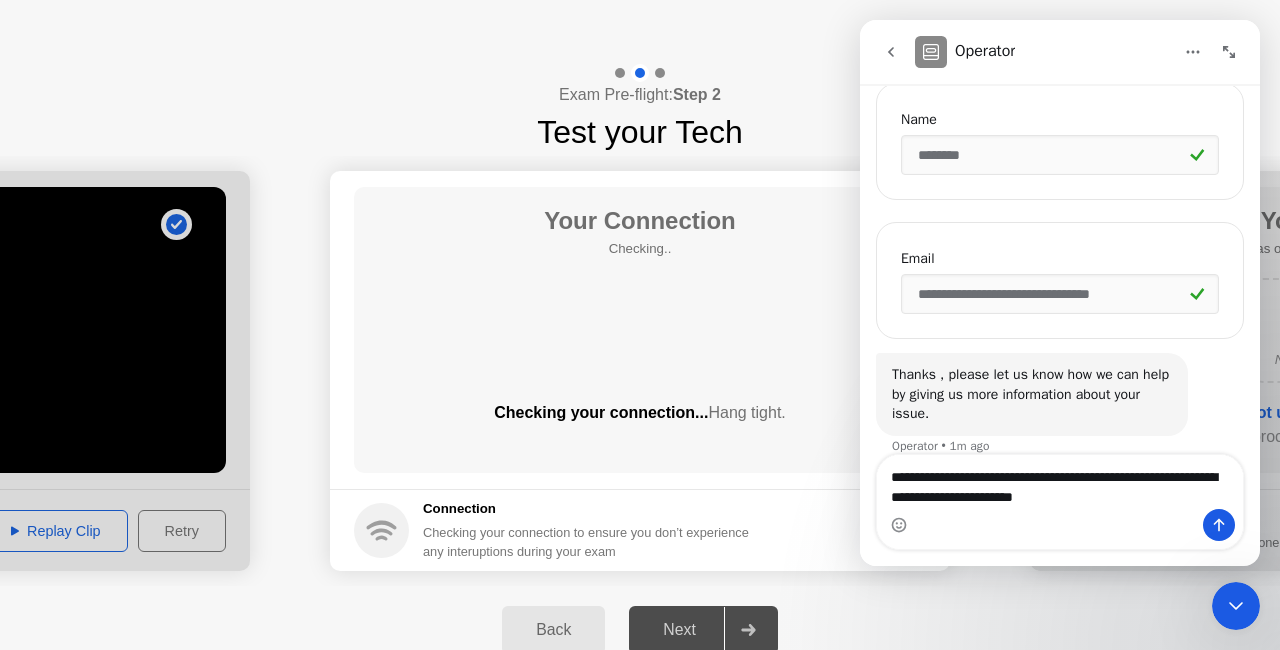 scroll, scrollTop: 381, scrollLeft: 0, axis: vertical 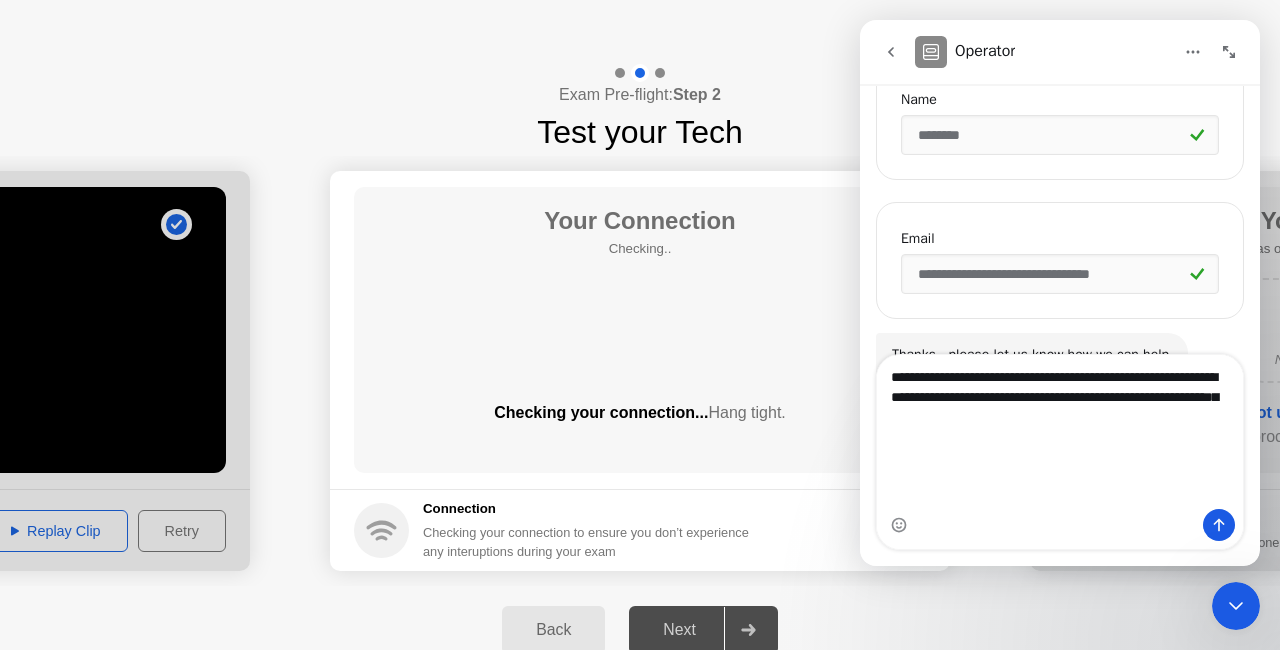 type on "**********" 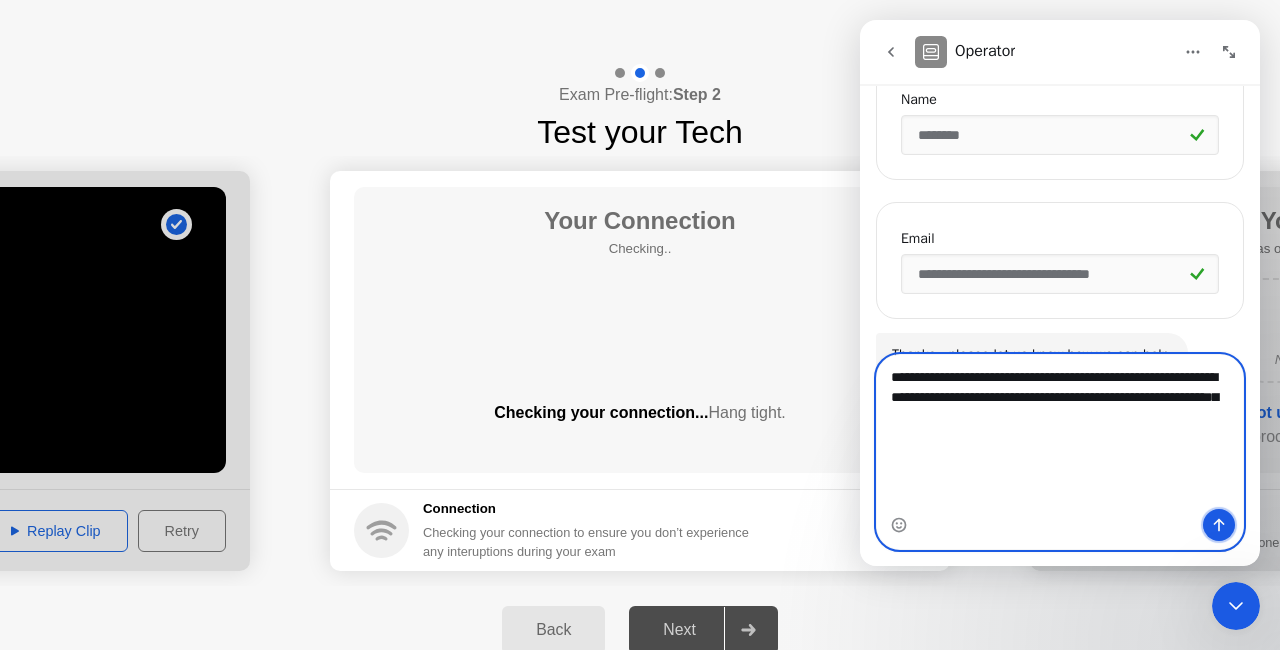 click 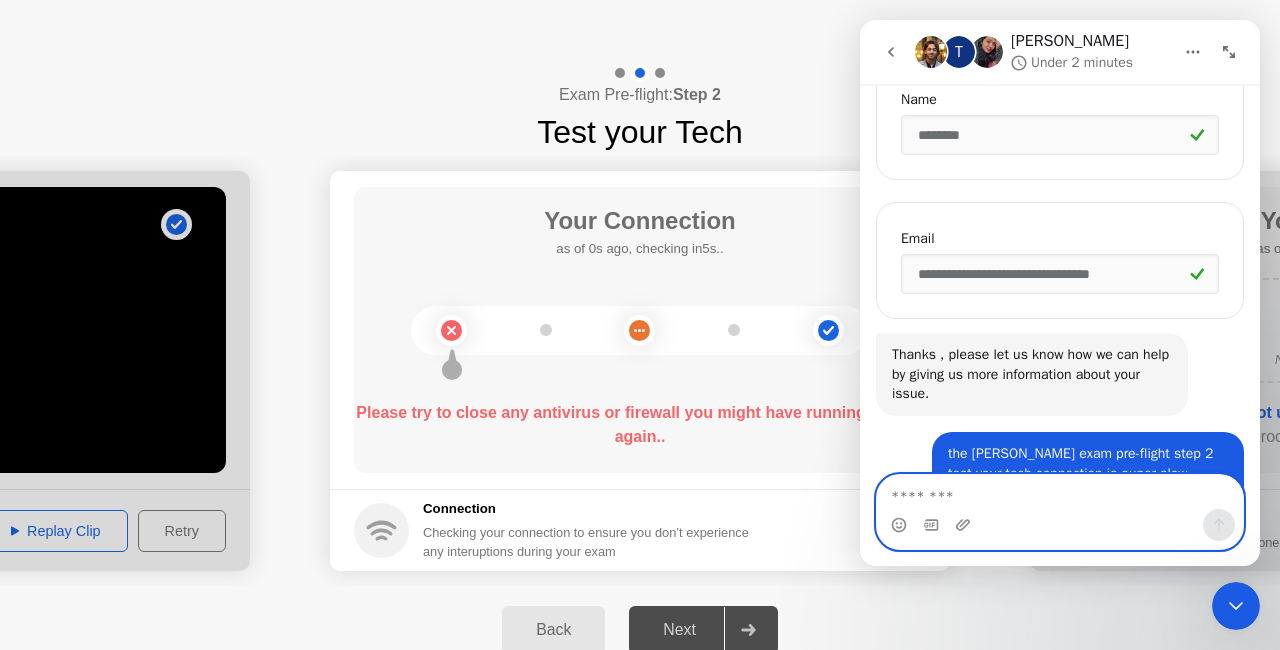 scroll, scrollTop: 0, scrollLeft: 0, axis: both 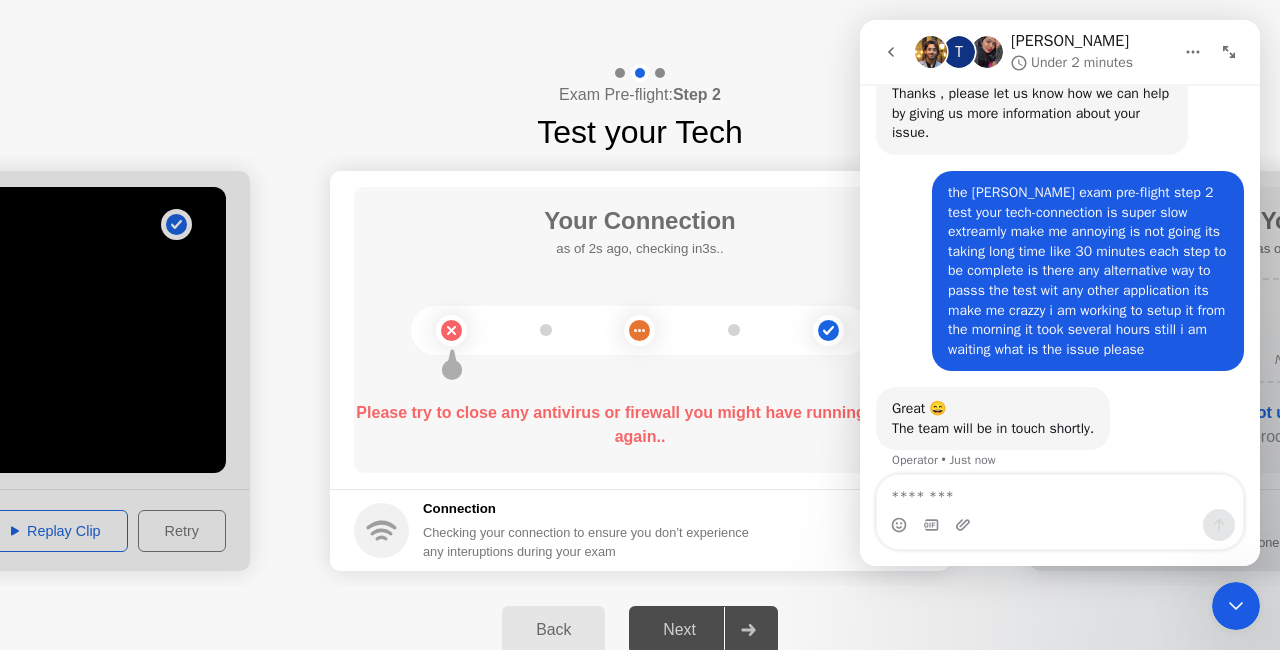 click on "Exam Pre-flight:  Step 2 Test your Tech" 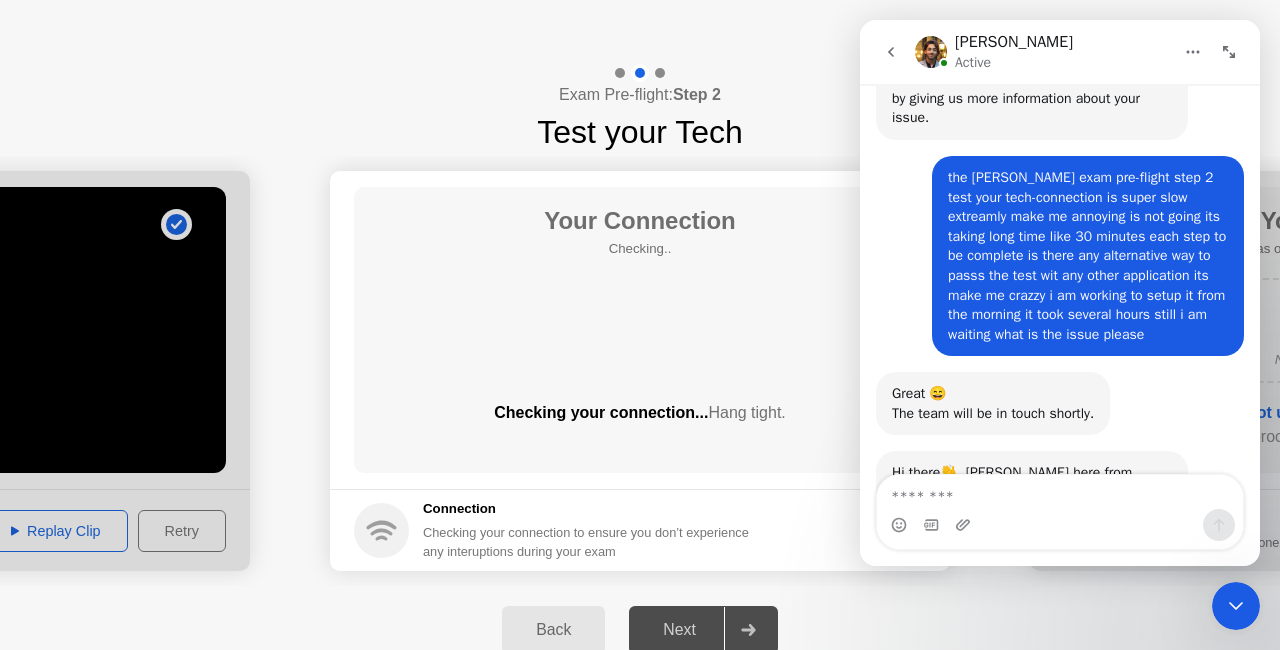 scroll, scrollTop: 840, scrollLeft: 0, axis: vertical 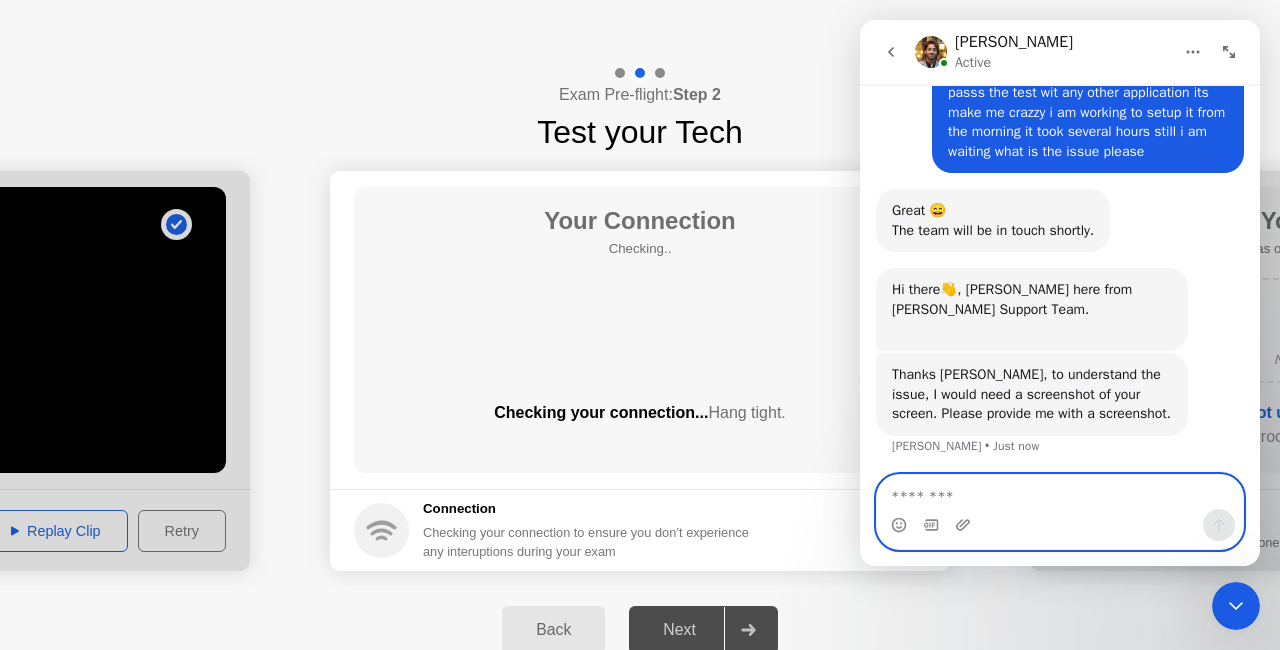 click at bounding box center (1060, 492) 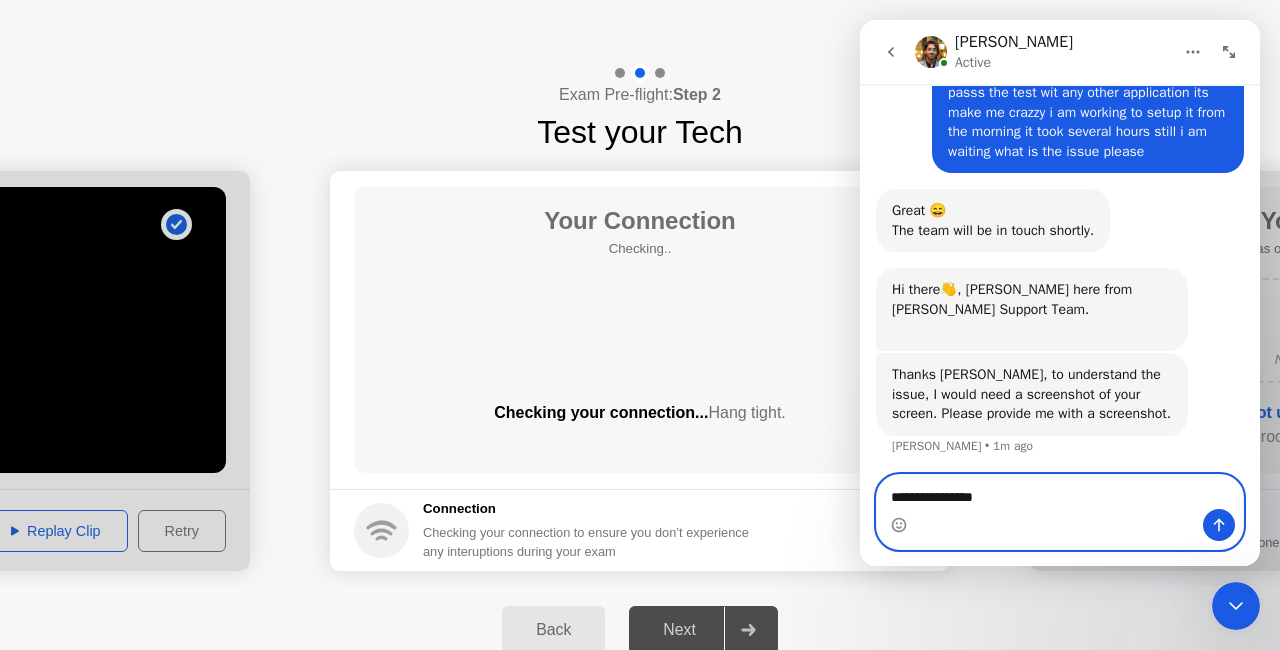 drag, startPoint x: 1705, startPoint y: 510, endPoint x: 845, endPoint y: 490, distance: 860.23254 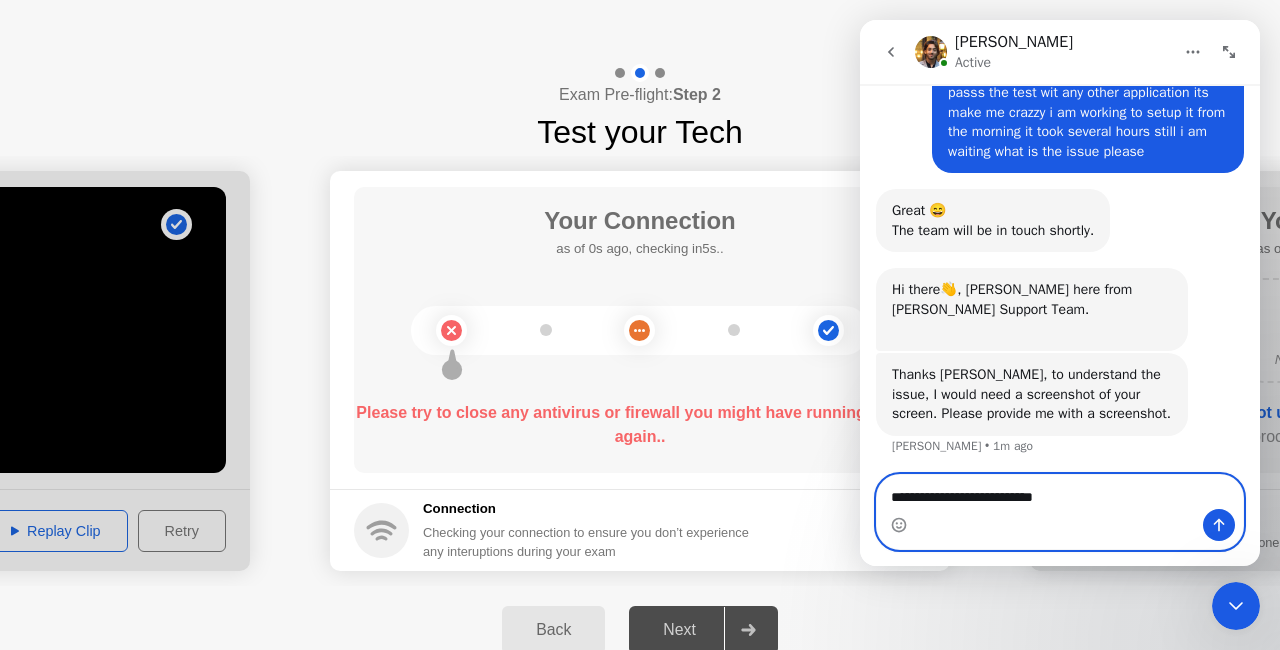 type on "**********" 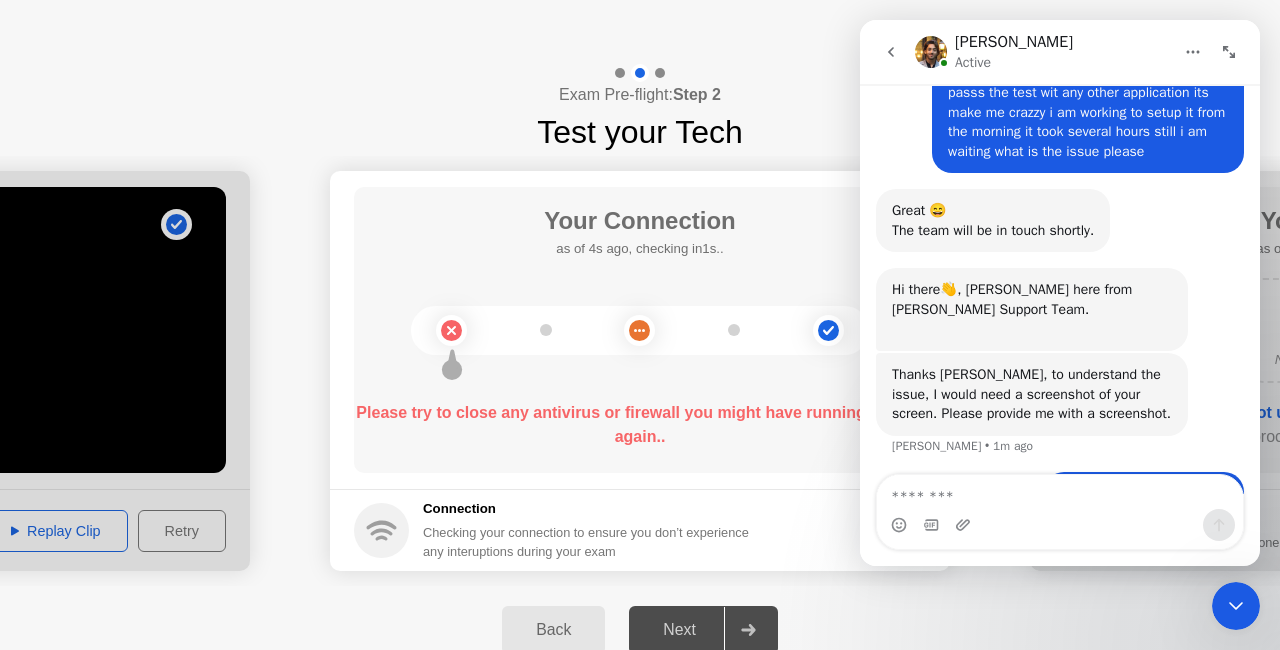 scroll, scrollTop: 900, scrollLeft: 0, axis: vertical 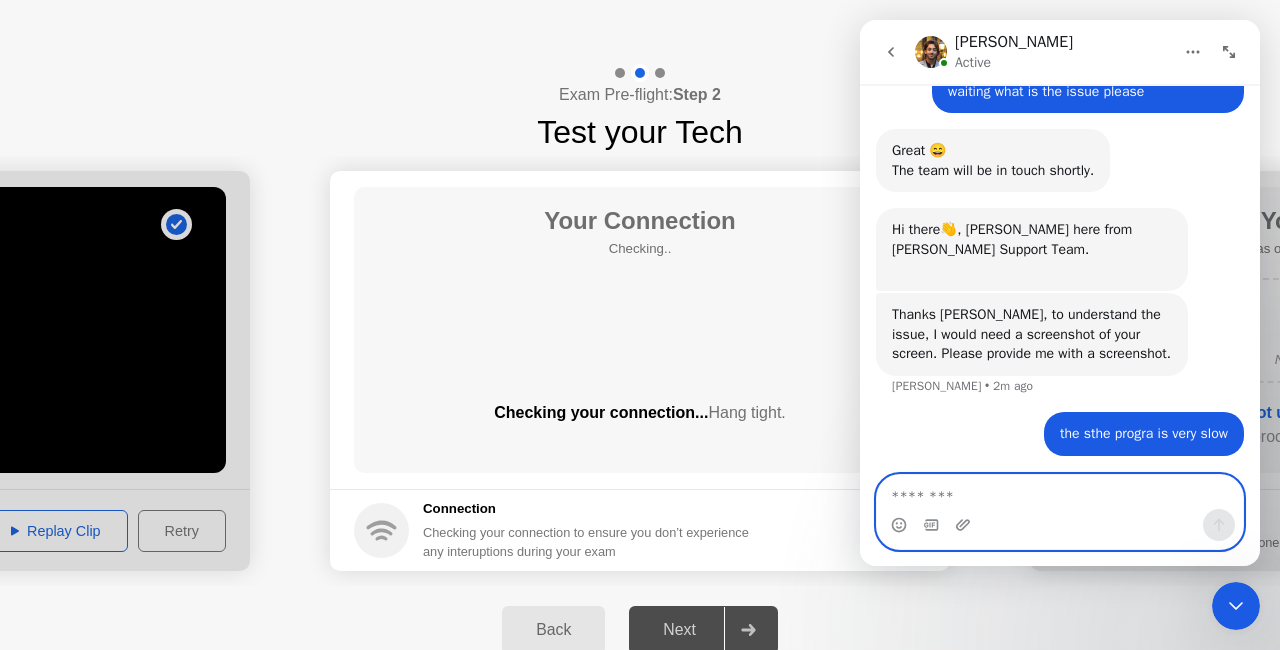 click at bounding box center (1060, 492) 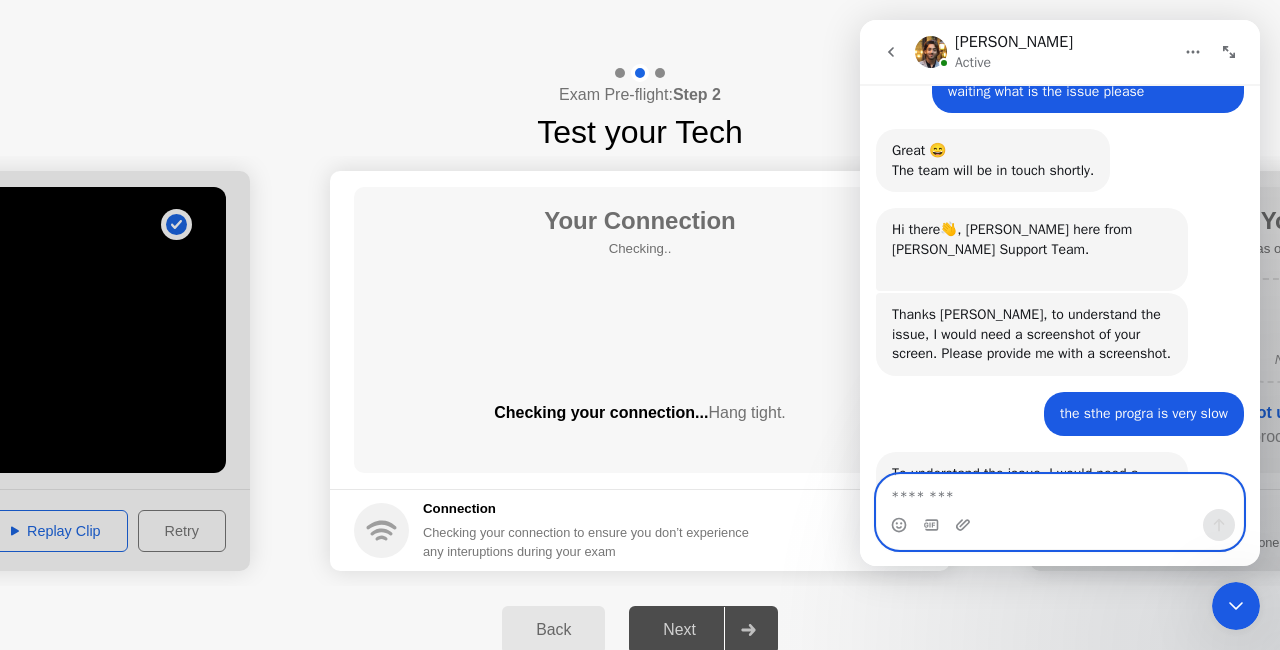 click at bounding box center (1060, 492) 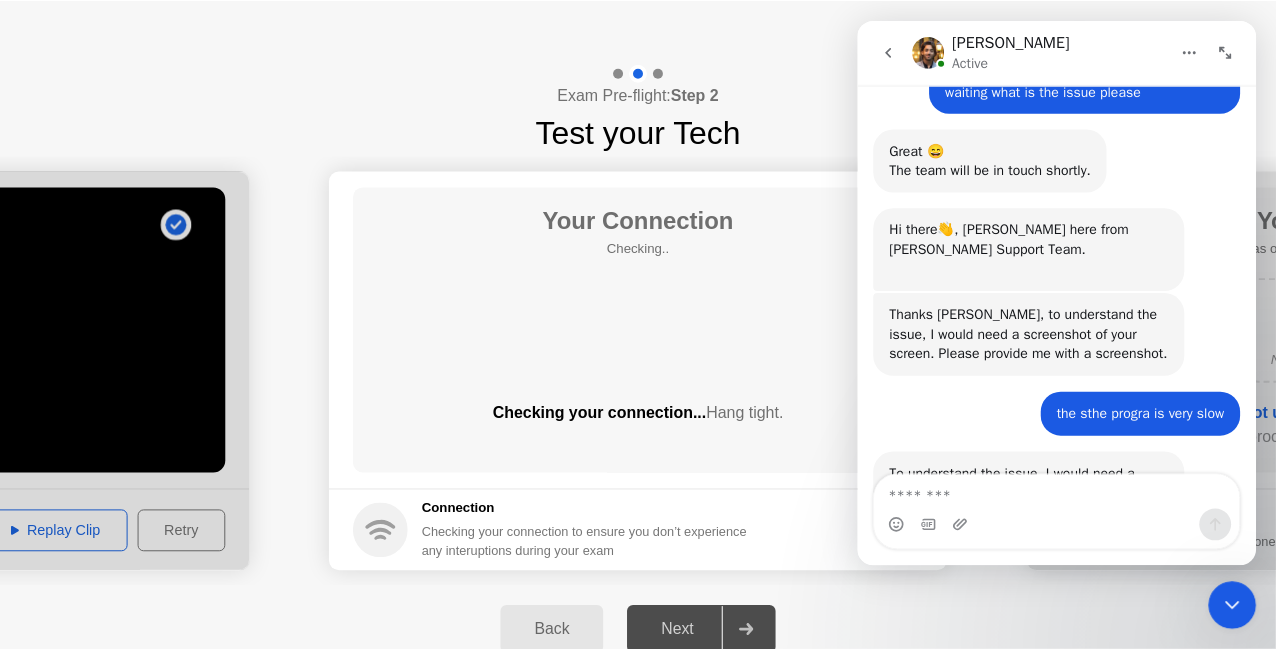 scroll, scrollTop: 999, scrollLeft: 0, axis: vertical 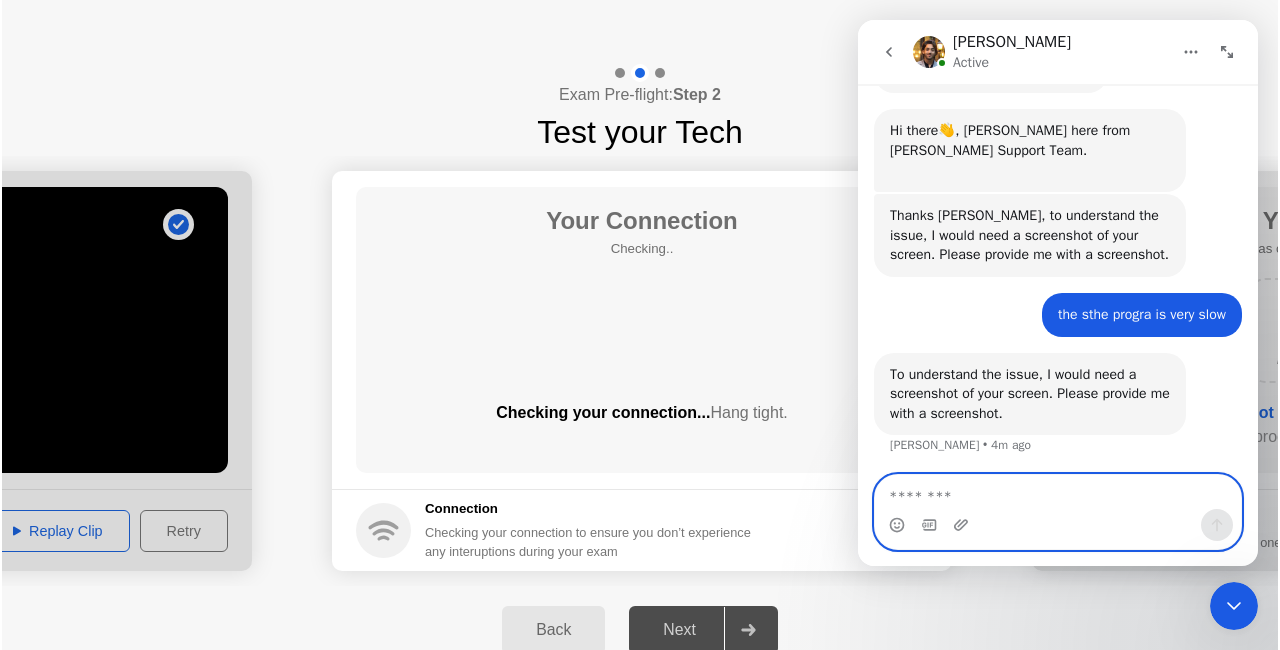click at bounding box center (1058, 492) 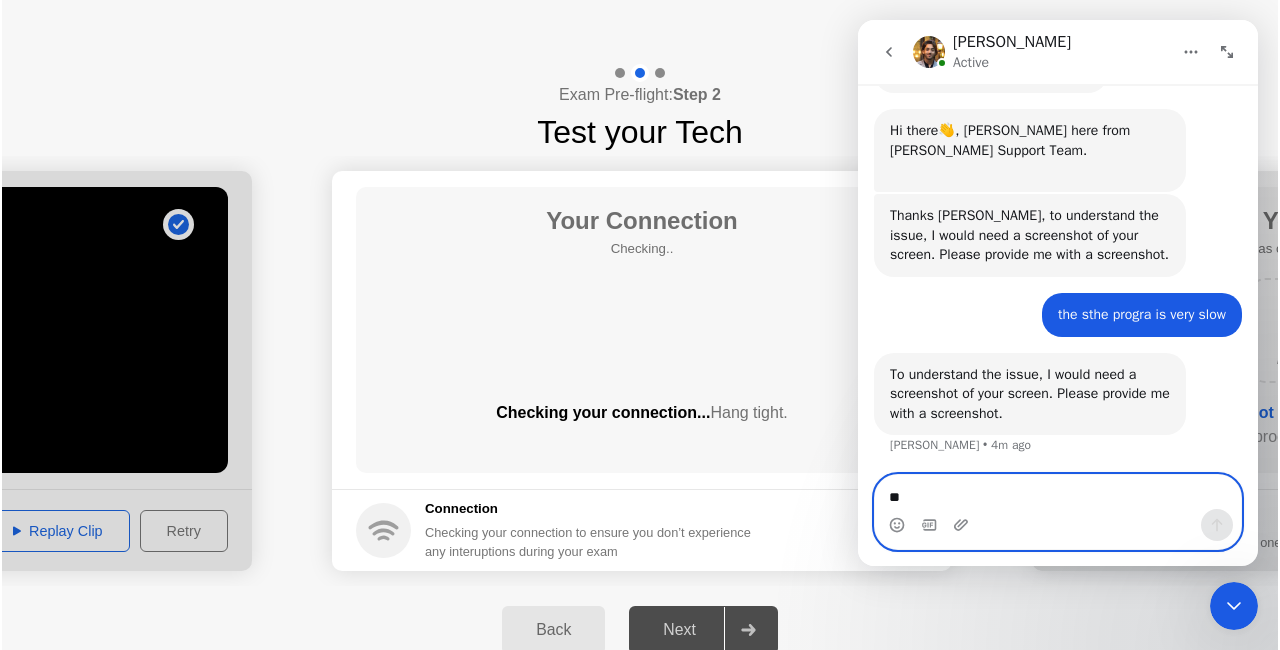 type on "***" 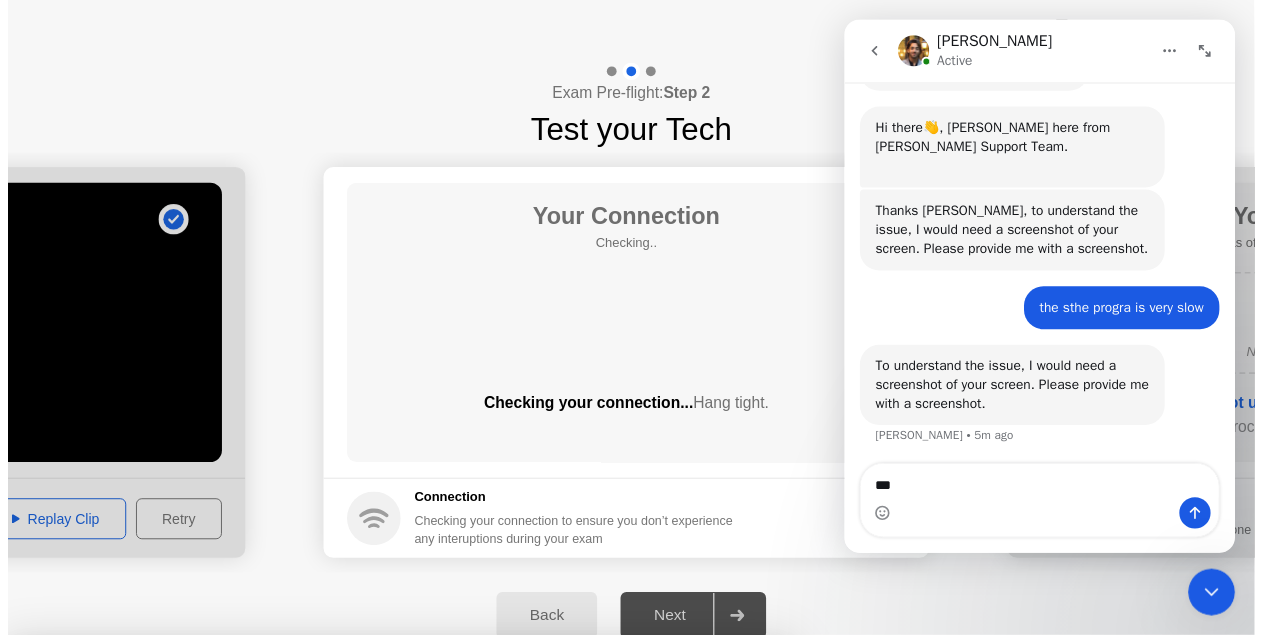 scroll, scrollTop: 1014, scrollLeft: 0, axis: vertical 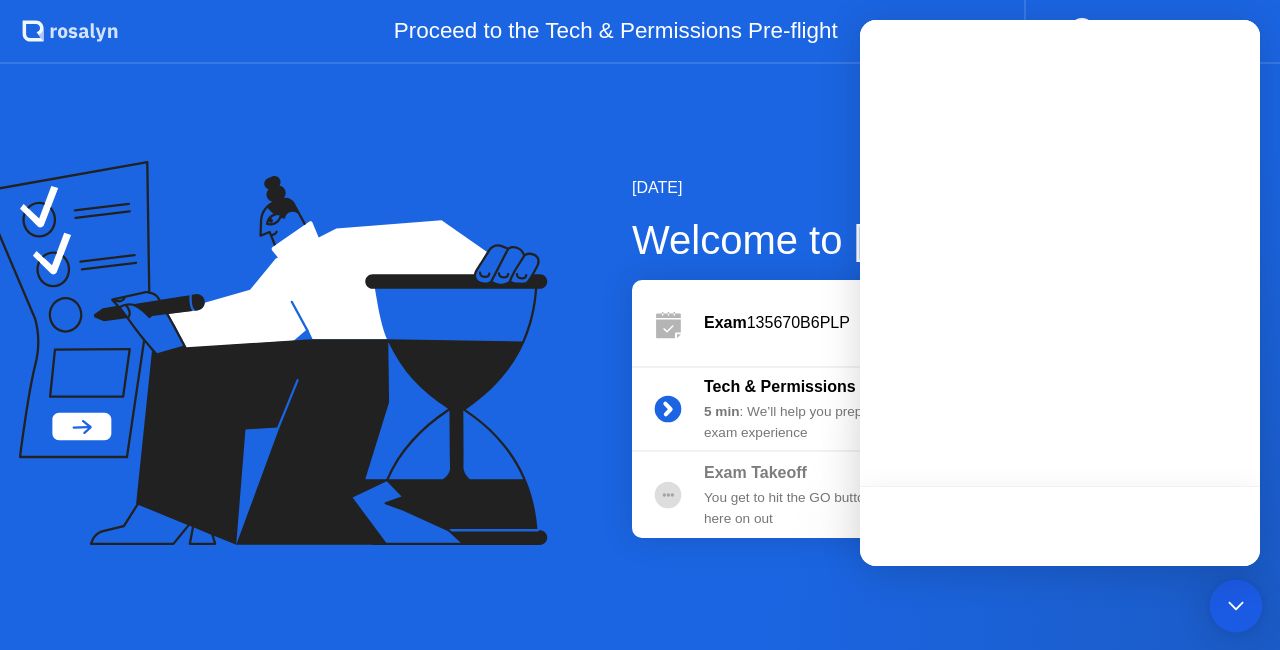 click 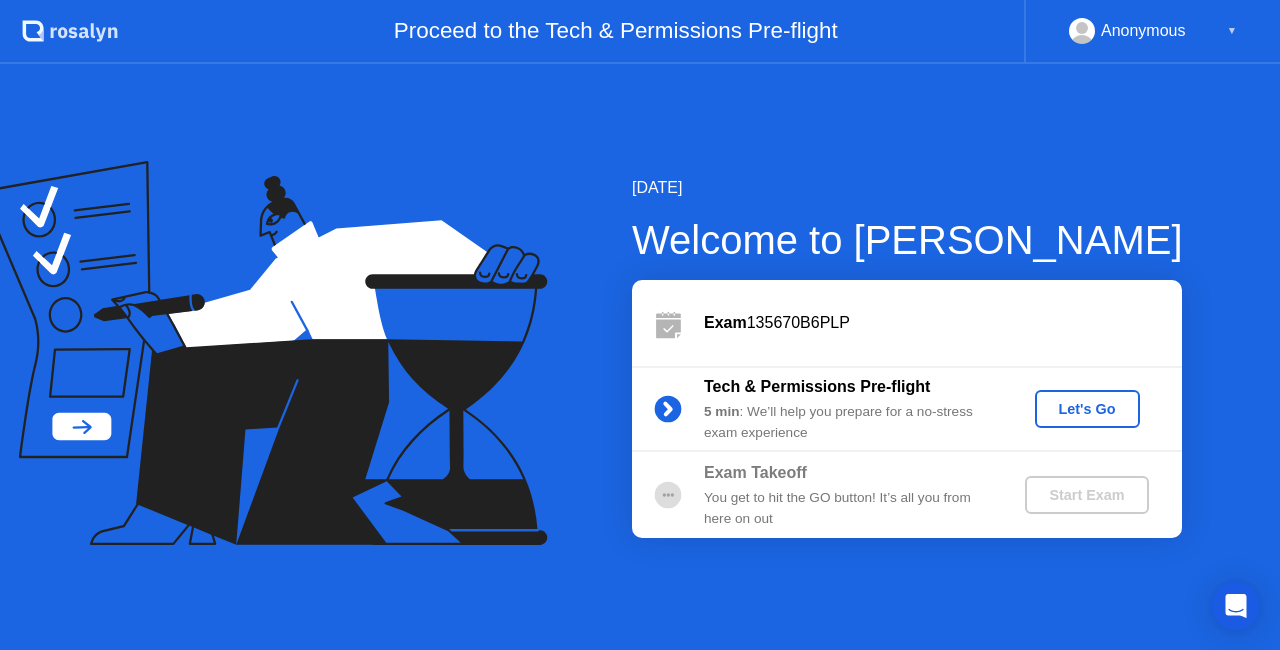 click on "Let's Go" 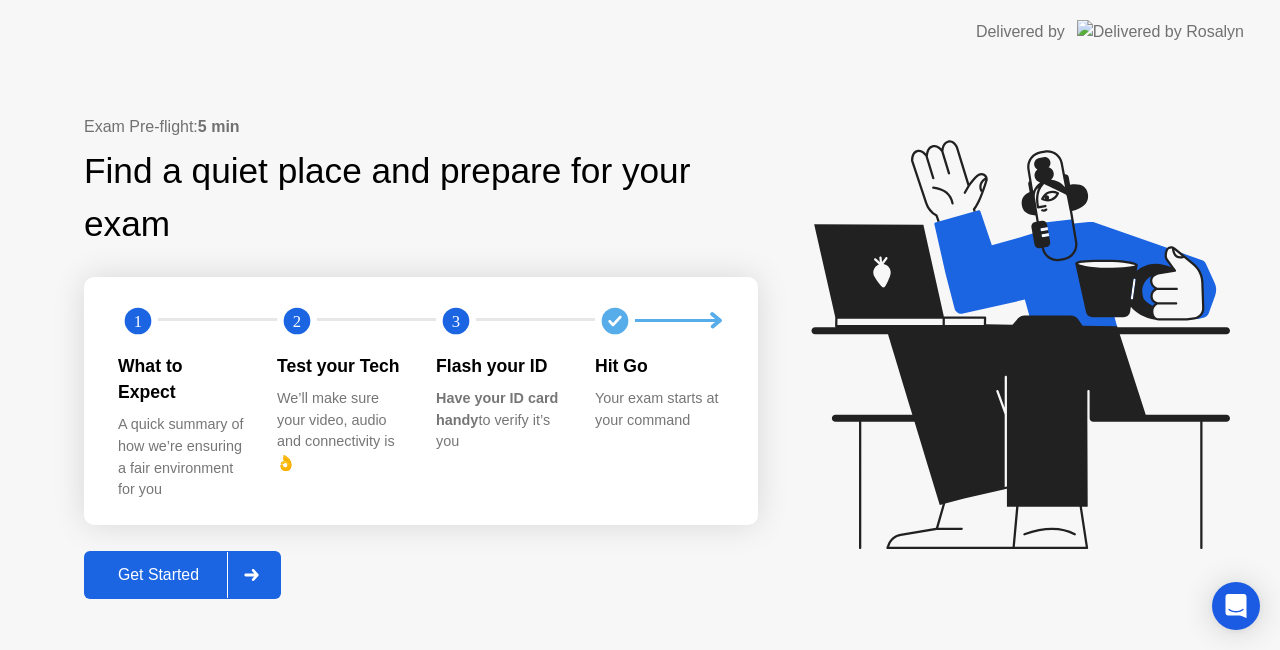 click on "Next" 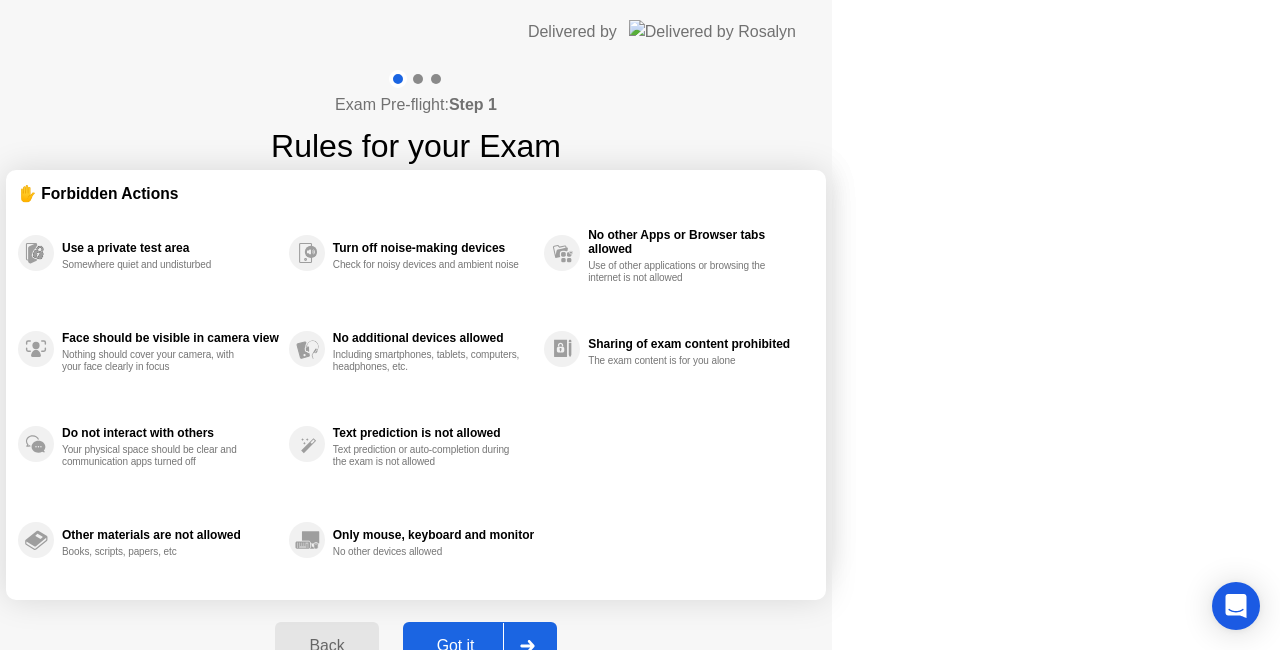 click on "Back Got it" 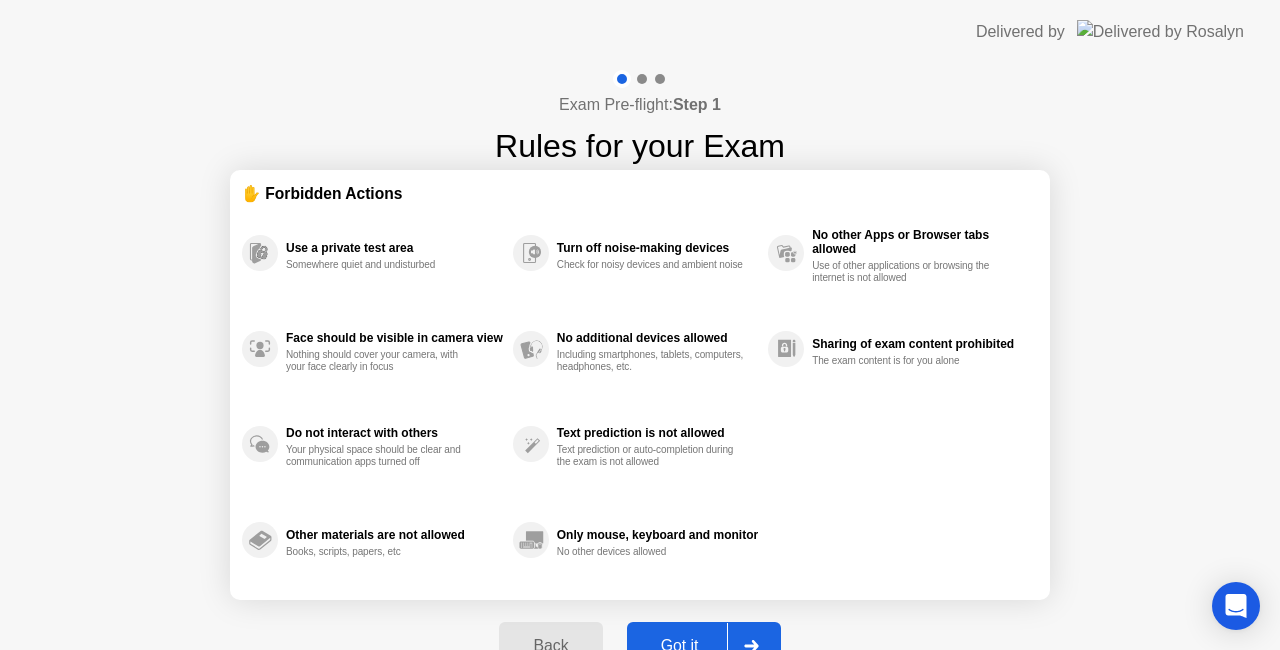 click on "Exam Pre-flight:  Step 1 Rules for your Exam ✋ Forbidden Actions Use a private test area Somewhere quiet and undisturbed Face should be visible in camera view Nothing should cover your camera, with your face clearly in focus Do not interact with others Your physical space should be clear and communication apps turned off Other materials are not allowed Books, scripts, papers, etc Turn off noise-making devices Check for noisy devices and ambient noise No additional devices allowed Including smartphones, tablets, computers, headphones, etc. Text prediction is not allowed Text prediction or auto-completion during the exam is not allowed Only mouse, keyboard and monitor No other devices allowed No other Apps or Browser tabs allowed Use of other applications or browsing the internet is not allowed Sharing of exam content prohibited The exam content is for you alone Back Got it" 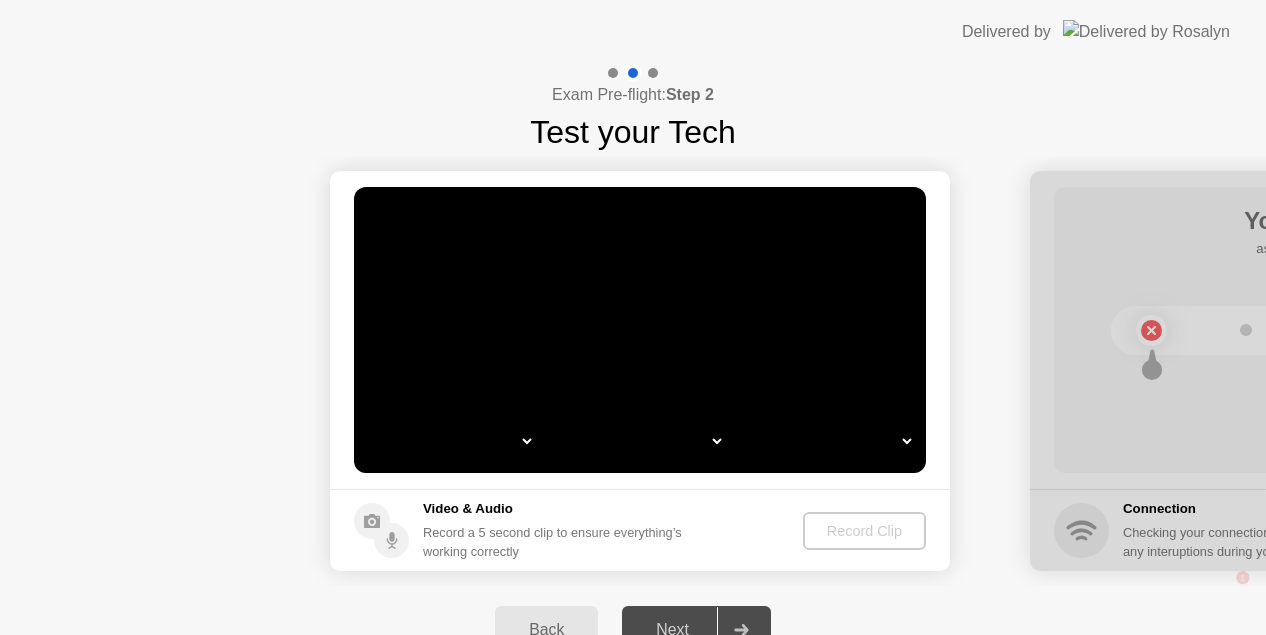 select on "*" 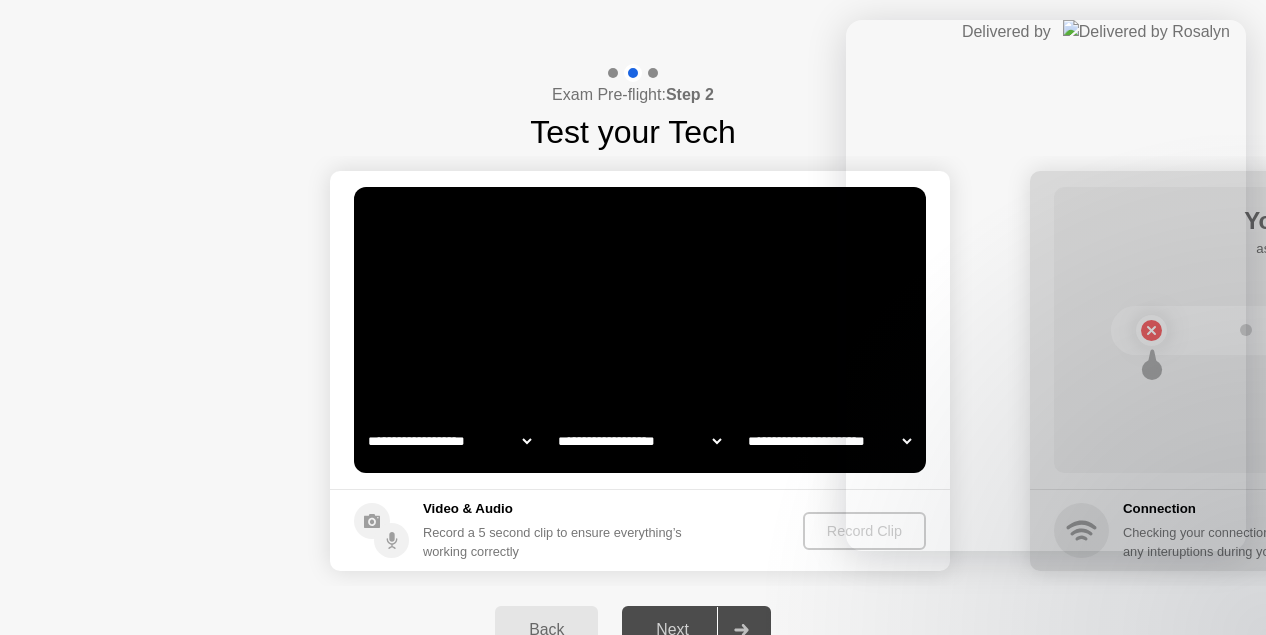 select on "**********" 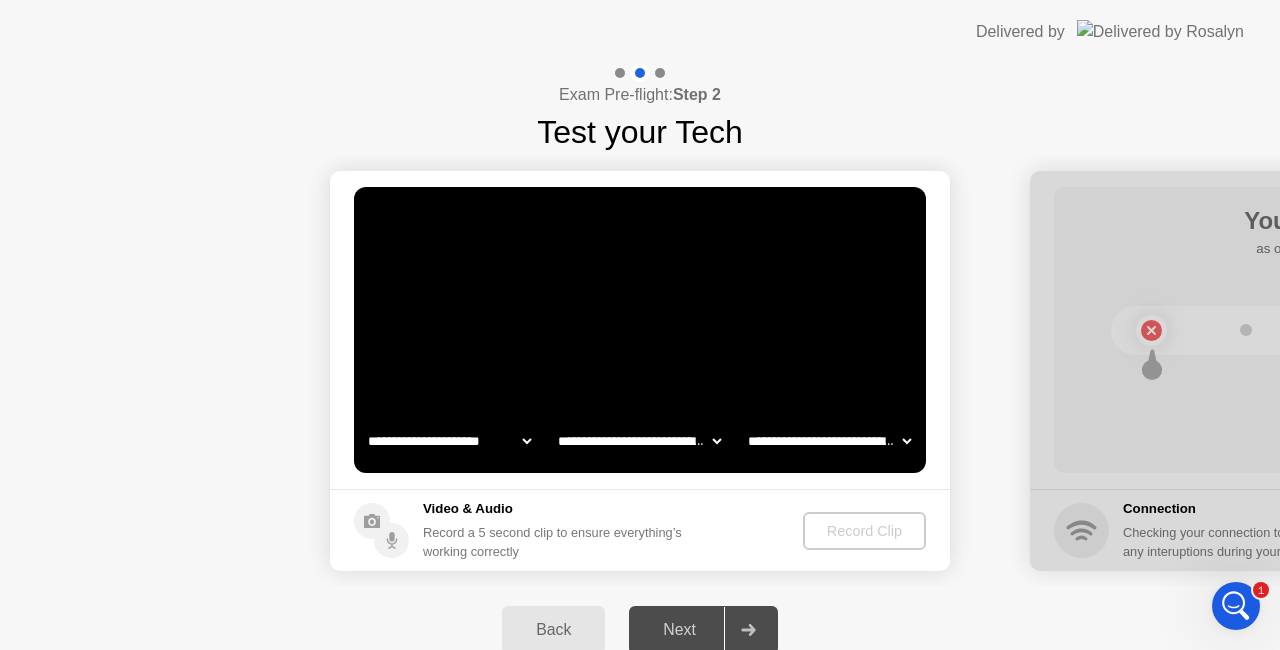 scroll, scrollTop: 0, scrollLeft: 0, axis: both 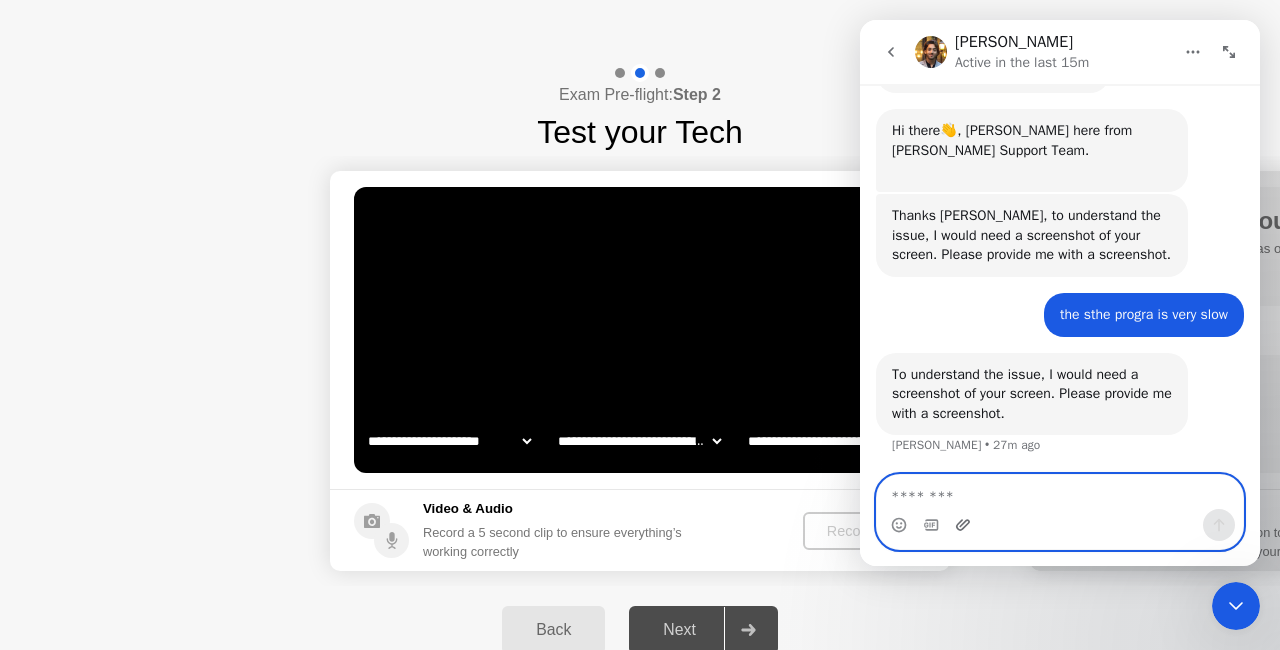 click 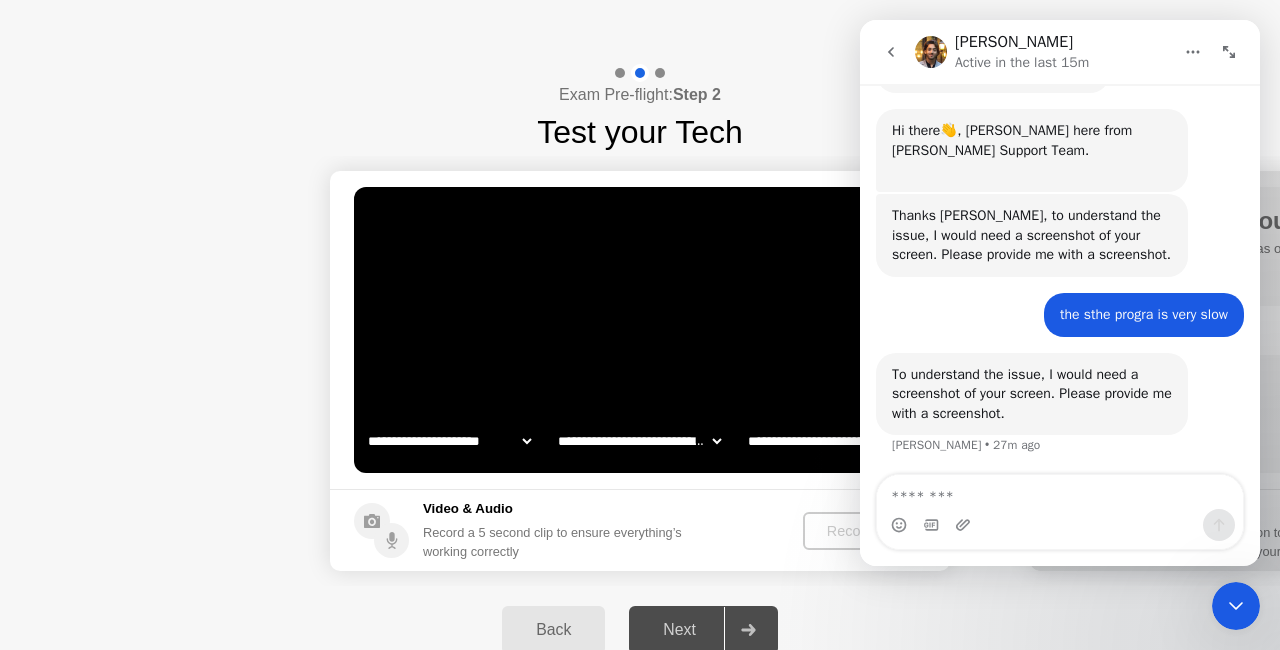 click 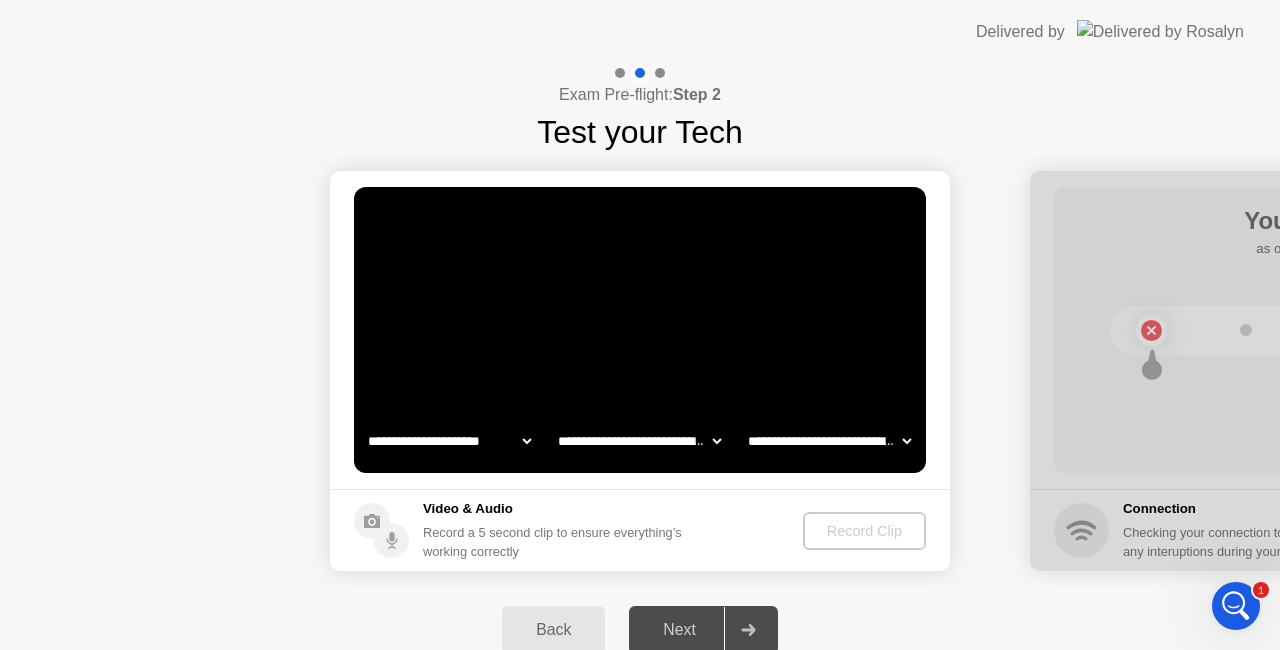 click 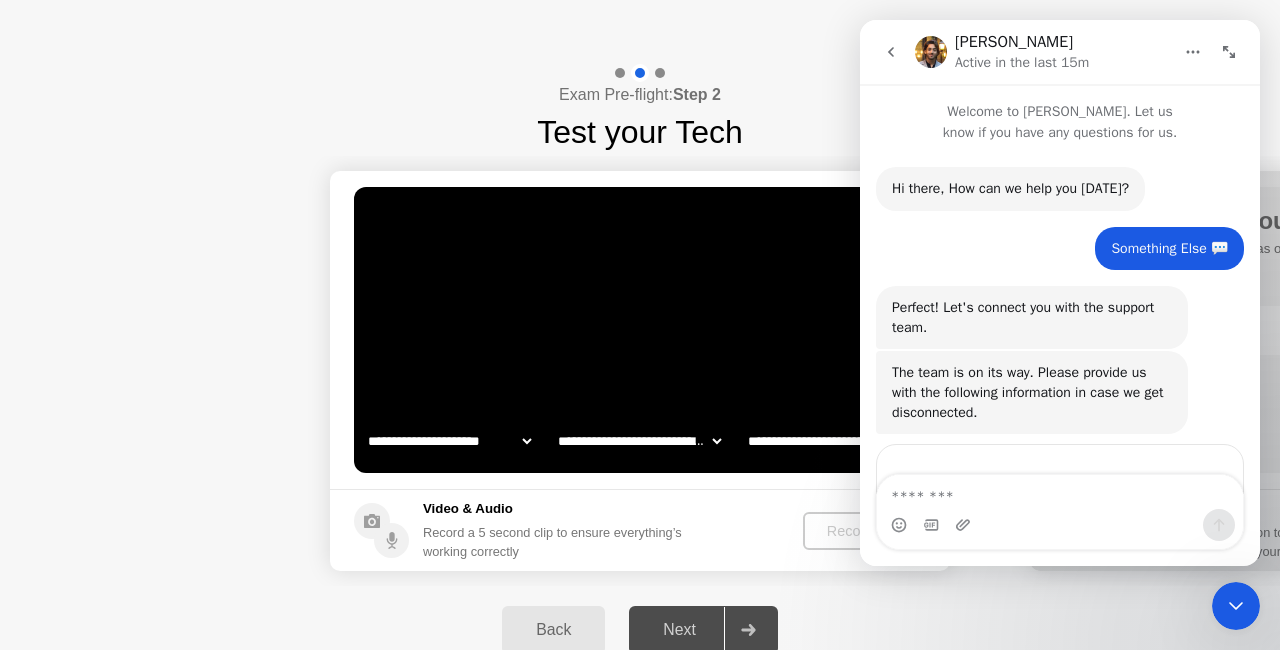 scroll, scrollTop: 999, scrollLeft: 0, axis: vertical 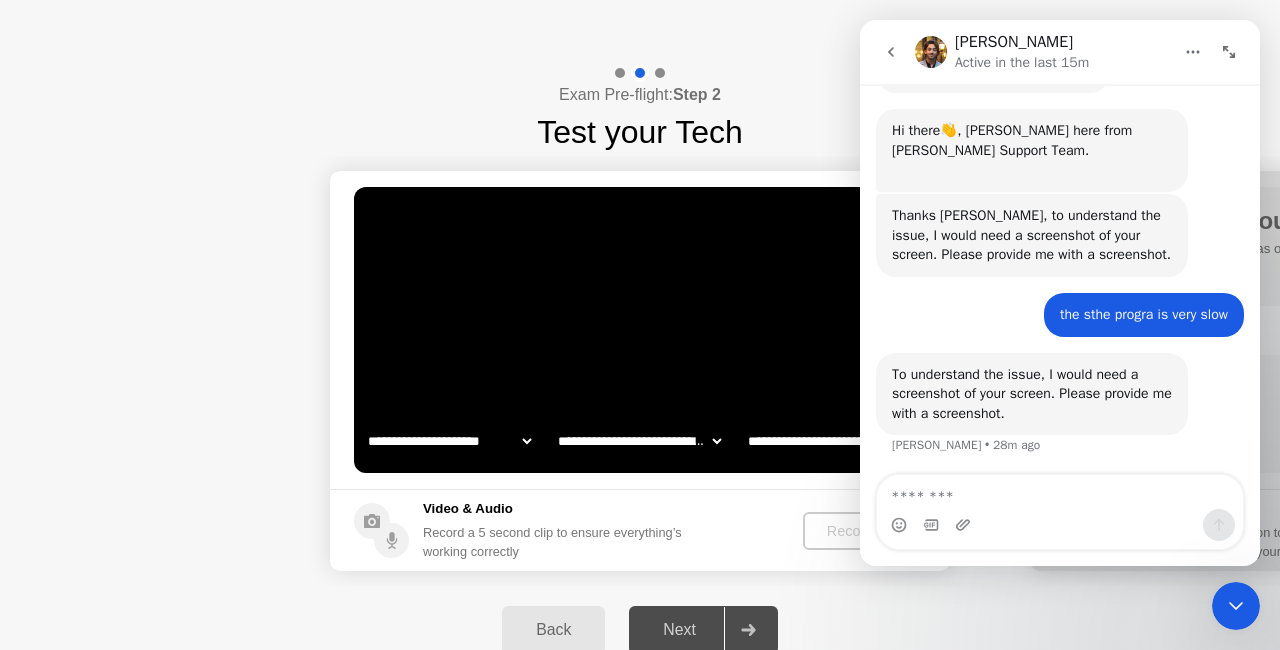 click at bounding box center (1060, 492) 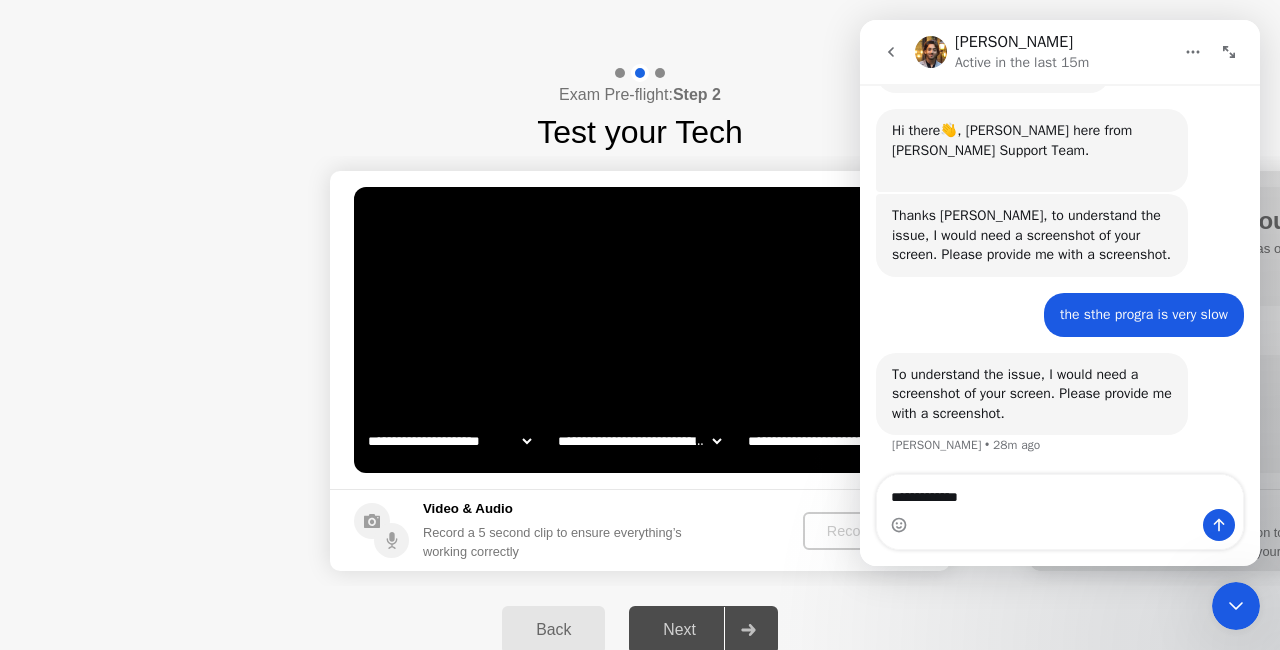 type on "**********" 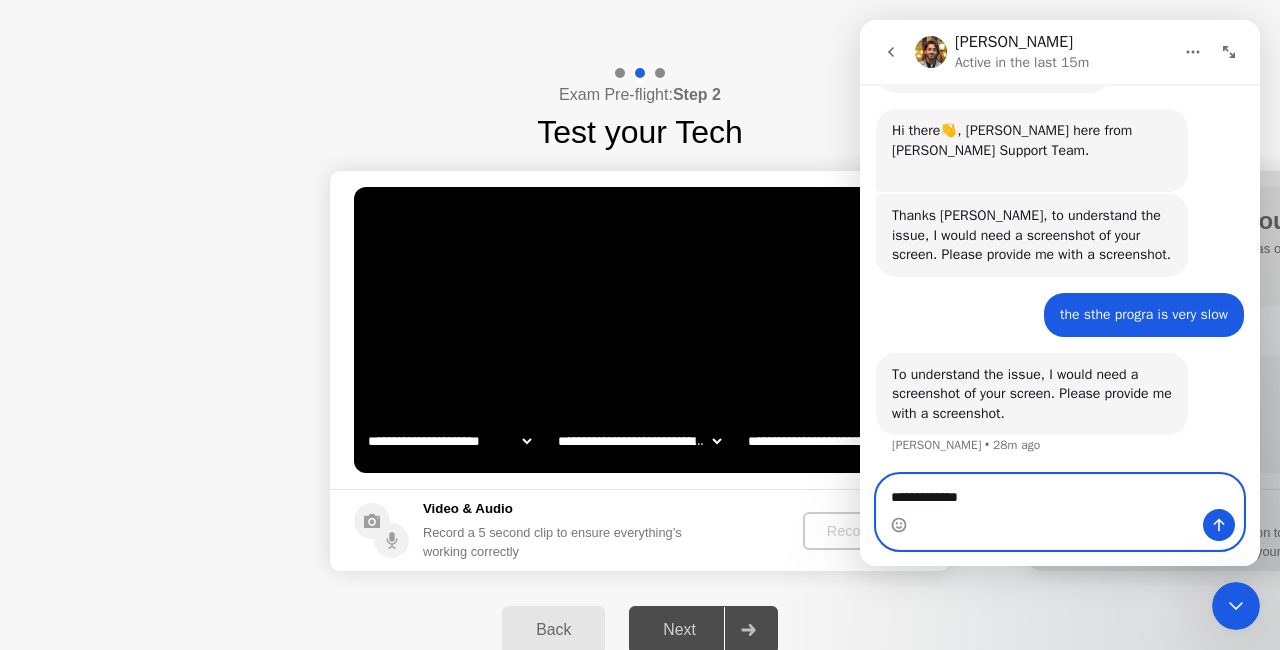 drag, startPoint x: 1008, startPoint y: 492, endPoint x: 766, endPoint y: 460, distance: 244.10654 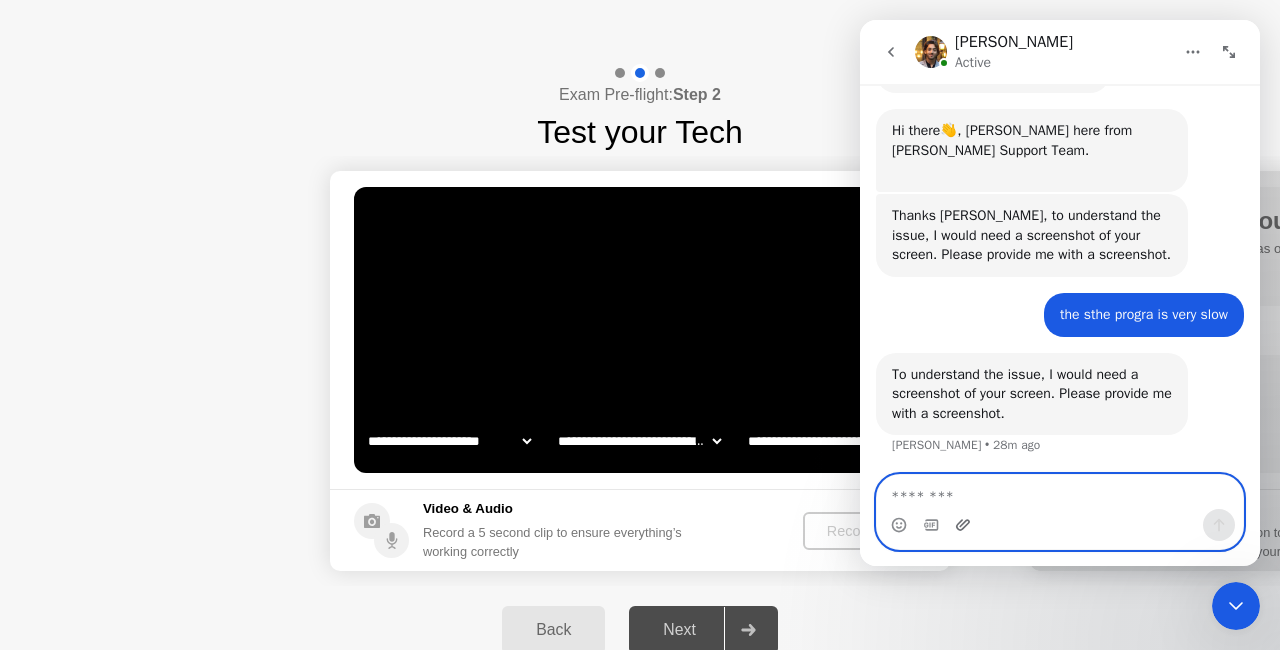 click 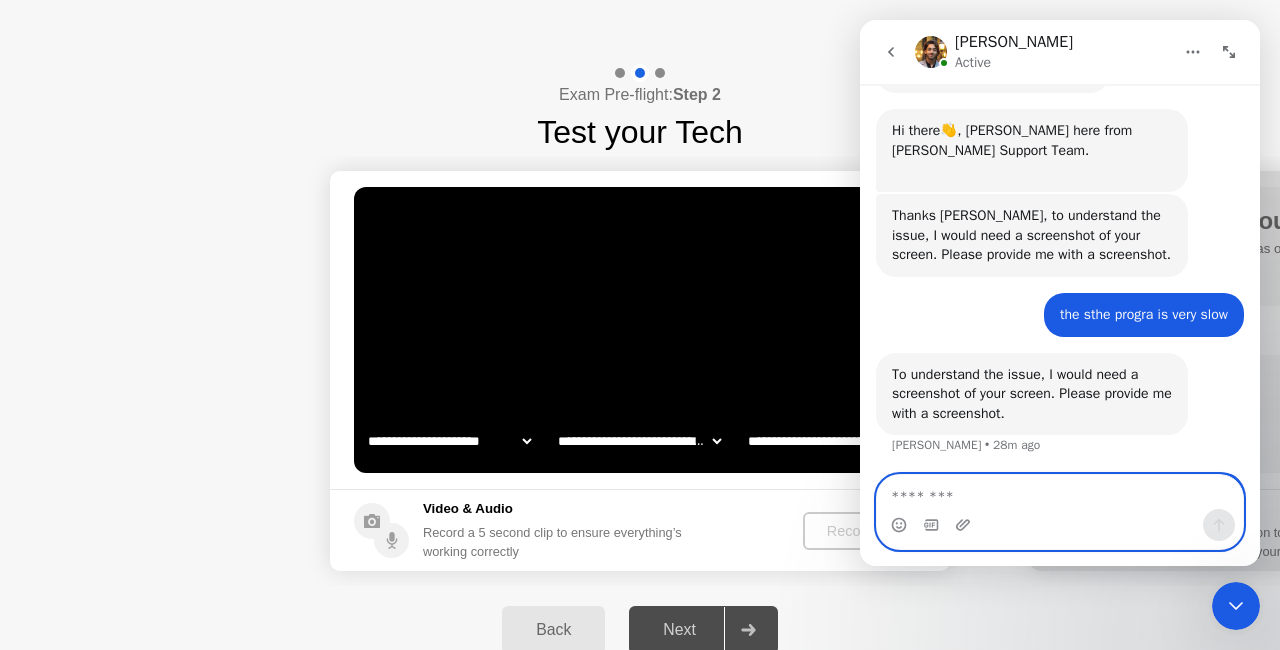 scroll, scrollTop: 1176, scrollLeft: 0, axis: vertical 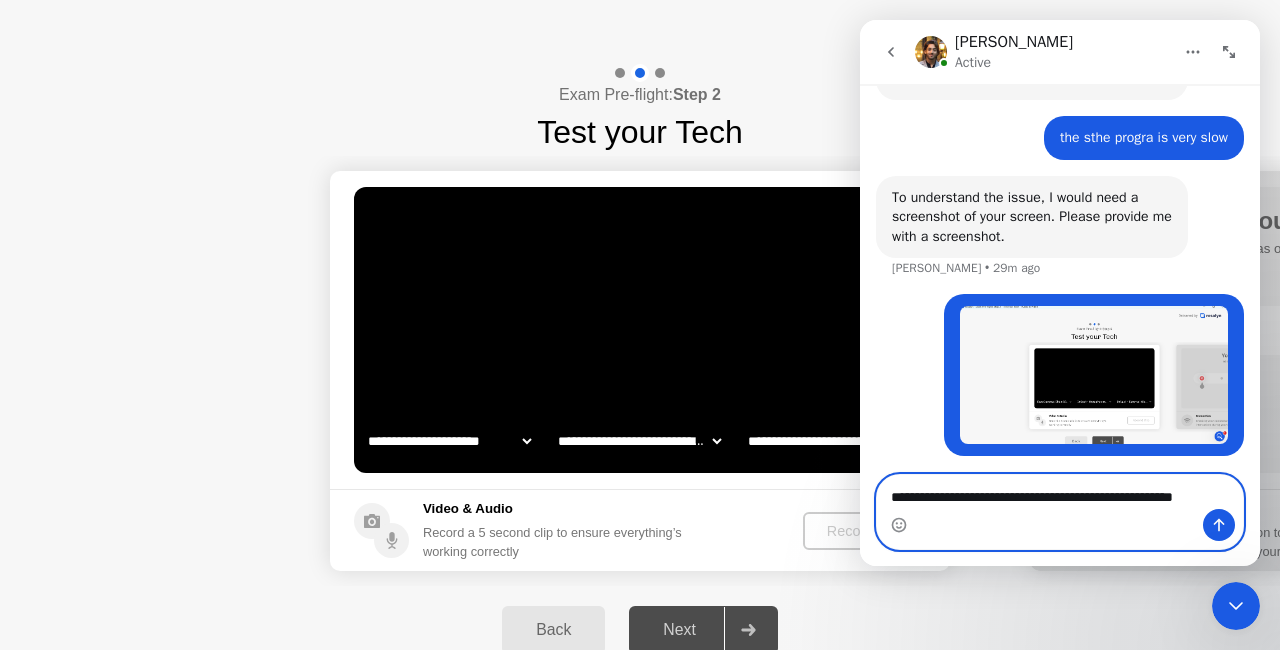 type on "**********" 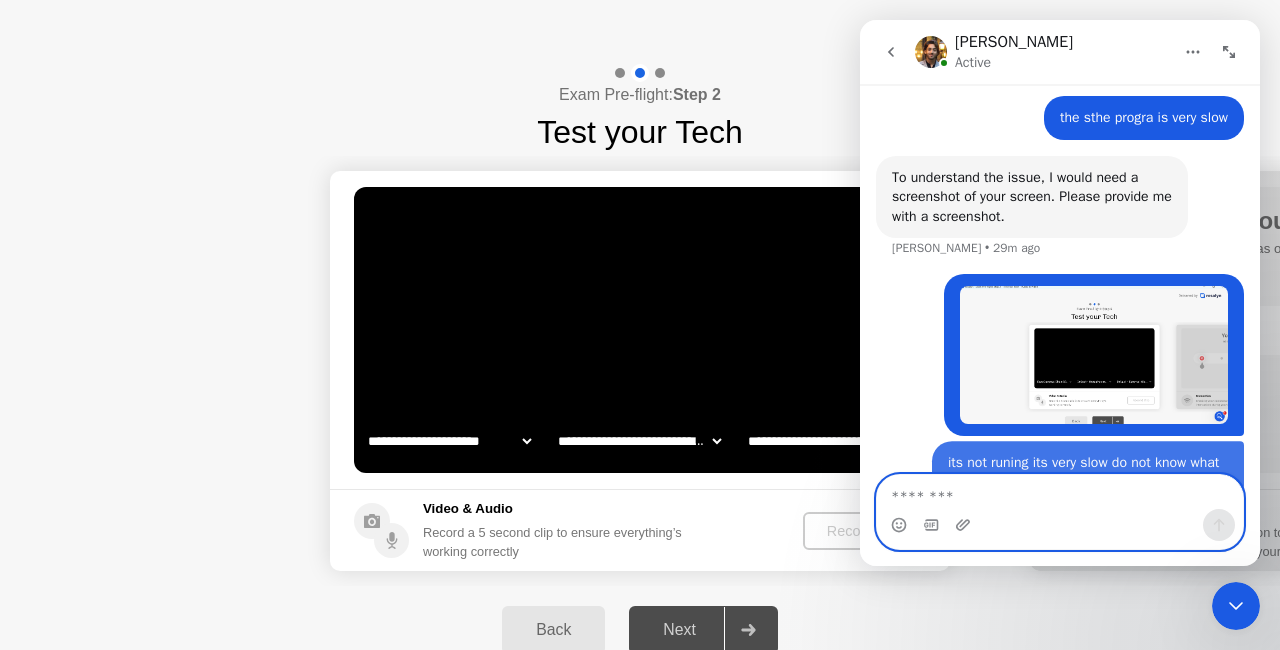 scroll, scrollTop: 1242, scrollLeft: 0, axis: vertical 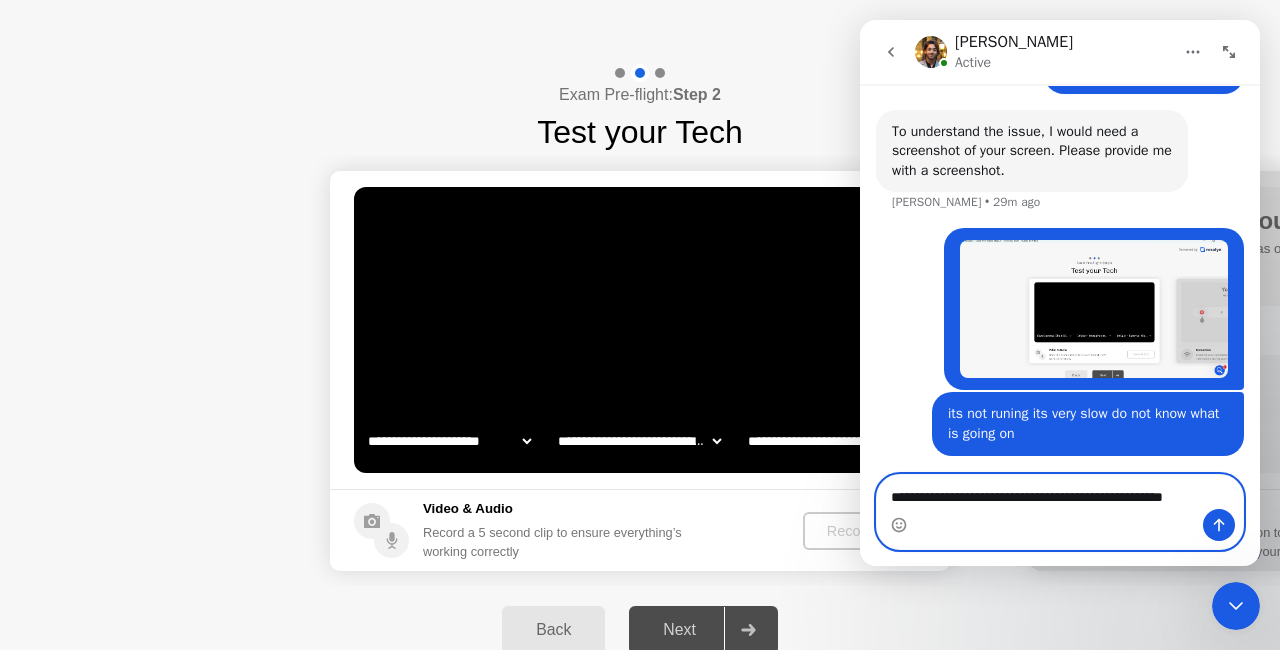 type on "**********" 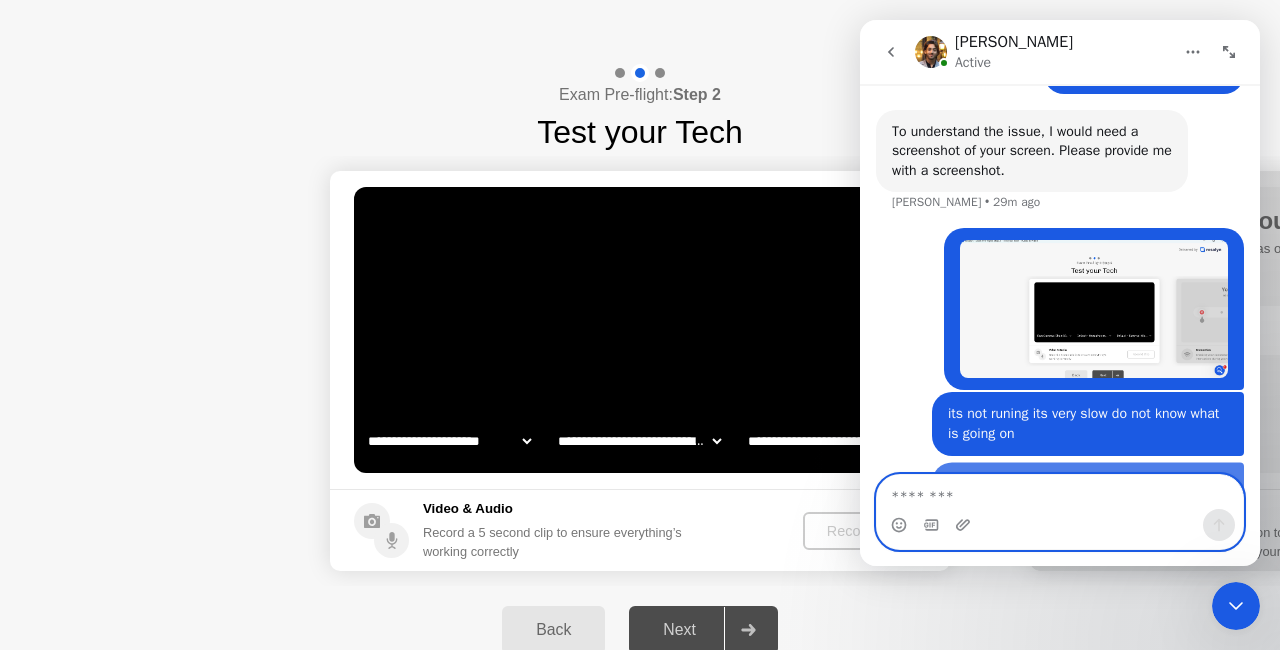 scroll, scrollTop: 1307, scrollLeft: 0, axis: vertical 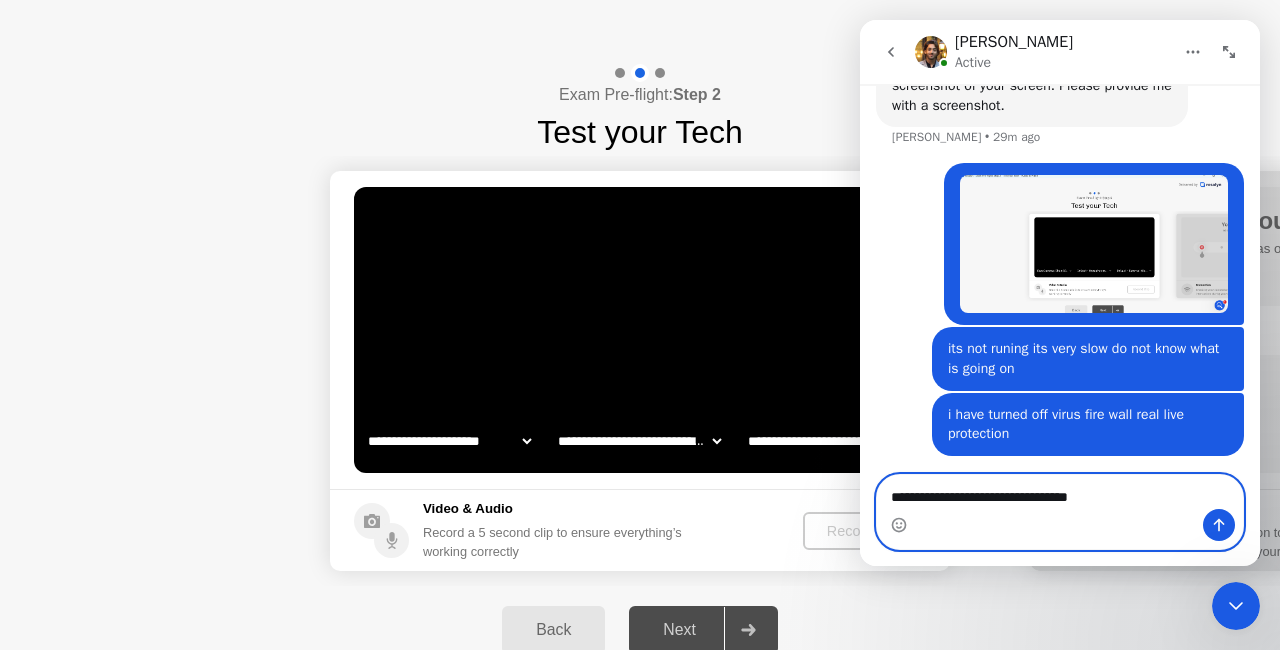 type on "**********" 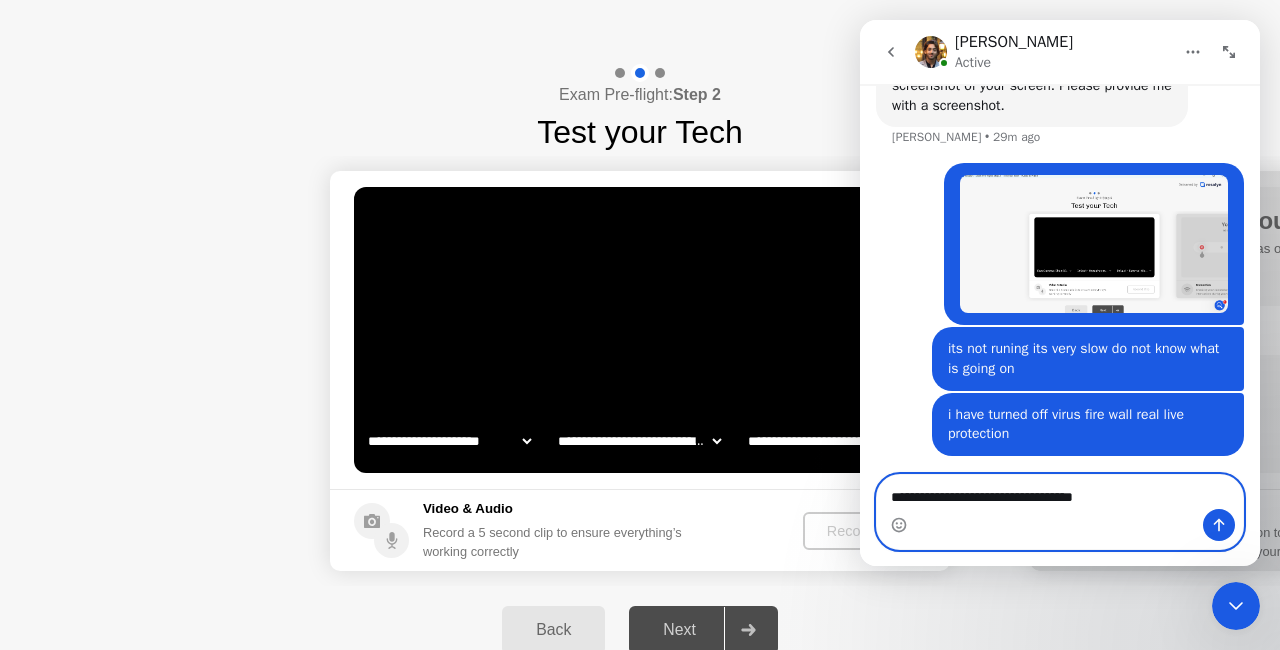 type 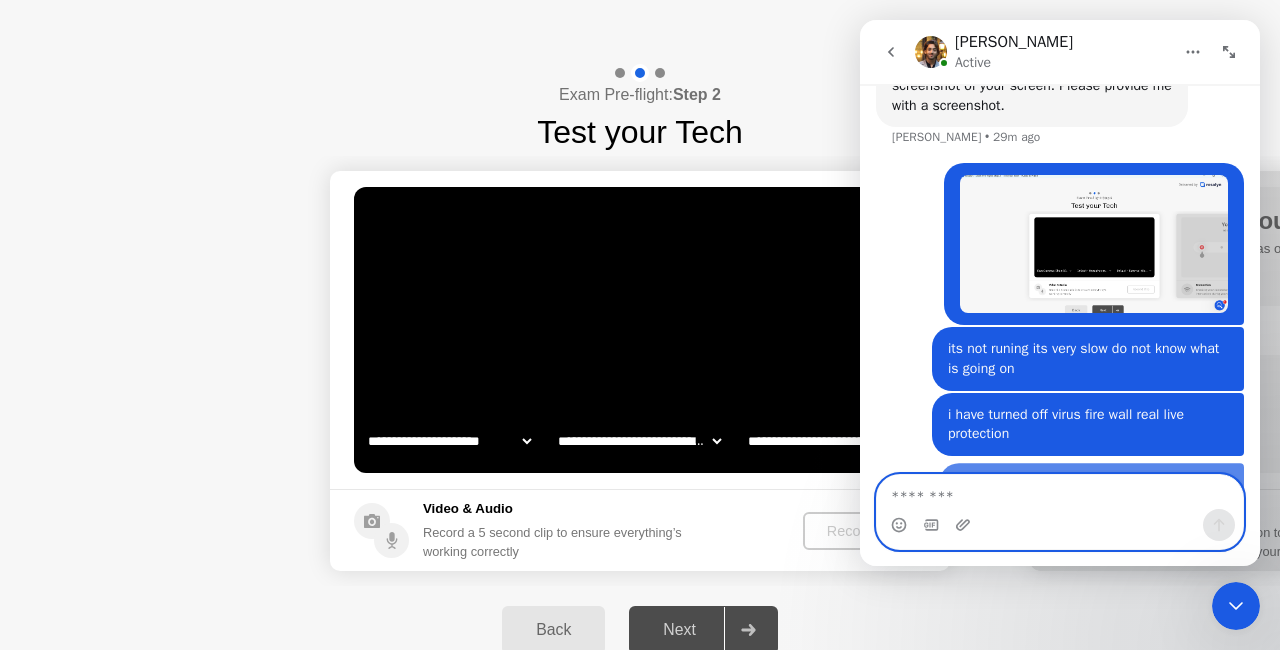 scroll, scrollTop: 1352, scrollLeft: 0, axis: vertical 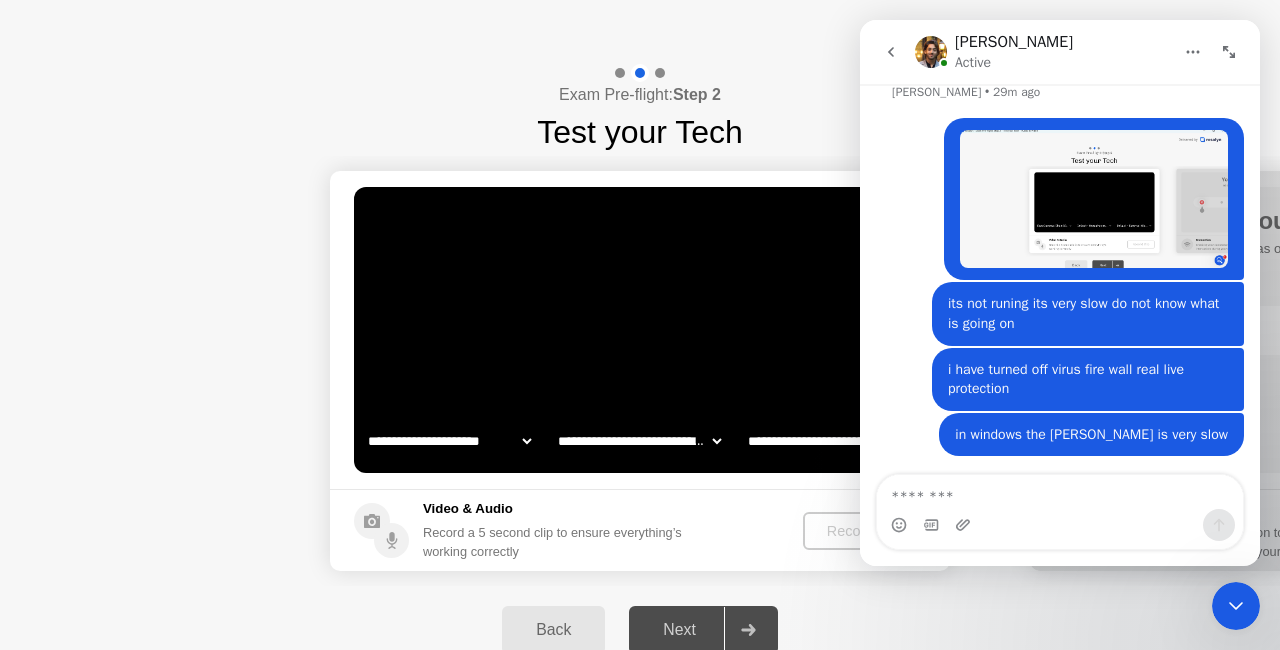 click on "**********" 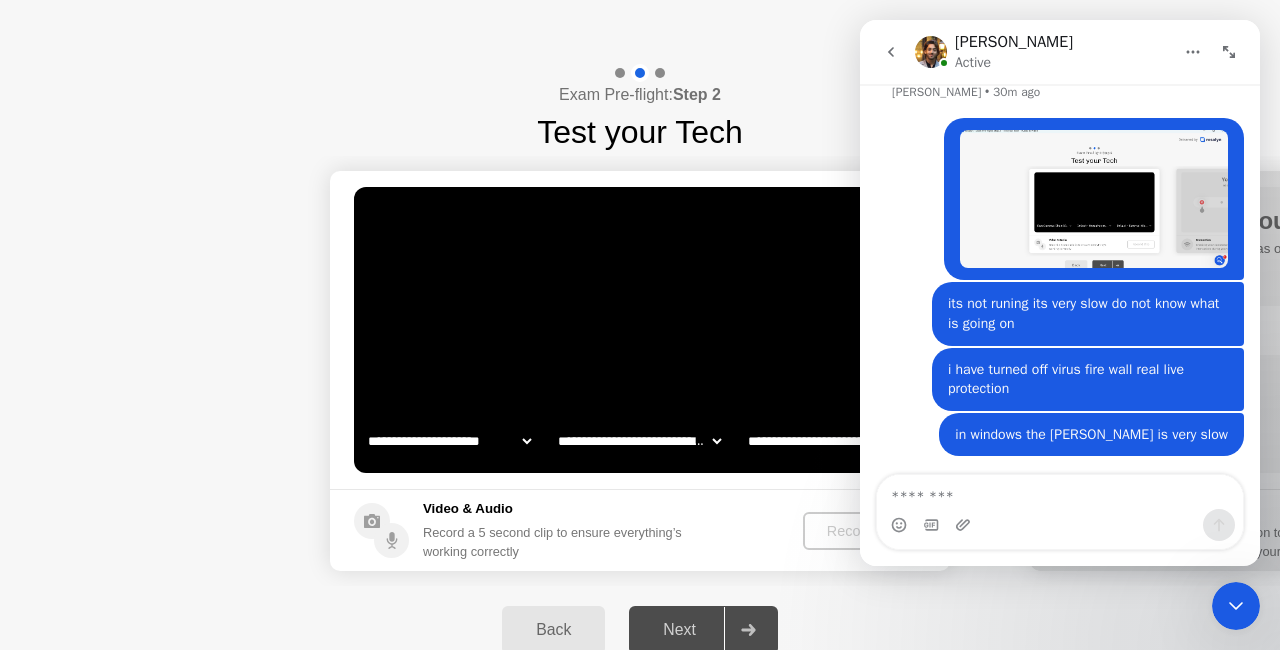 click on "**********" 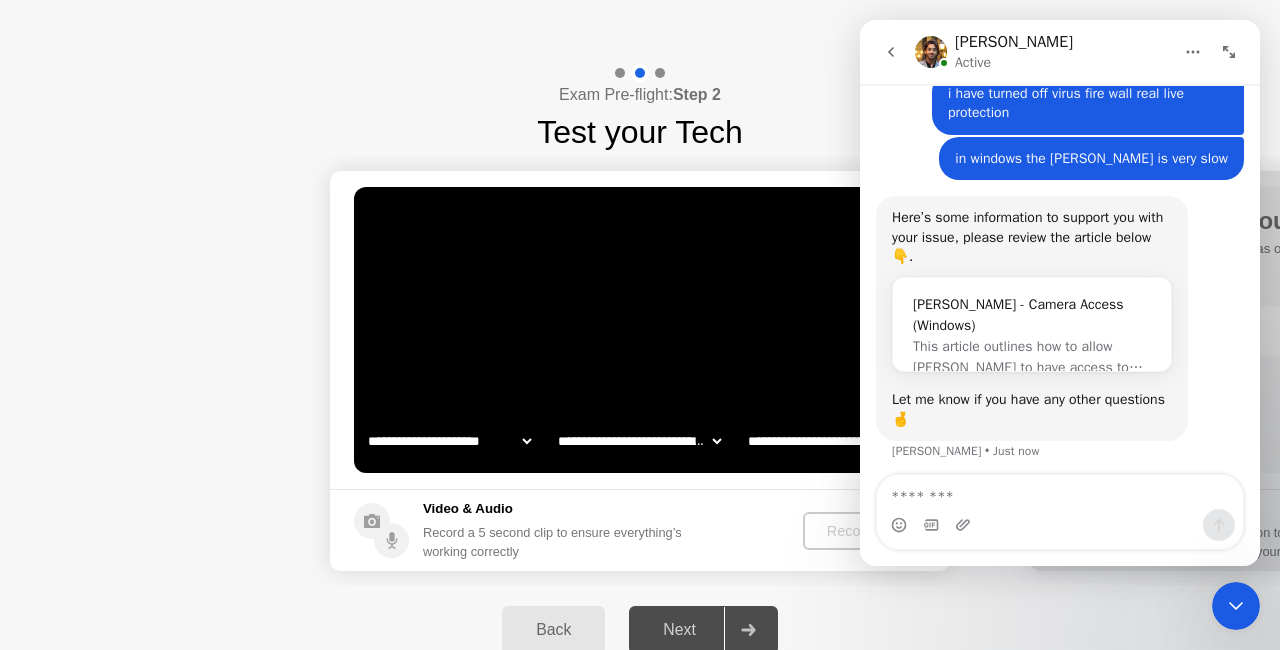 scroll, scrollTop: 1614, scrollLeft: 0, axis: vertical 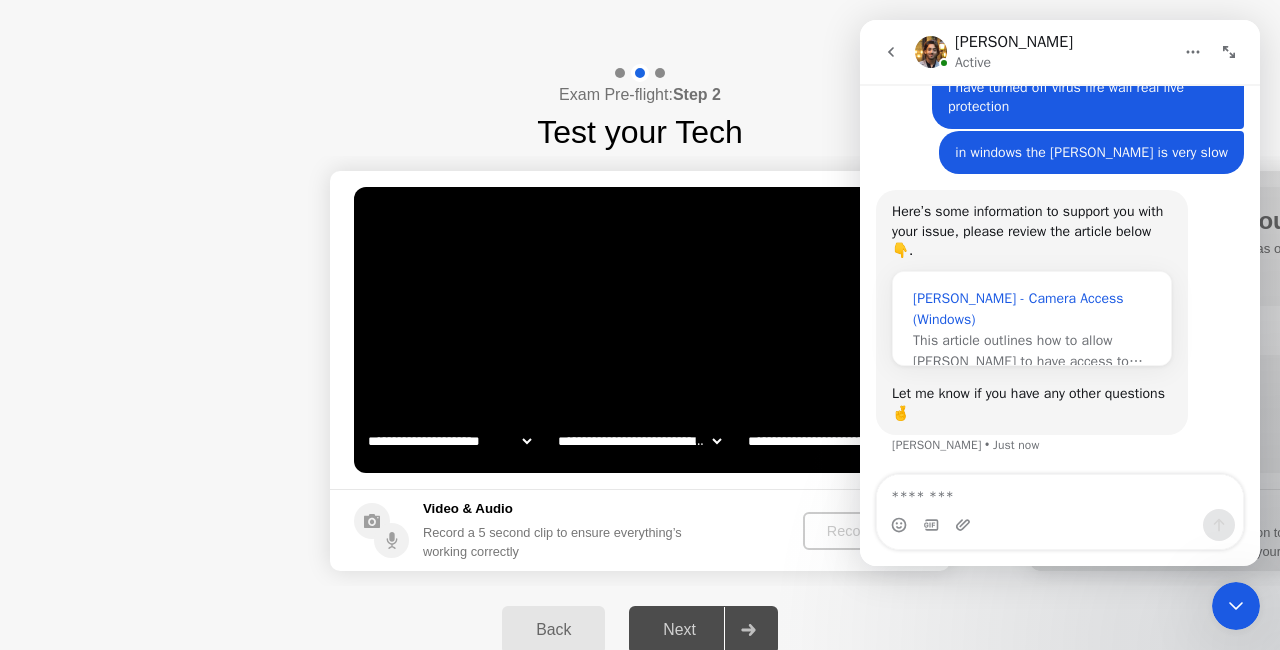 click on "Rosalyn - Camera Access (Windows)" at bounding box center (1032, 309) 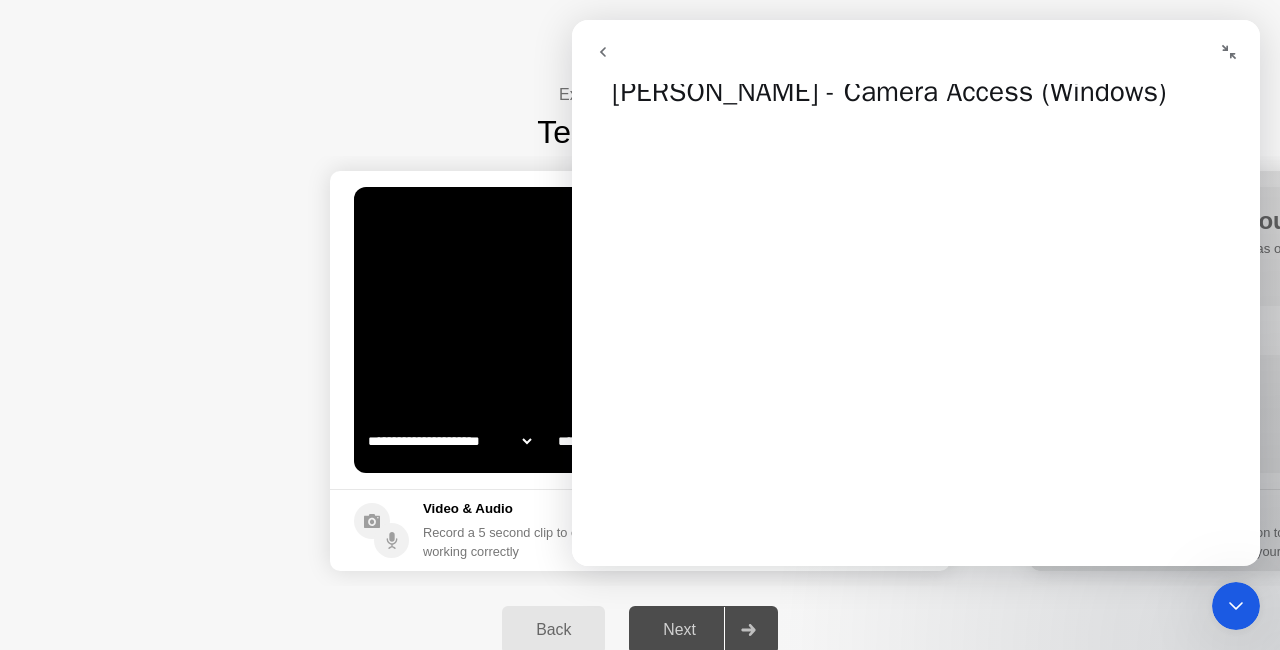 scroll, scrollTop: 32, scrollLeft: 0, axis: vertical 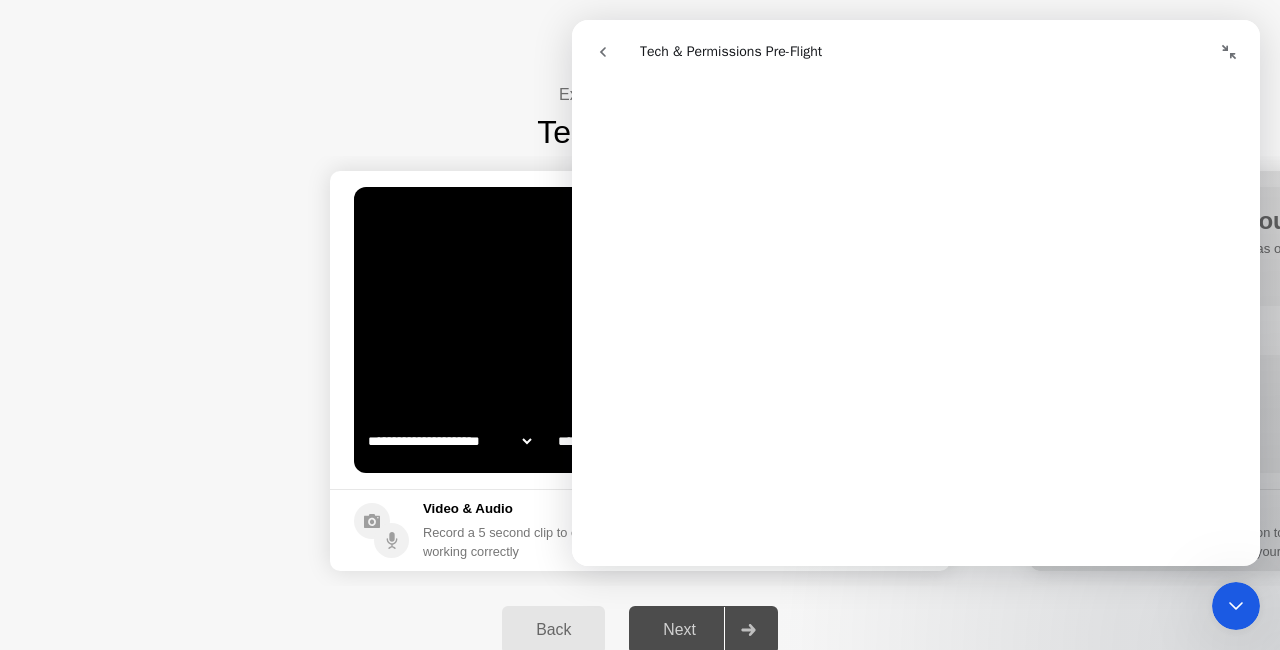 click on "**********" 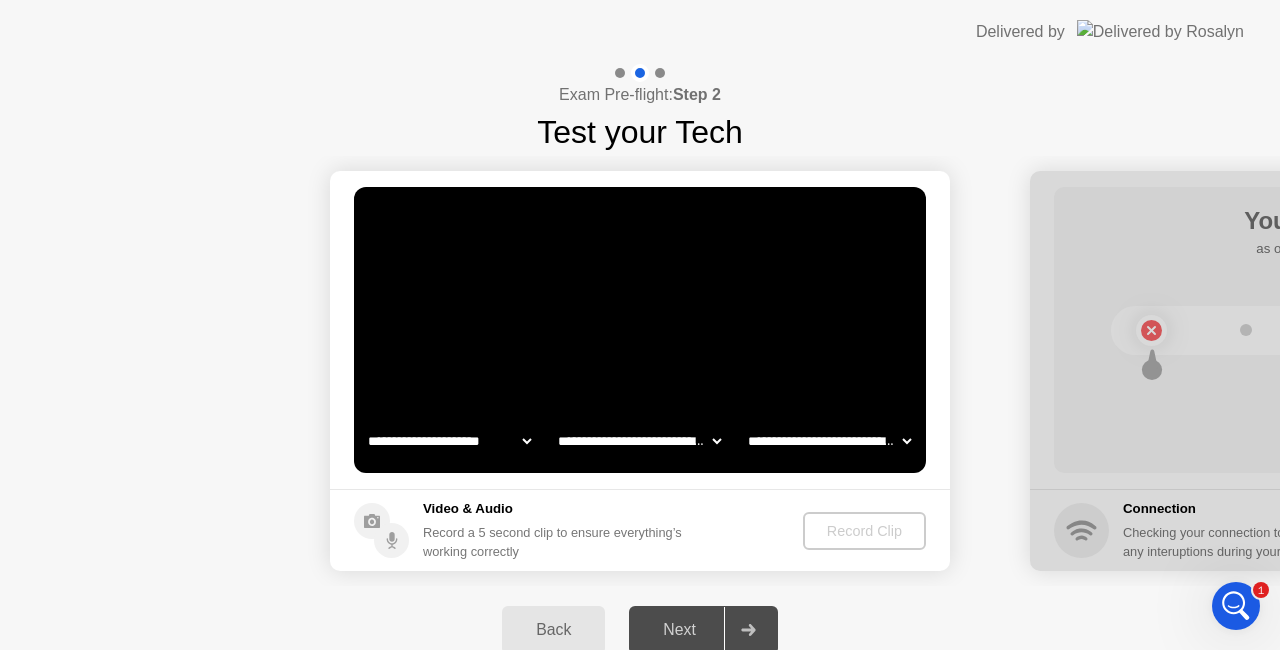 click on "Back" 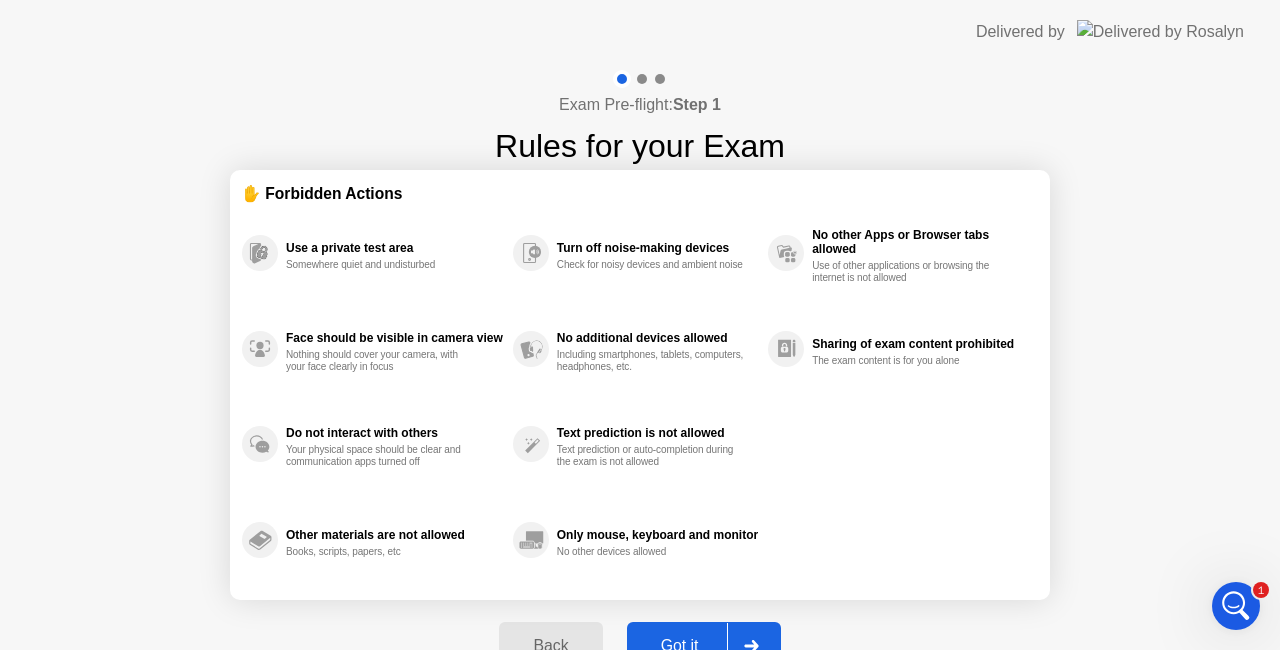 click on "Back" 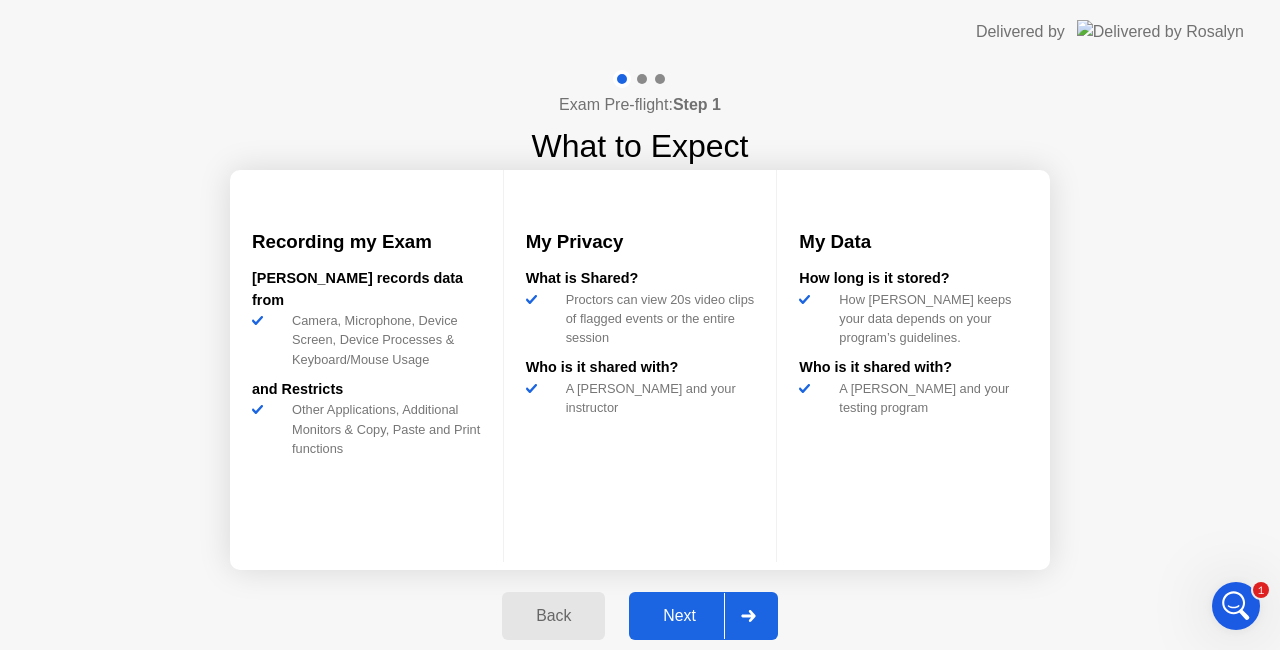 click on "Back" 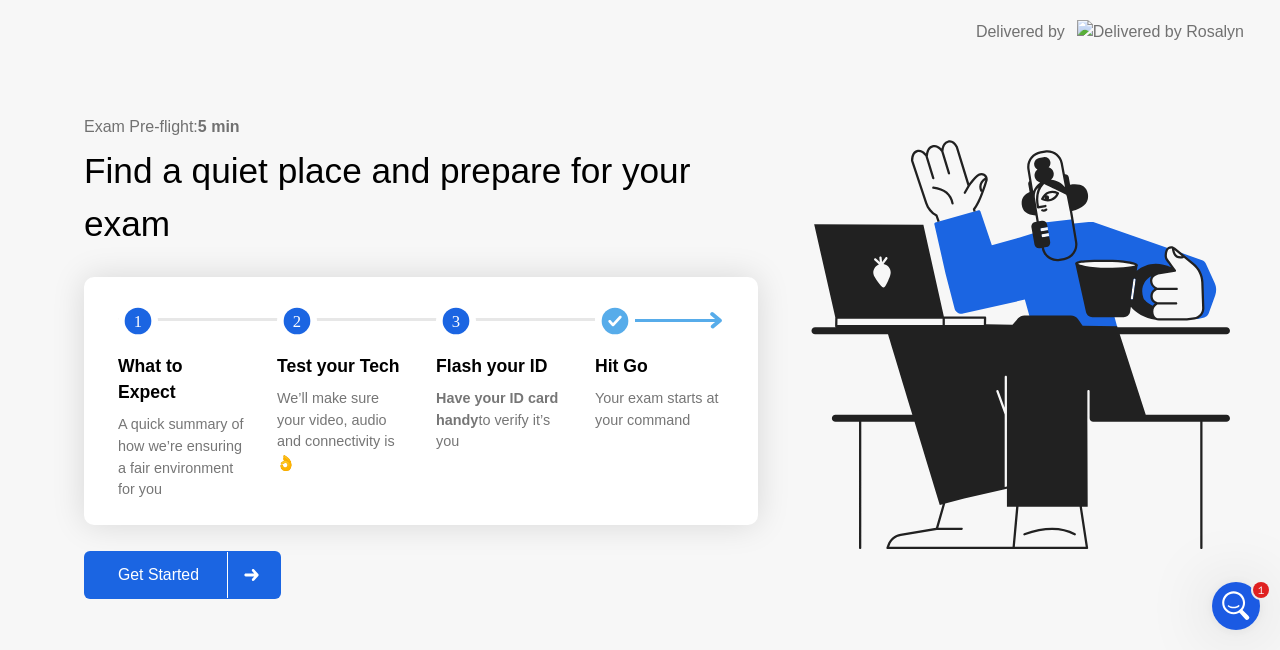 click on "Get Started" 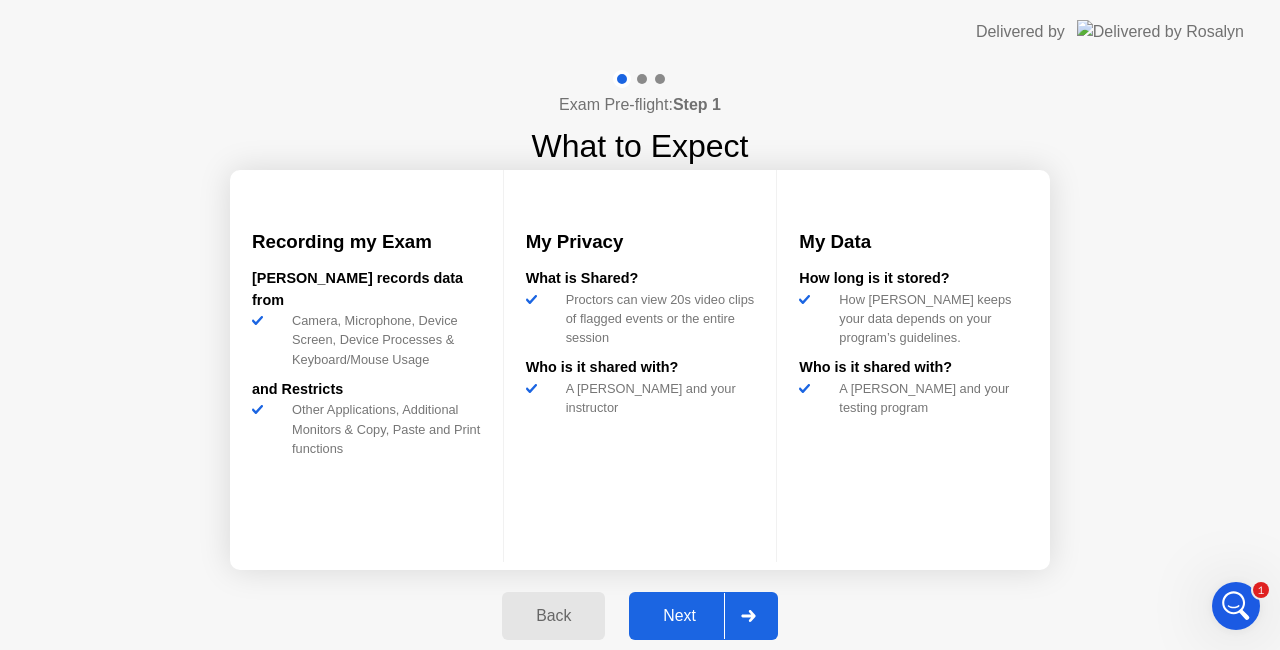 click on "Next" 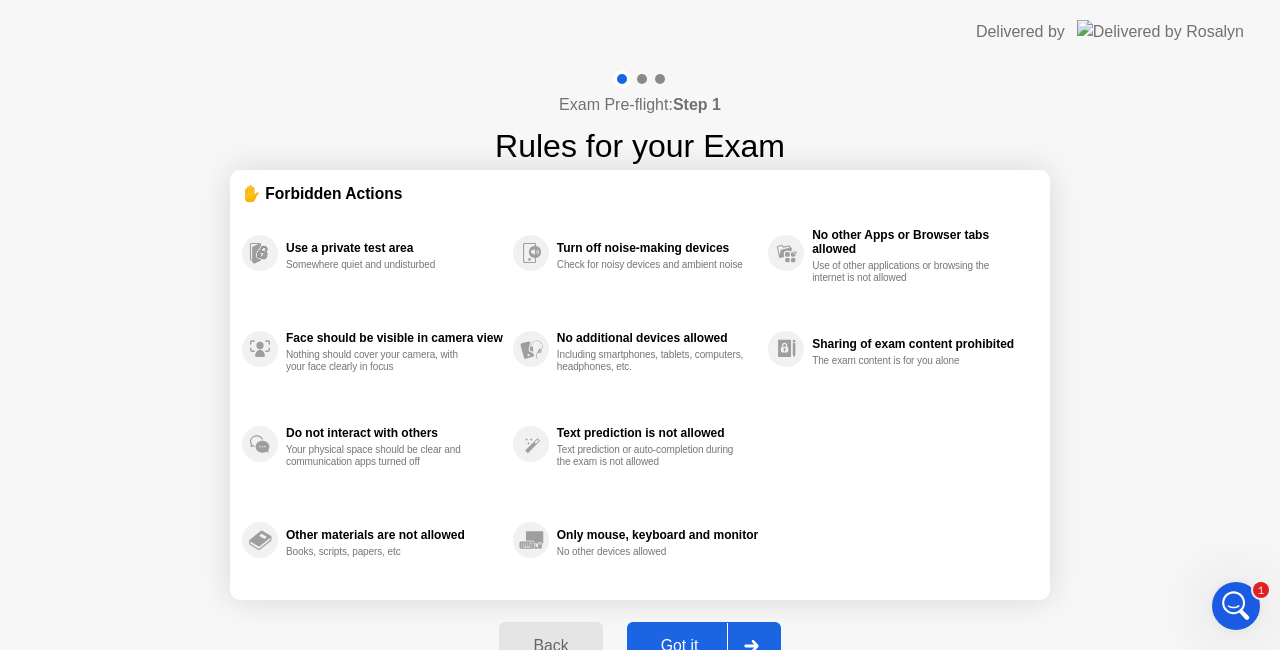 click on "Got it" 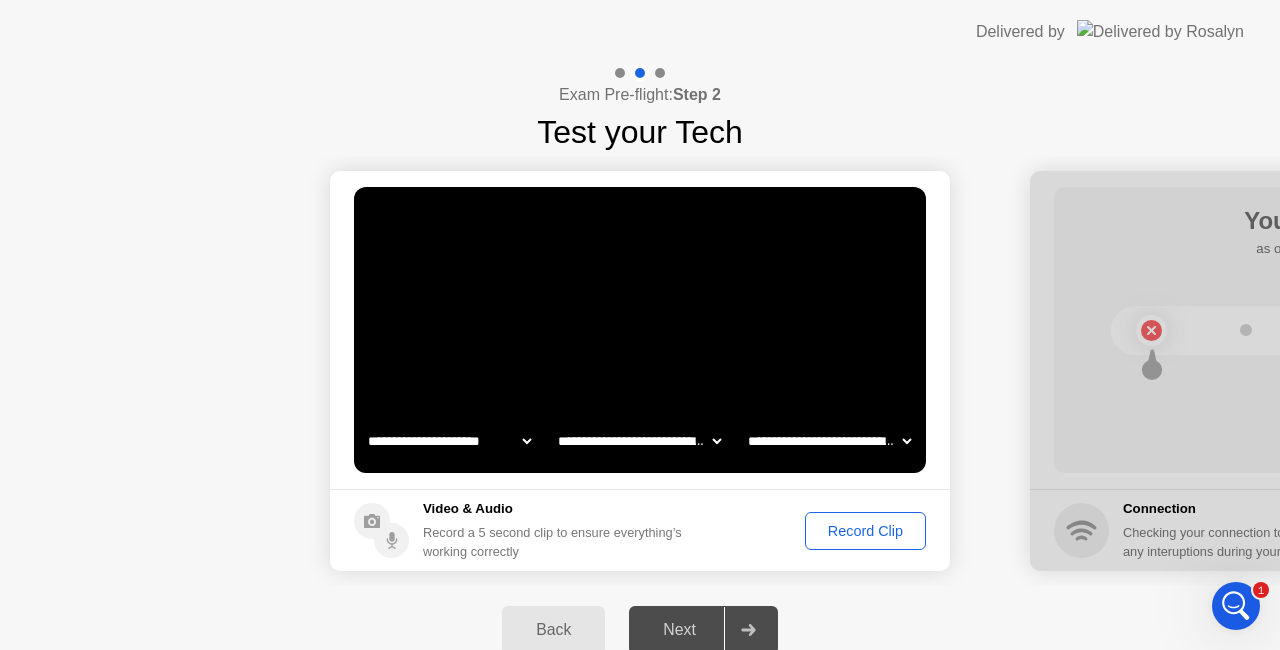 click on "Record Clip" 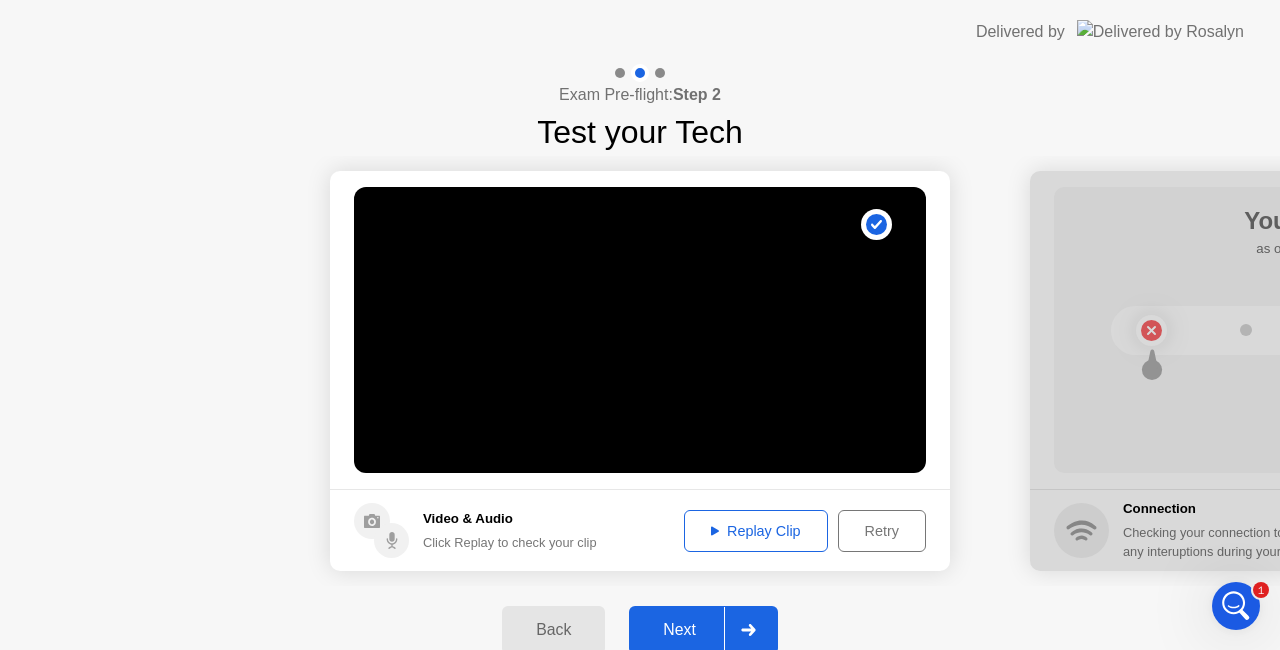 click on "Replay Clip" 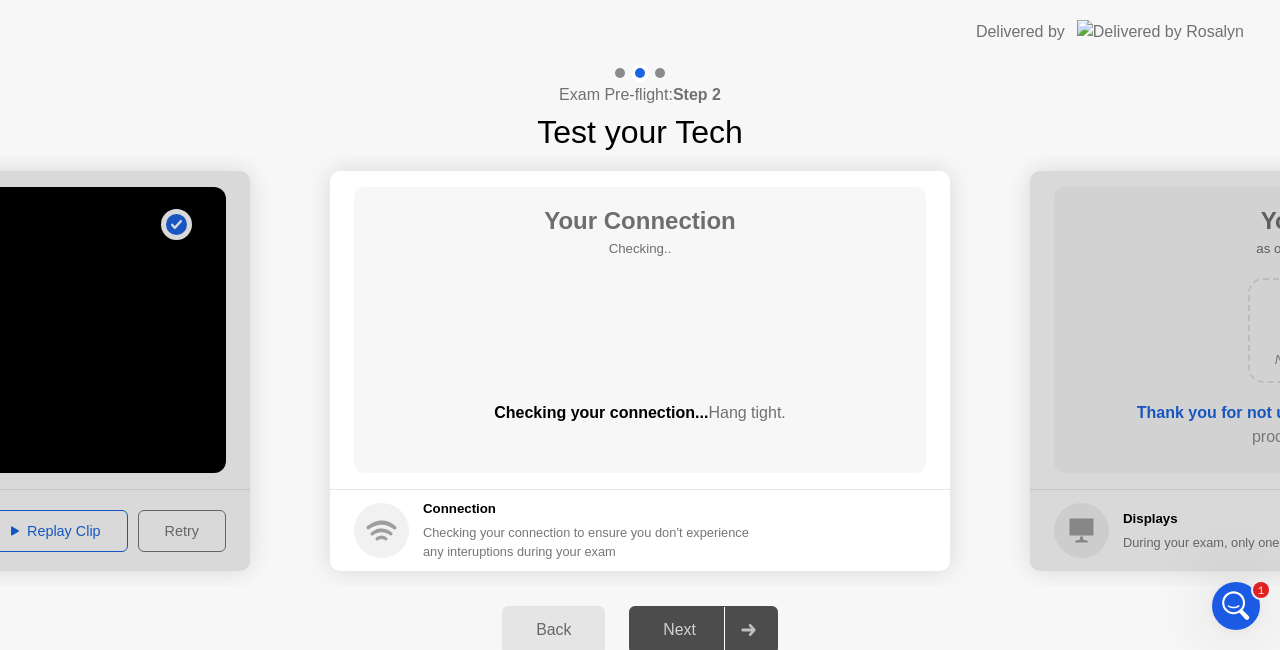 click 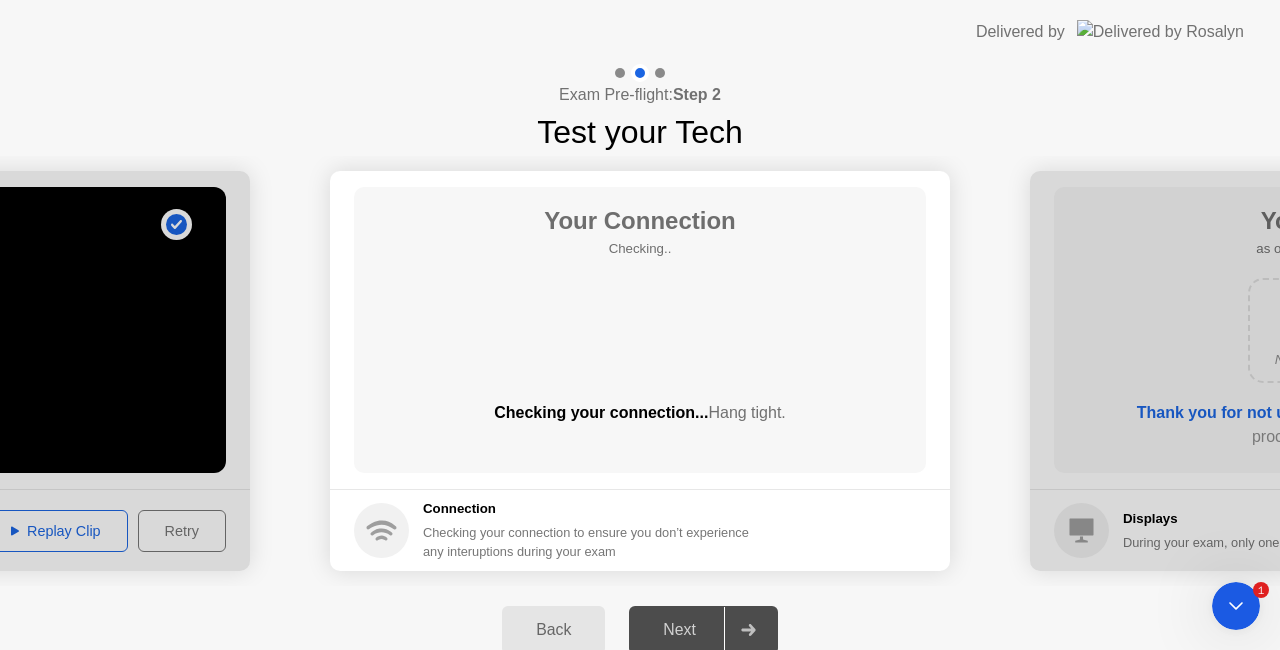 click 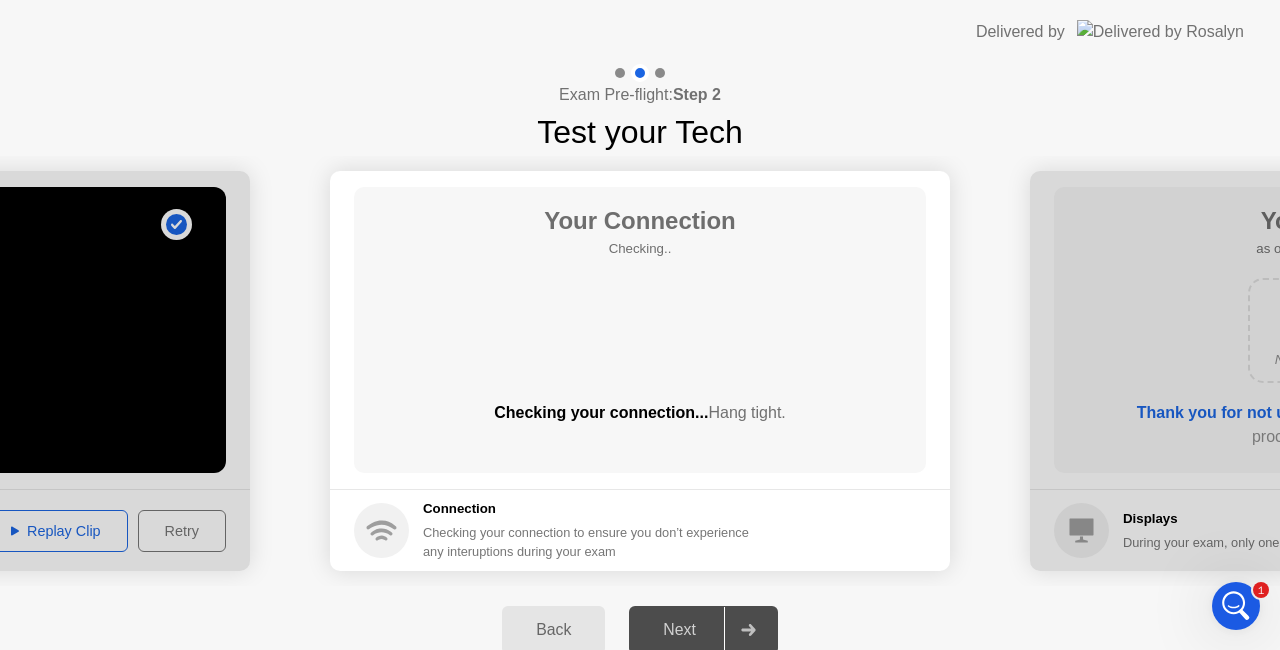 click 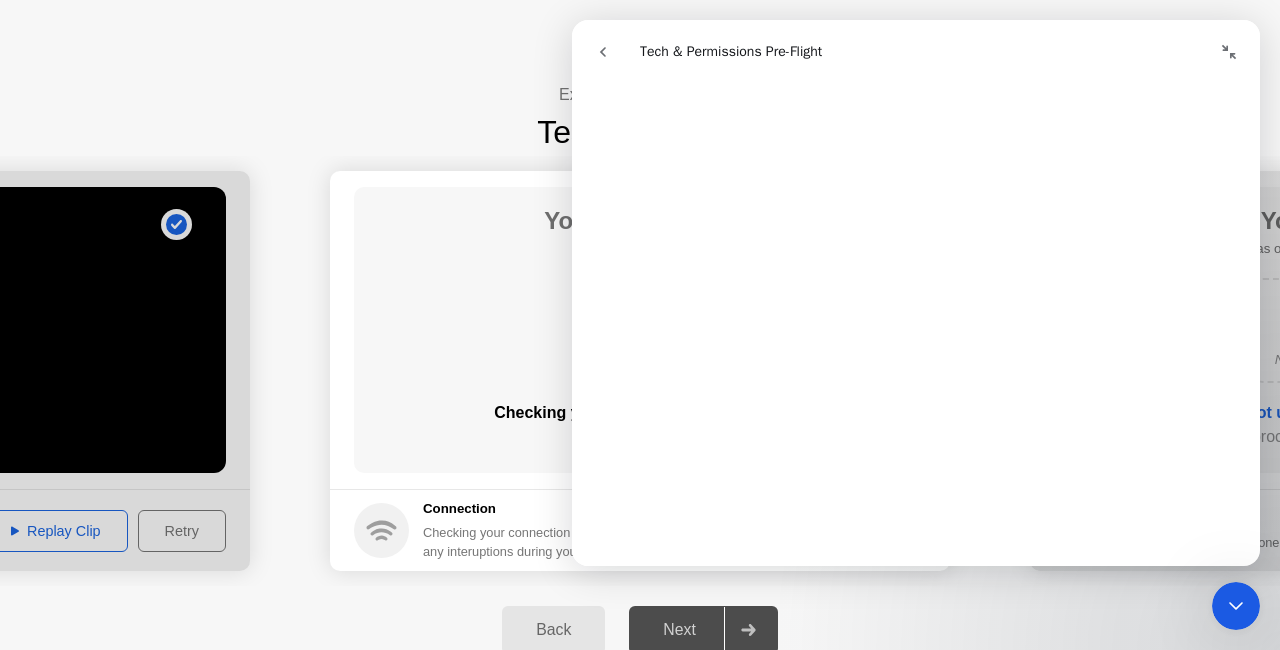 click 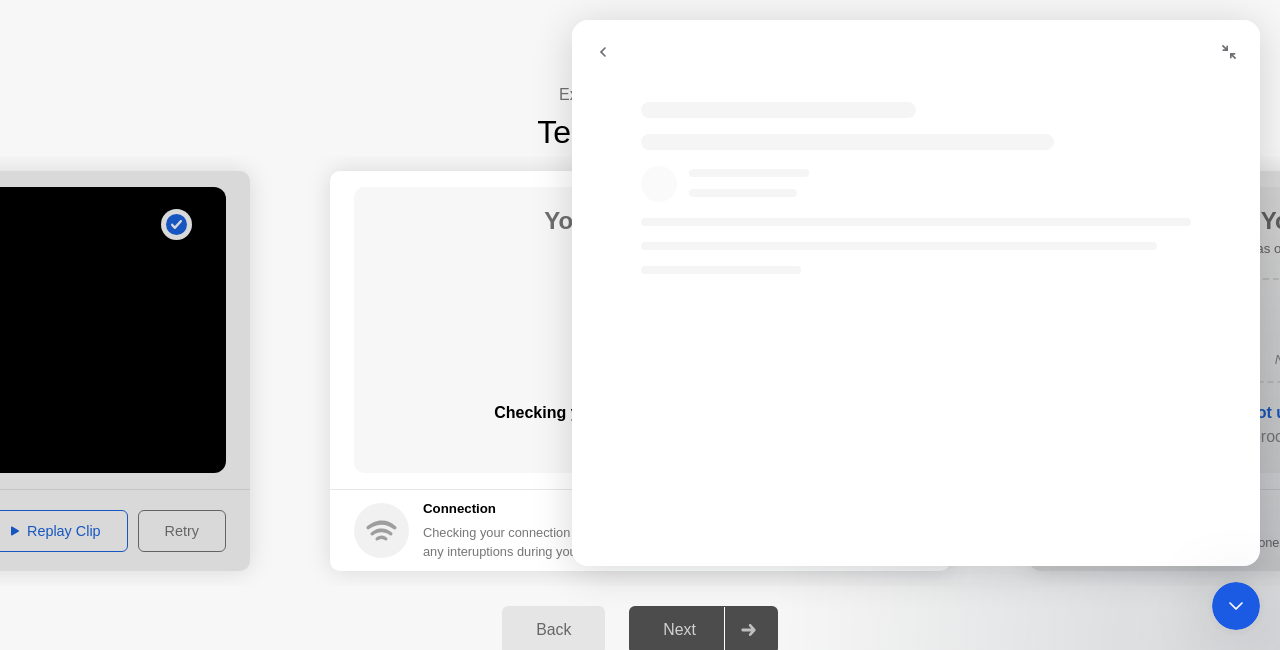click 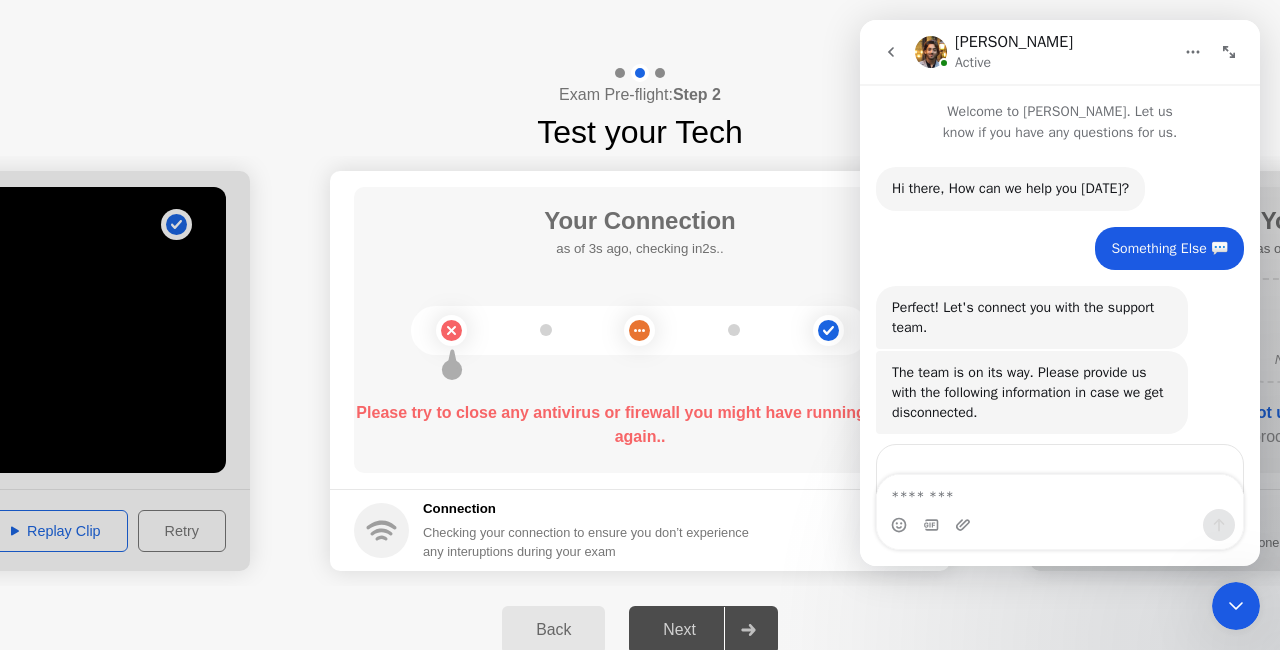 scroll, scrollTop: 1614, scrollLeft: 0, axis: vertical 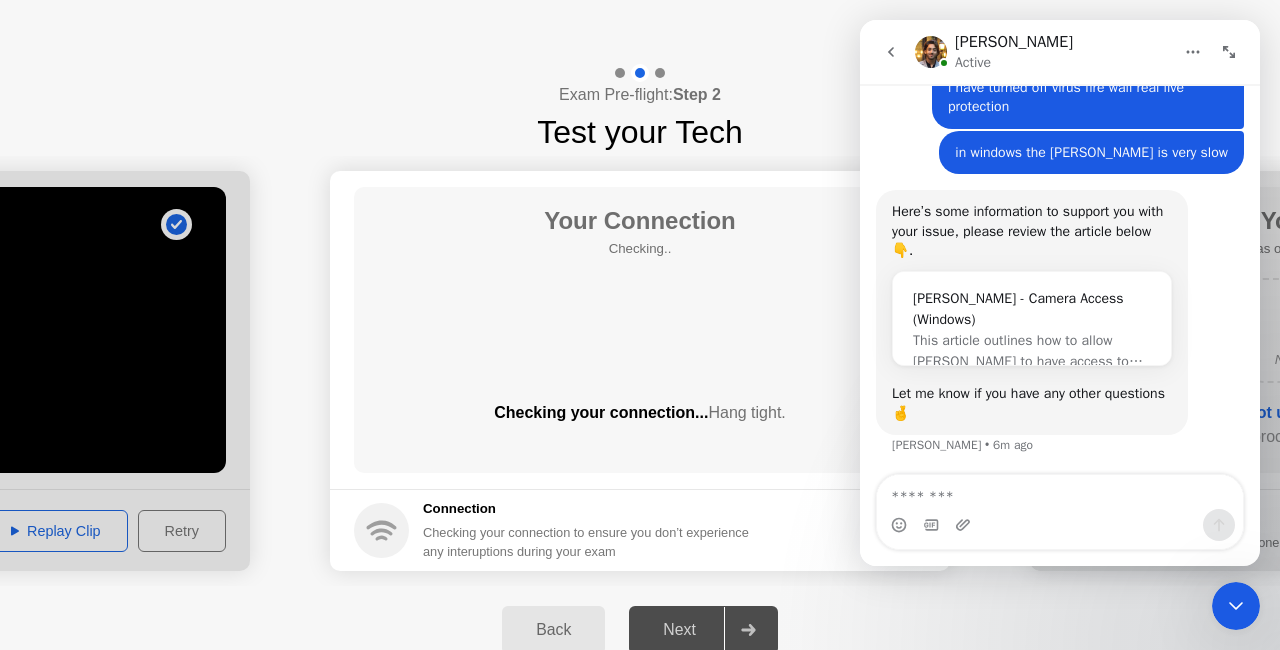 click on "Your Connection Checking..  Checking your connection...  Hang tight." 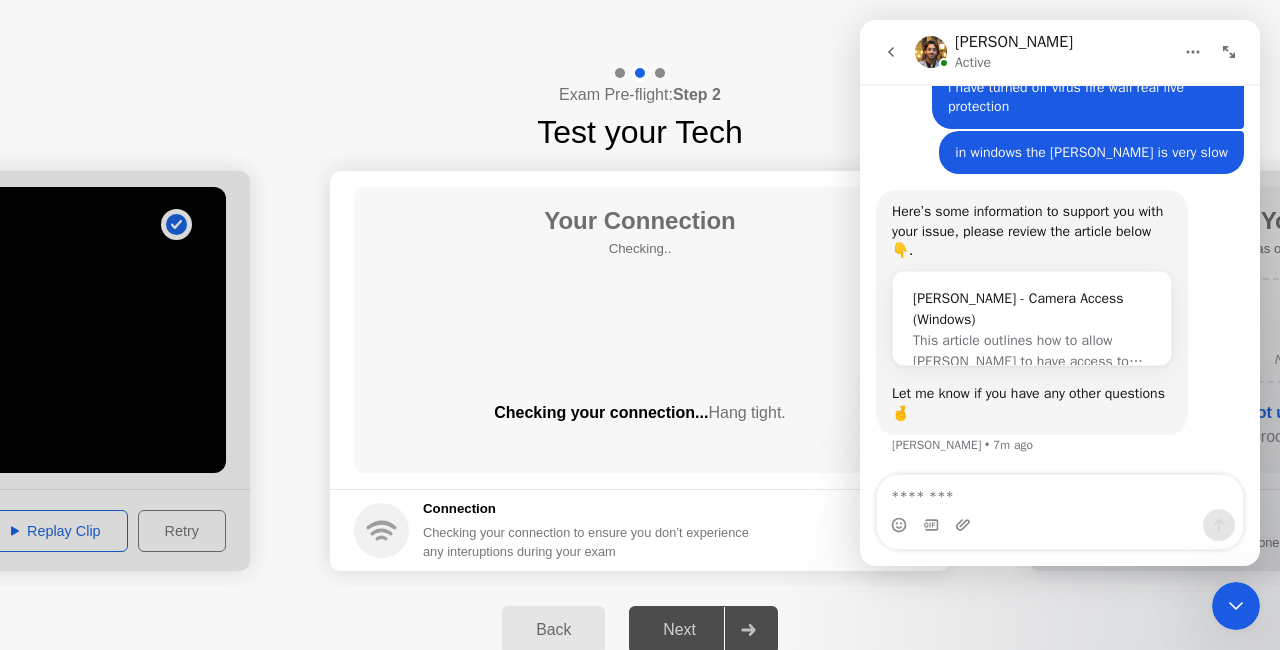 click at bounding box center [1060, 525] 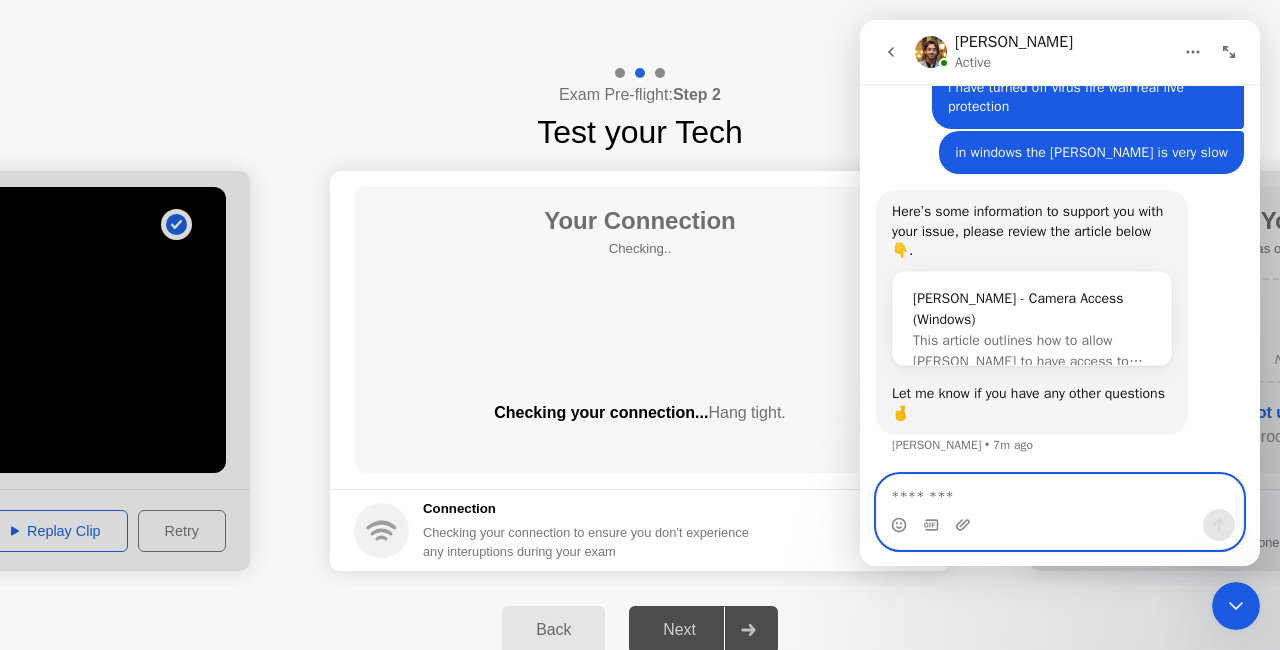 click at bounding box center [1060, 492] 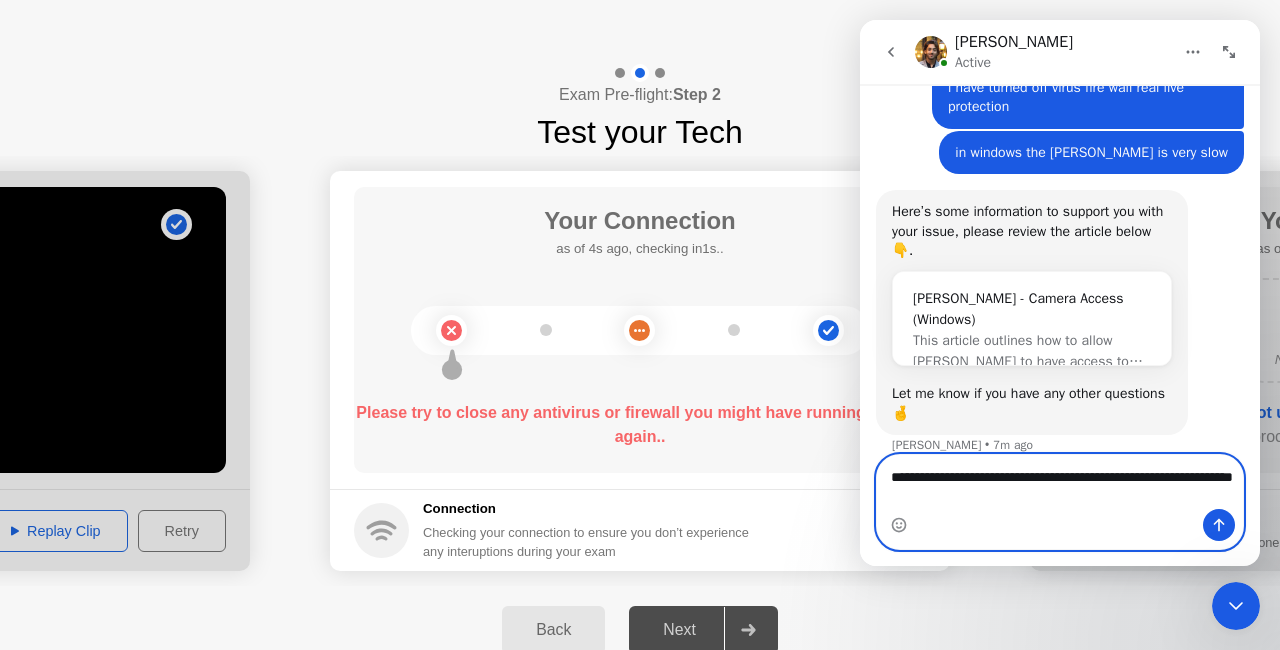 scroll, scrollTop: 1634, scrollLeft: 0, axis: vertical 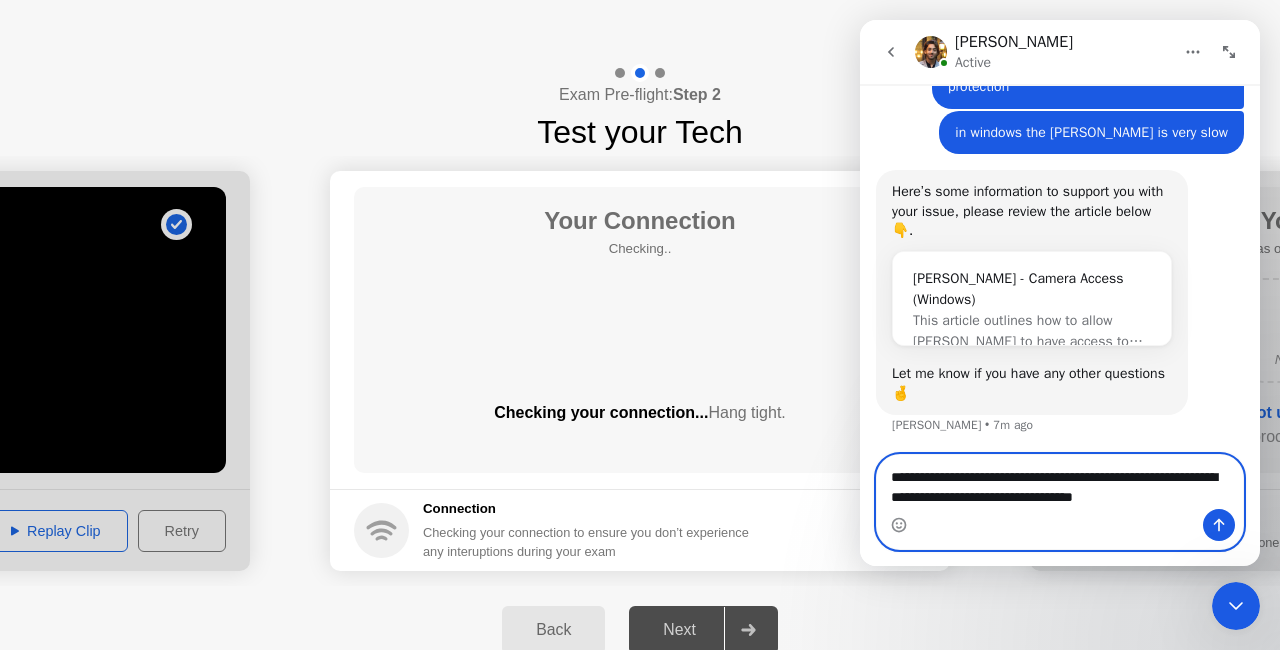 type on "**********" 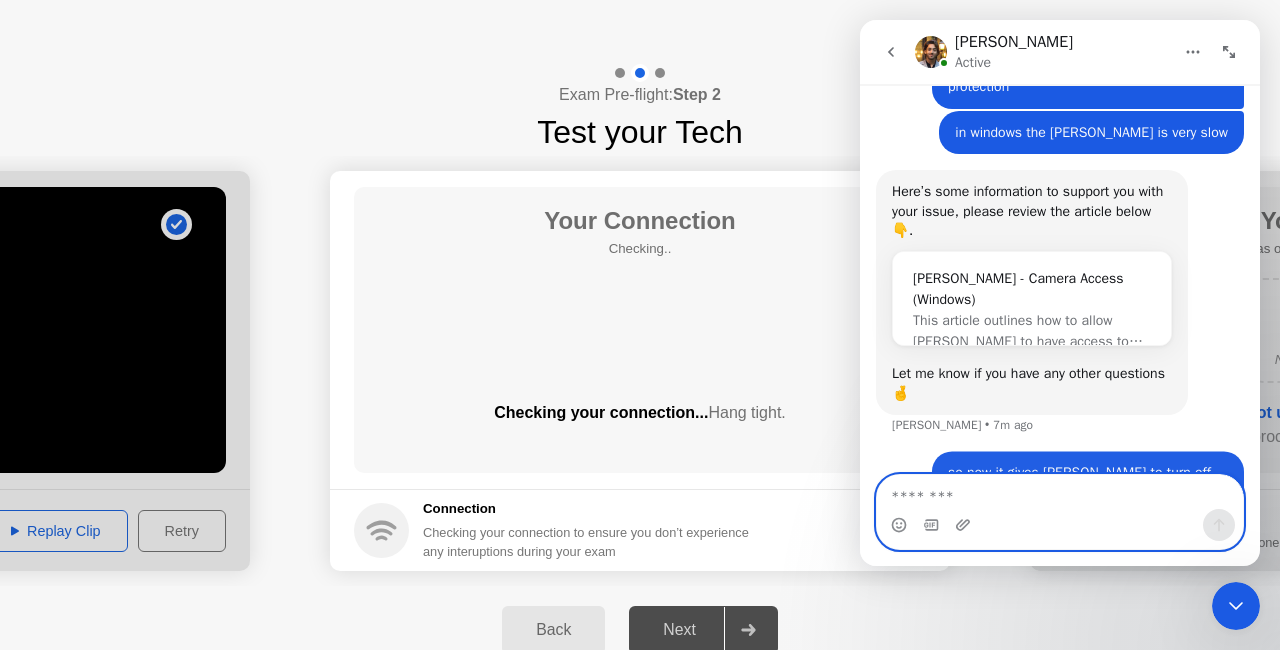 scroll, scrollTop: 1712, scrollLeft: 0, axis: vertical 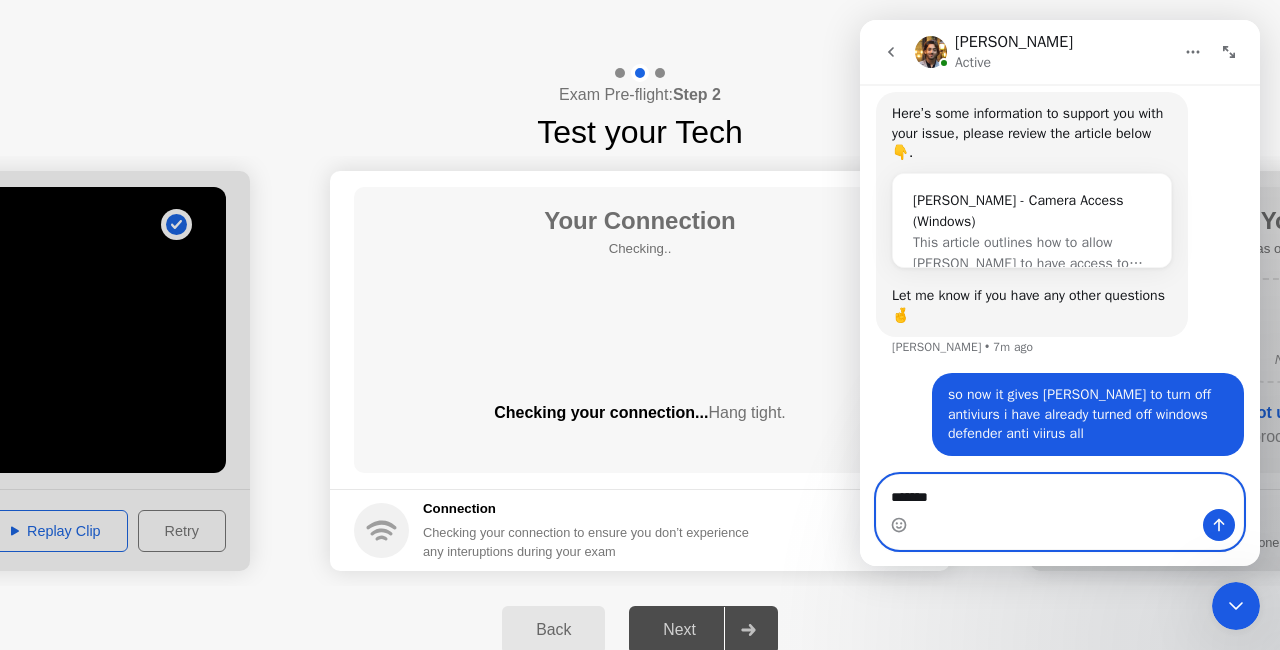 type on "********" 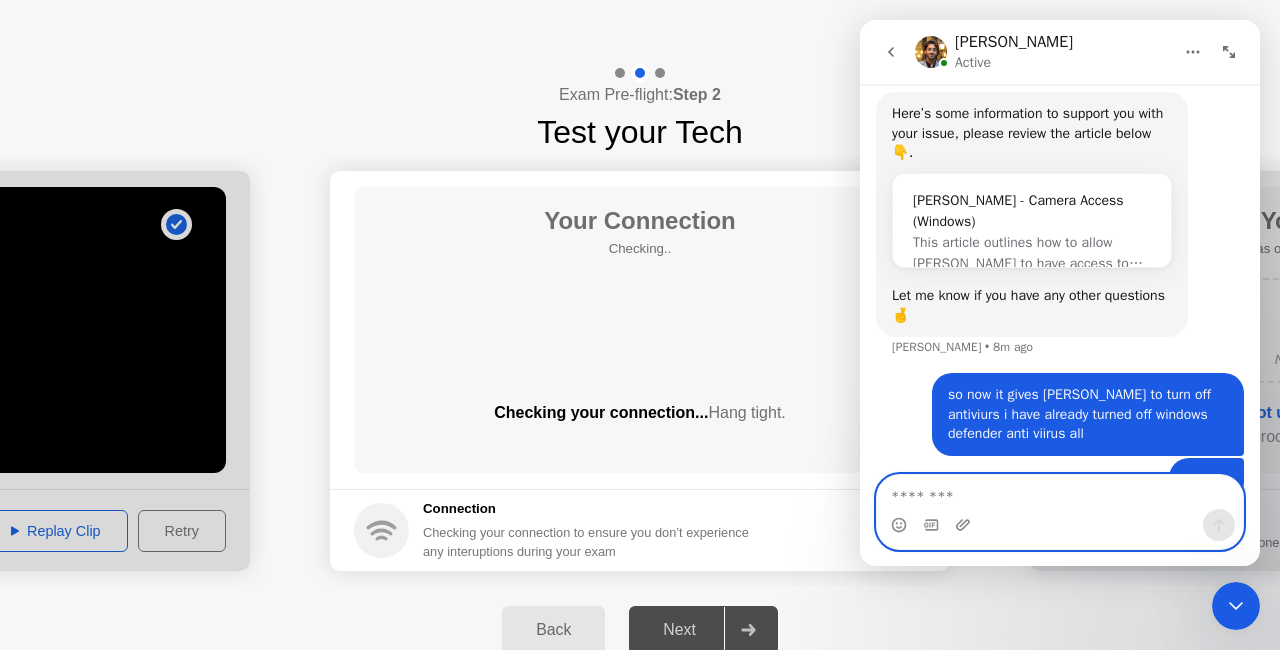 scroll, scrollTop: 1758, scrollLeft: 0, axis: vertical 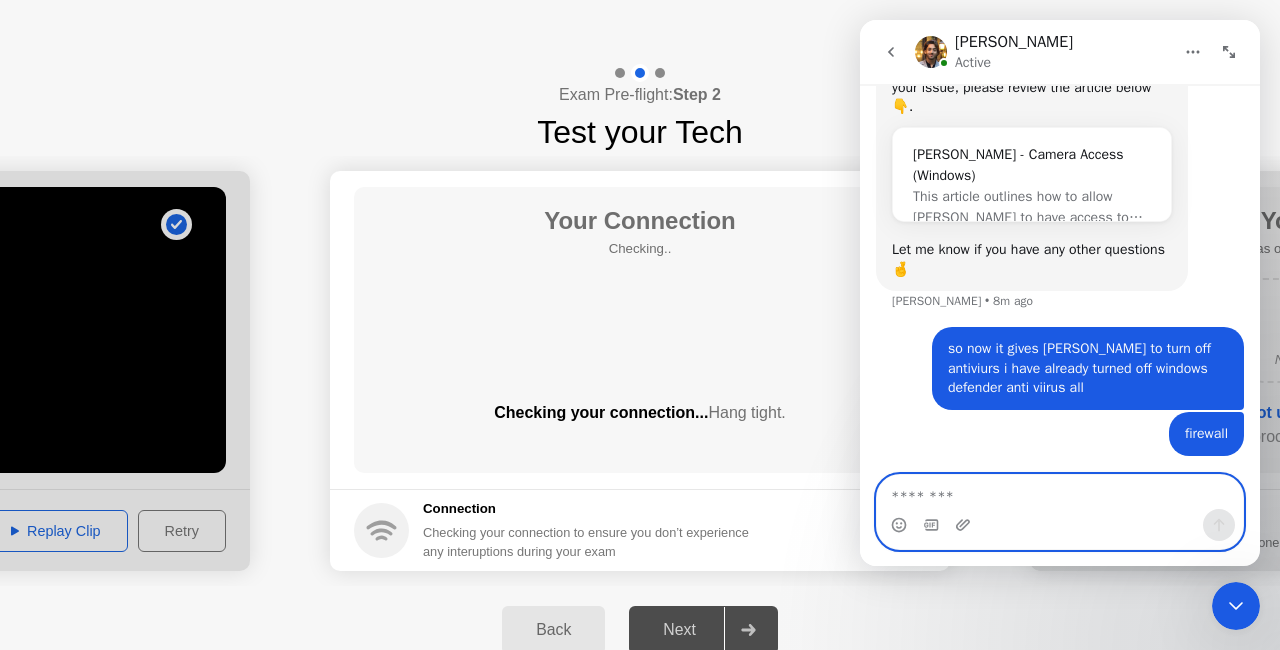 type 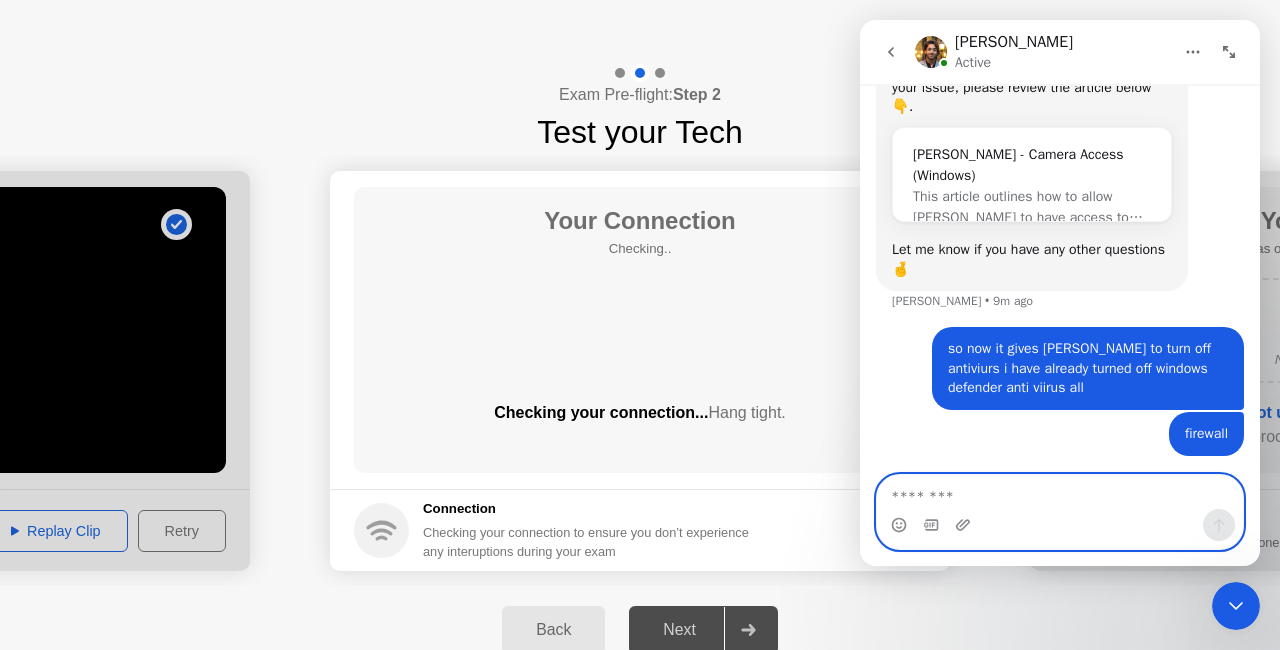 click at bounding box center (1060, 492) 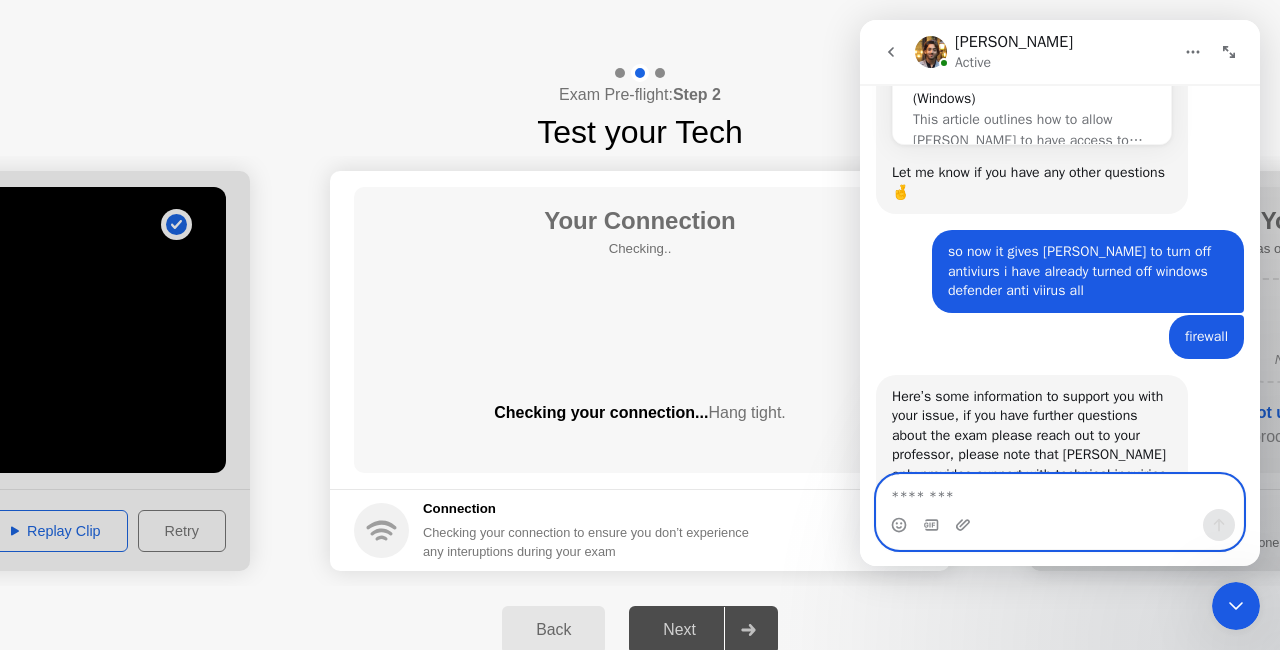 scroll, scrollTop: 2073, scrollLeft: 0, axis: vertical 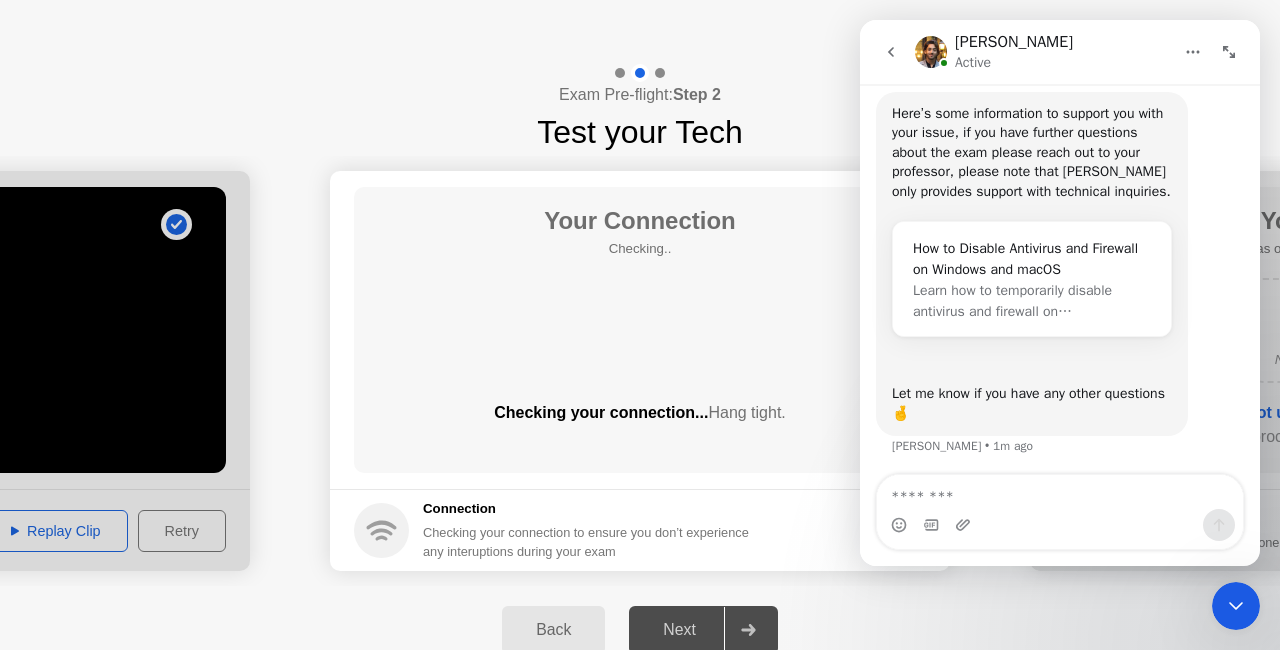 click 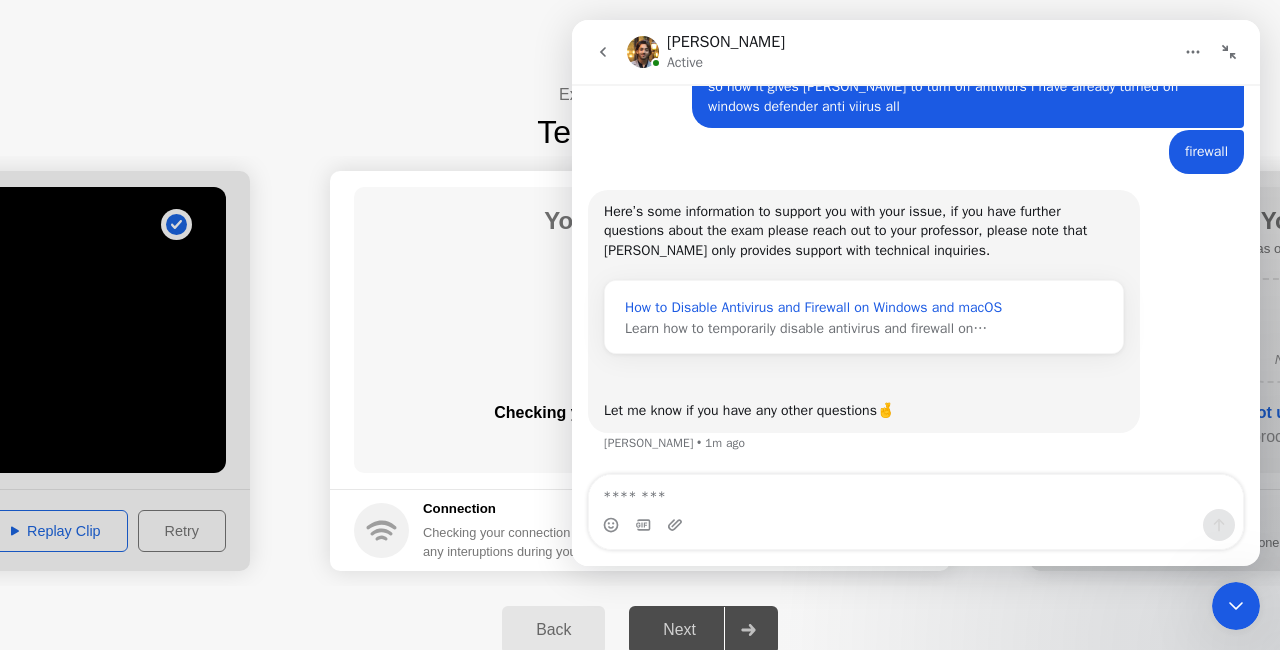 click on "Here’s some information to support you with your issue, if you have further questions about the exam please reach out to your professor, please note that Rosalyn only provides support with technical inquiries. ​﻿" at bounding box center (864, 241) 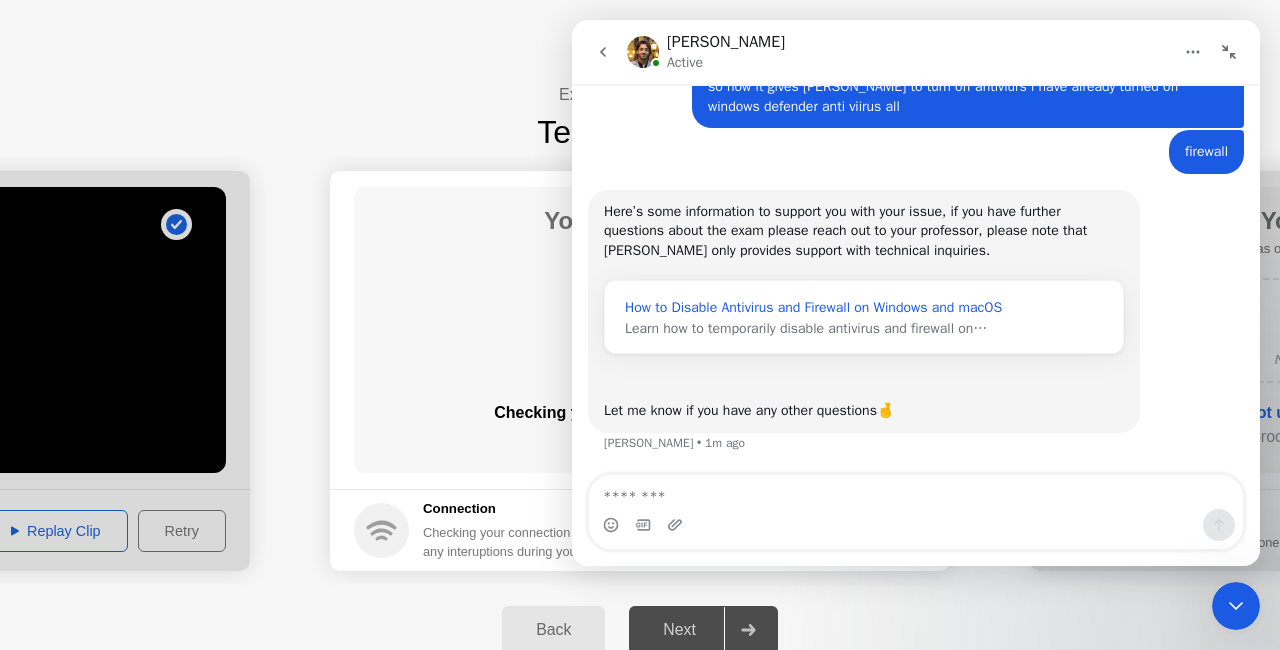 scroll, scrollTop: 1681, scrollLeft: 0, axis: vertical 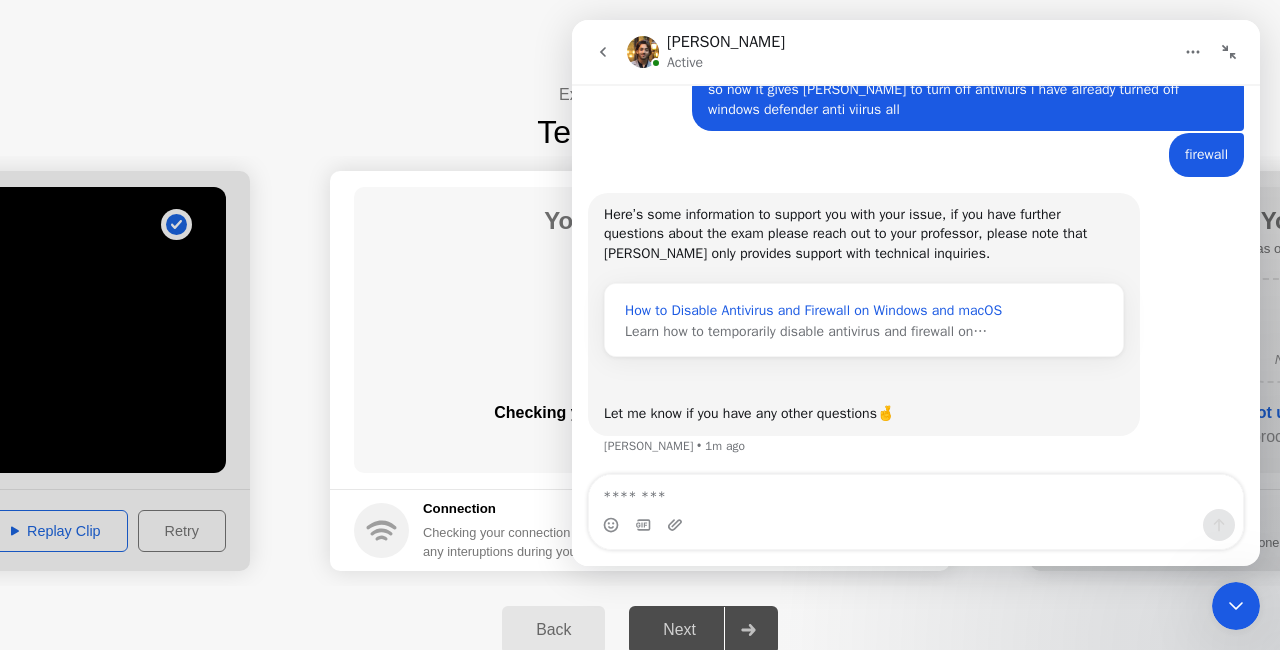 click on "Learn how to temporarily disable antivirus and firewall on…" at bounding box center (806, 331) 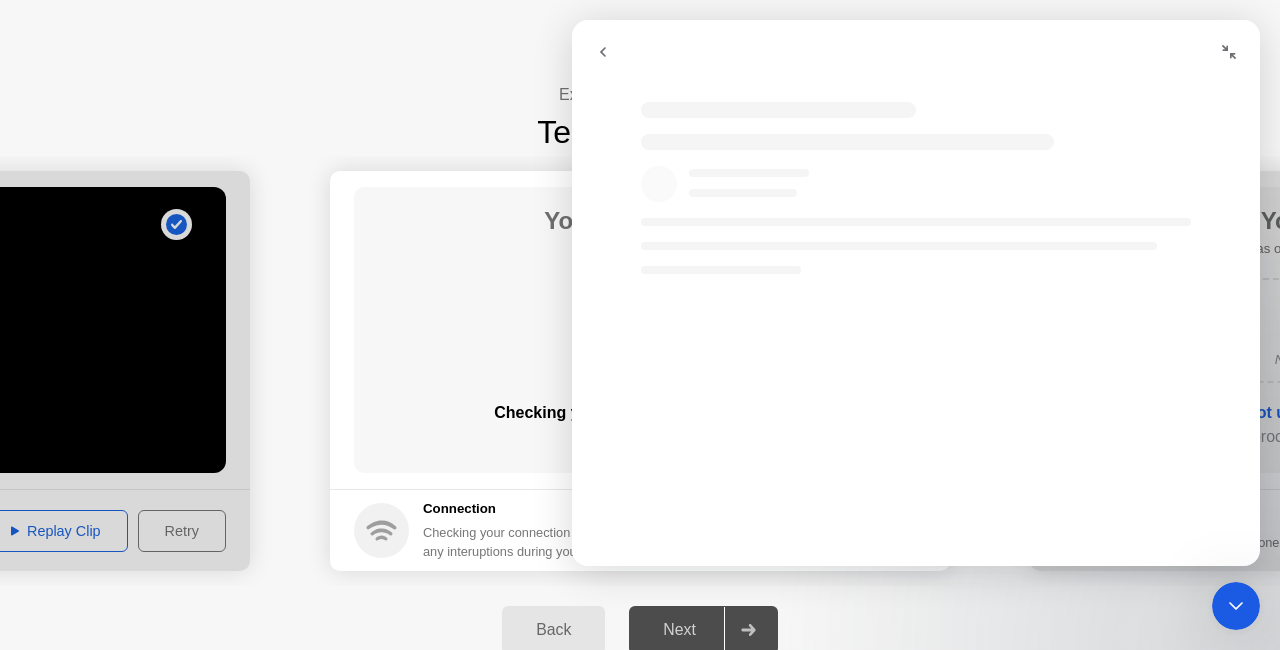 scroll, scrollTop: 0, scrollLeft: 0, axis: both 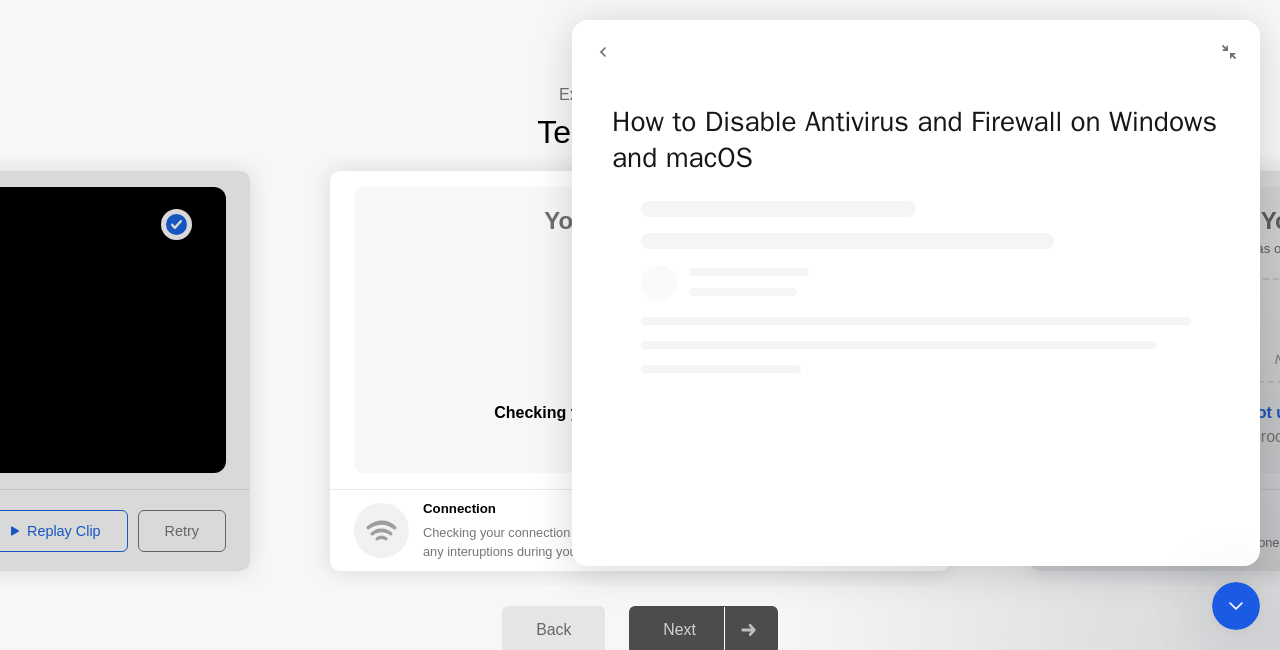 click at bounding box center (916, 277) 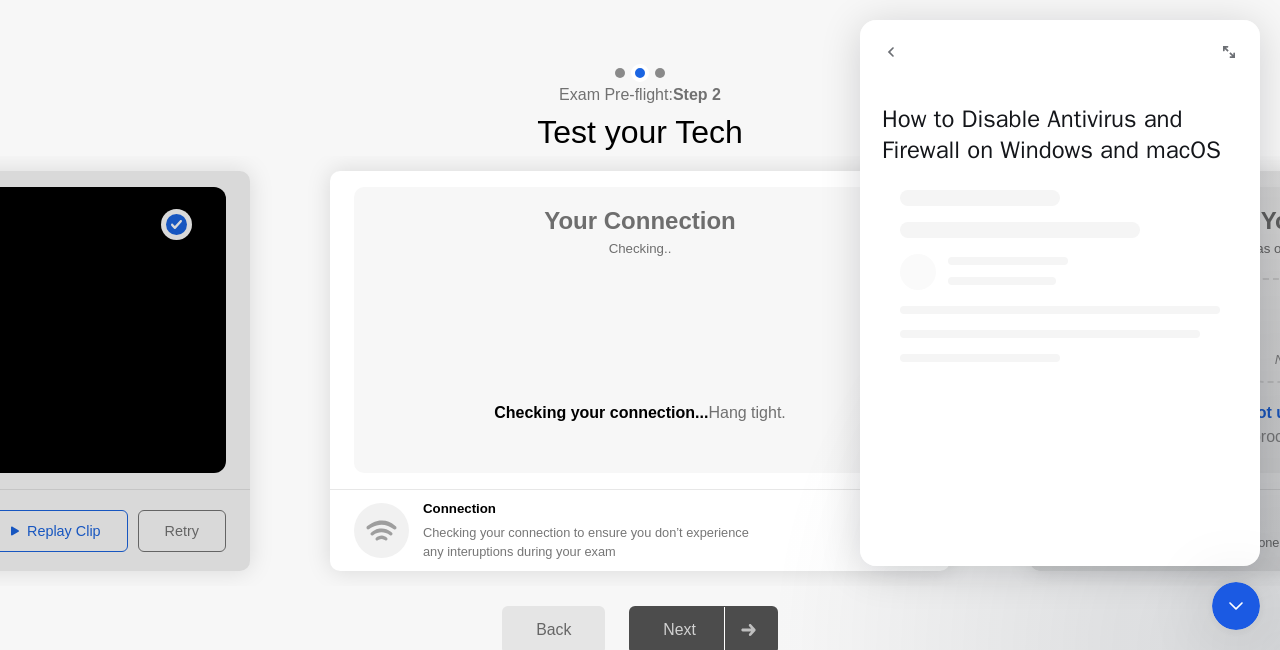 drag, startPoint x: 892, startPoint y: 52, endPoint x: 1807, endPoint y: 668, distance: 1103.0326 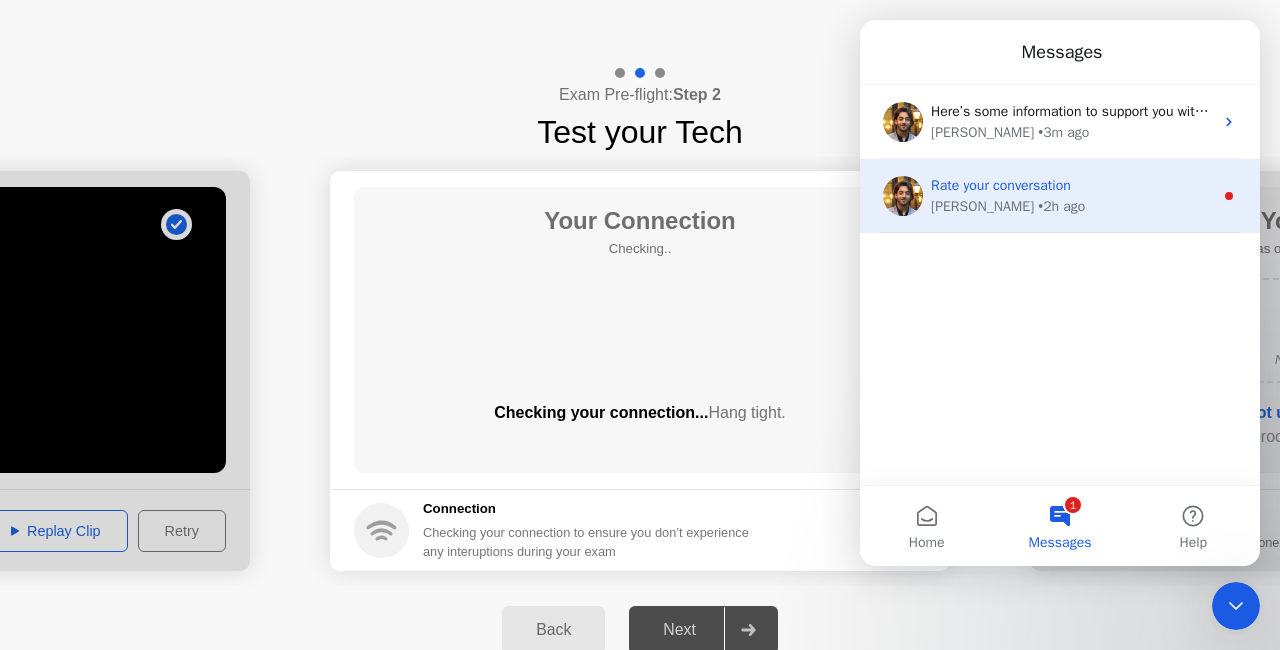 click on "•  2h ago" at bounding box center [1061, 206] 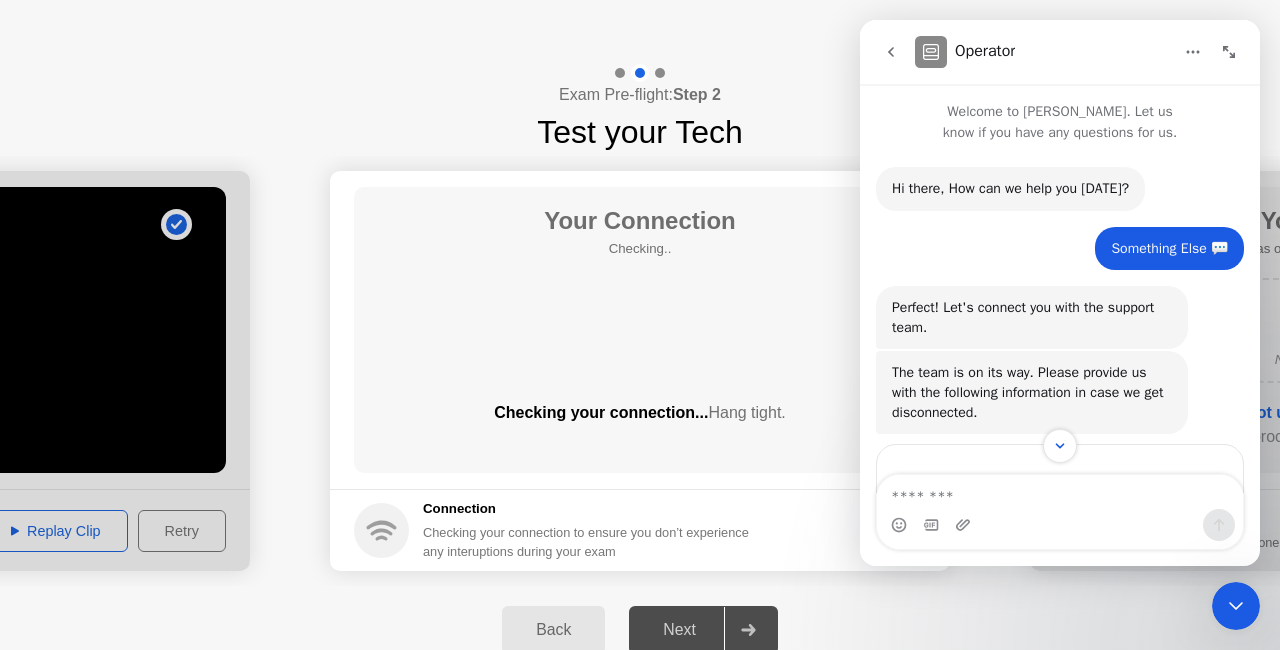 scroll, scrollTop: 75, scrollLeft: 0, axis: vertical 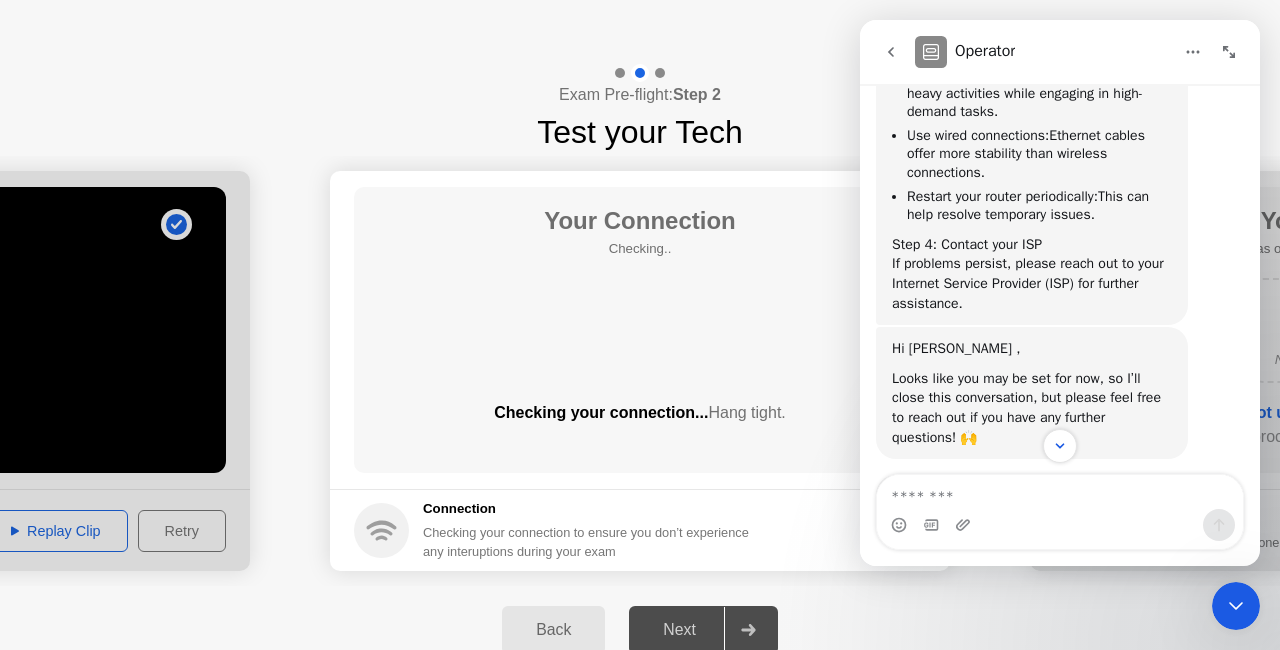 click at bounding box center (1060, 492) 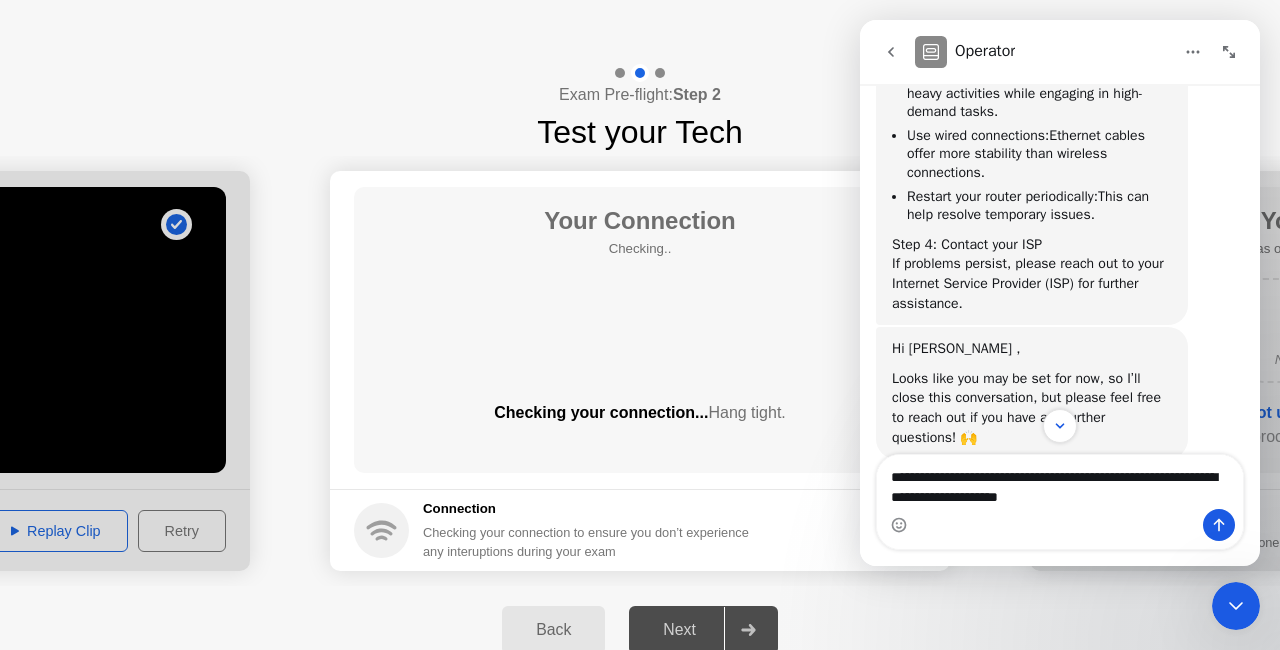 type on "**********" 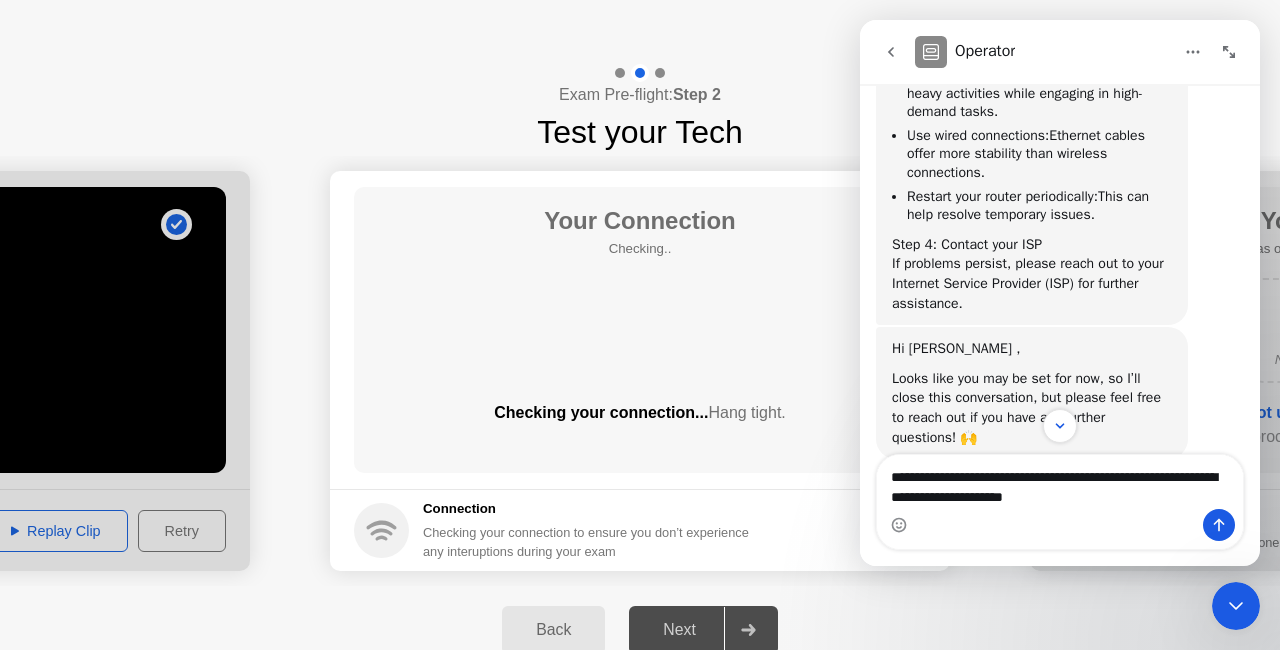 type 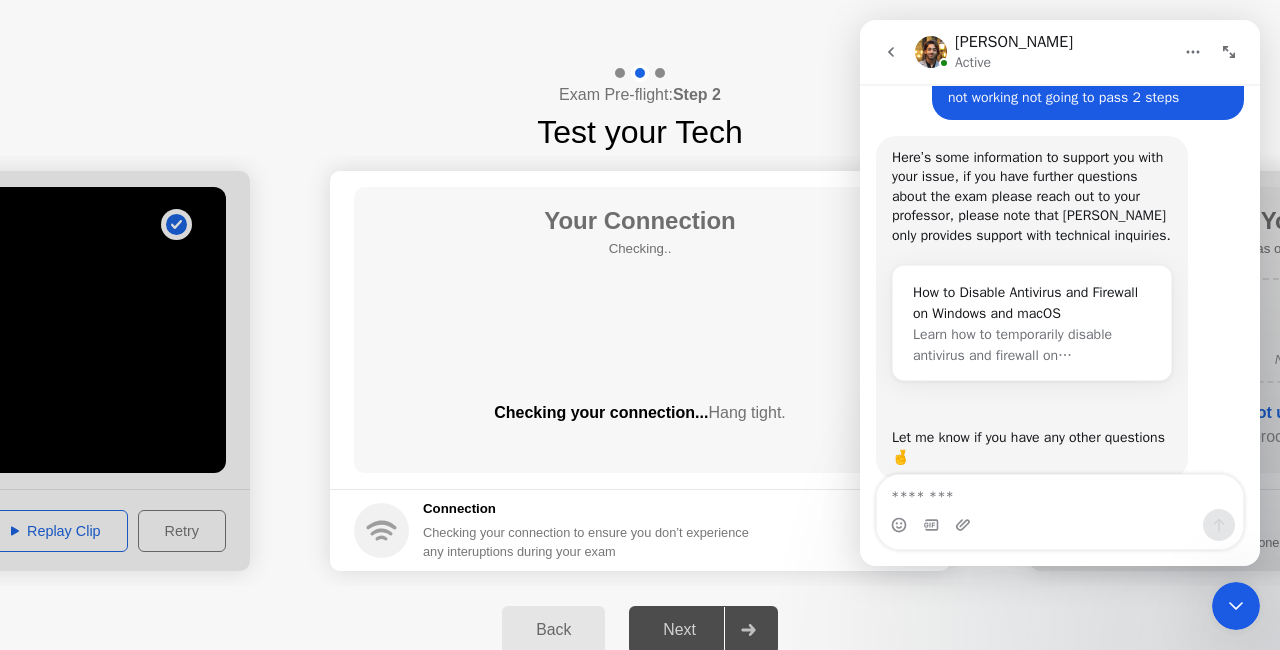 scroll, scrollTop: 2413, scrollLeft: 0, axis: vertical 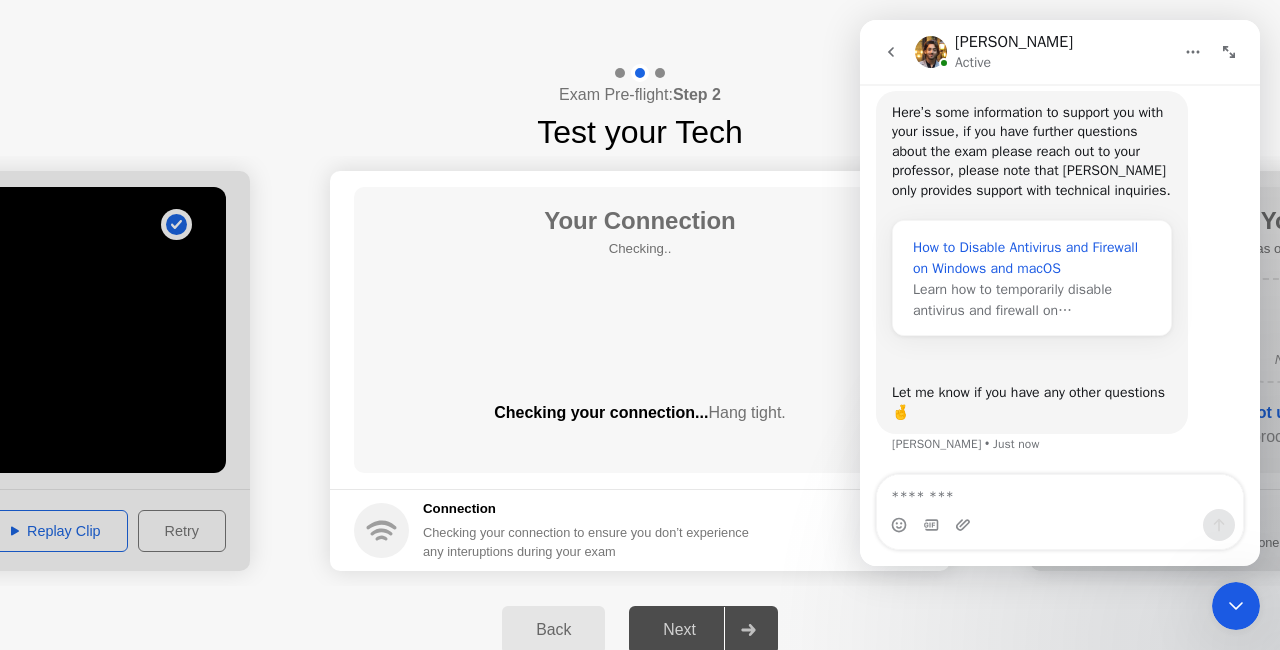 click on "How to Disable Antivirus and Firewall on Windows and macOS" at bounding box center (1032, 258) 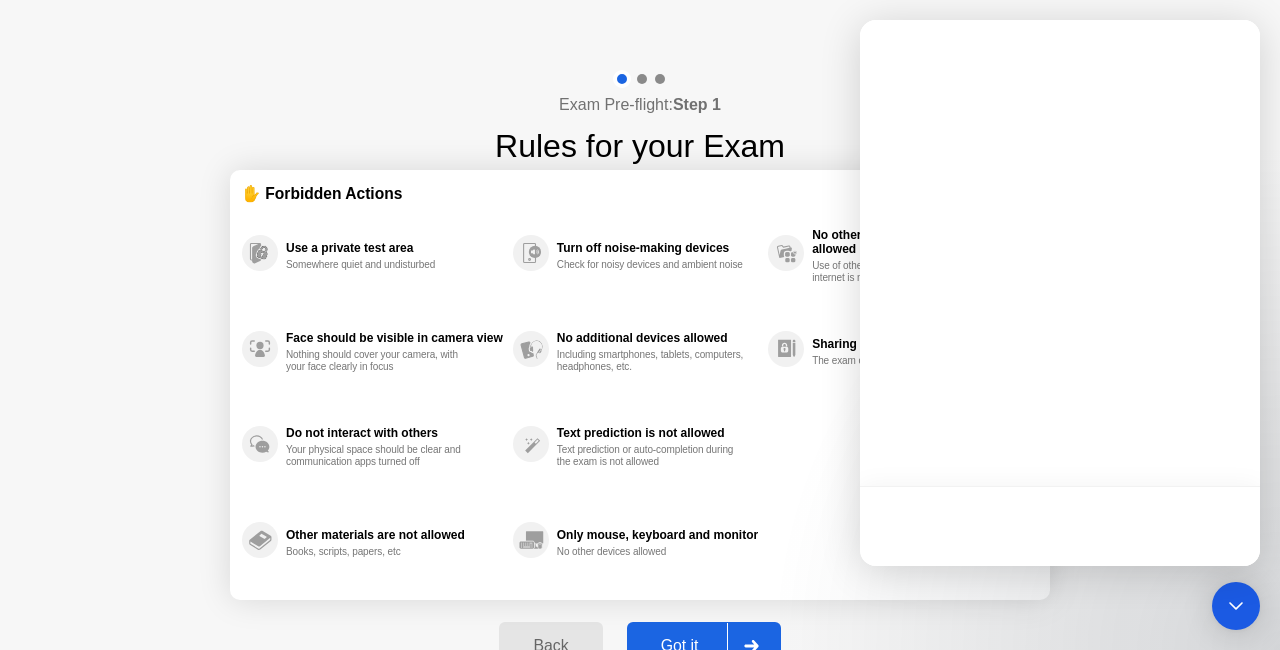 click on "Got it" 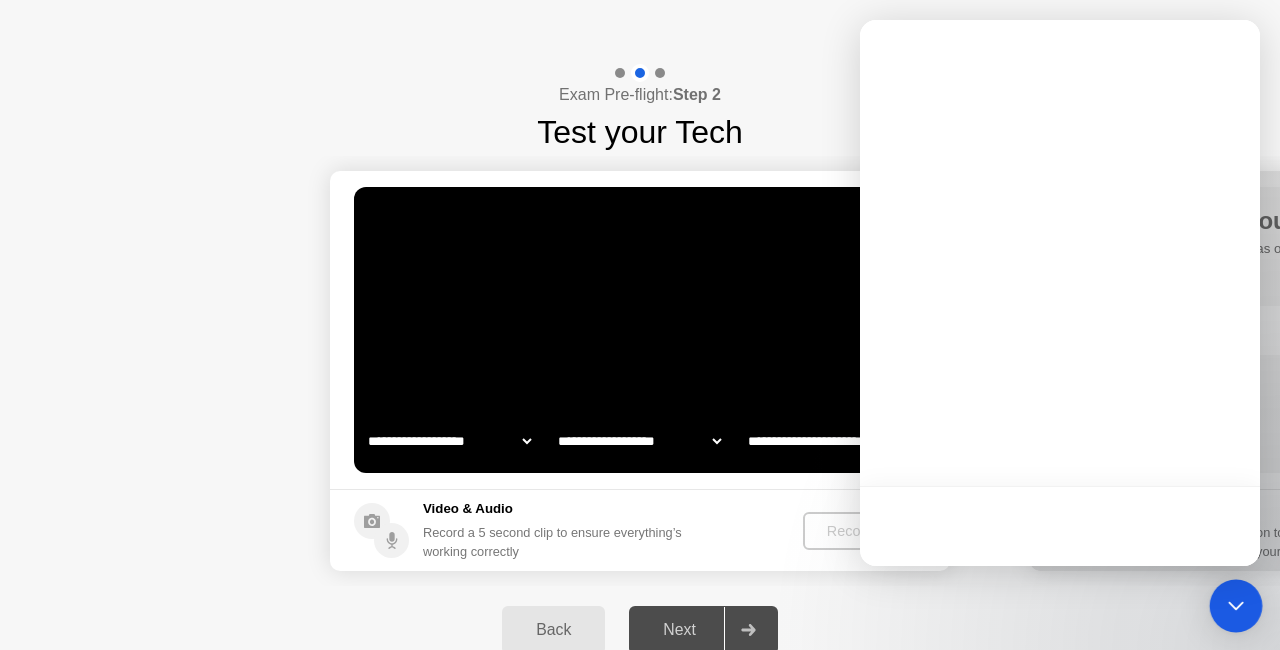 click on "Back" 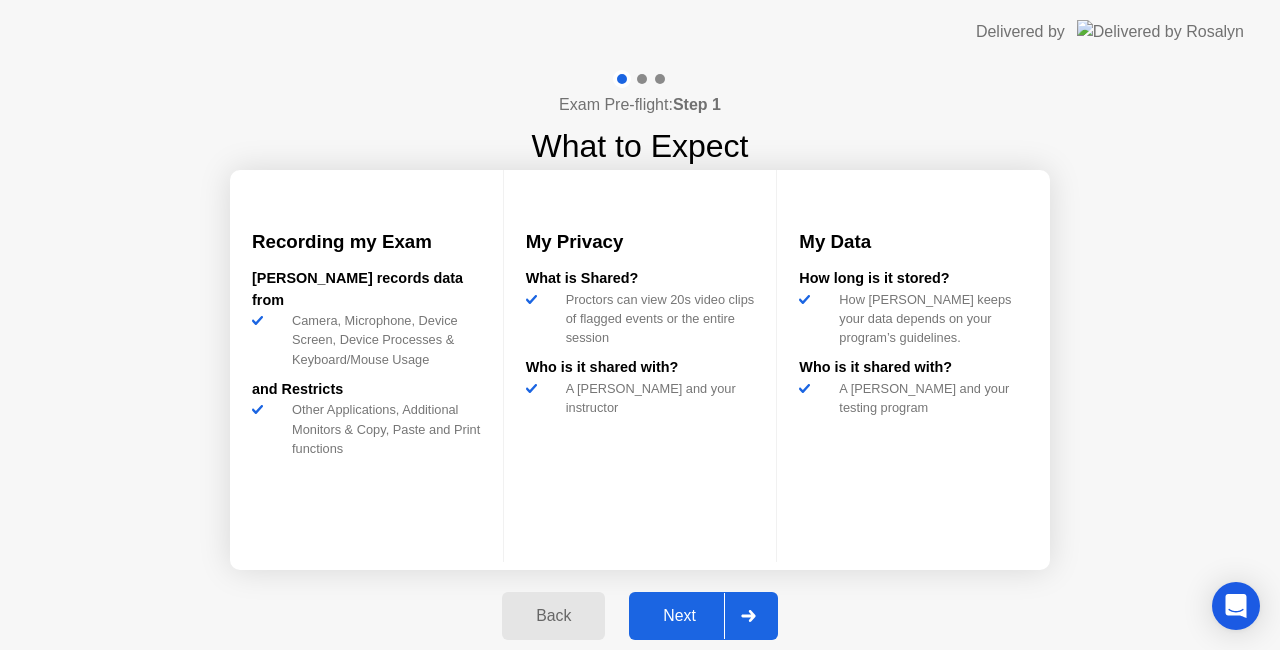 scroll, scrollTop: 0, scrollLeft: 0, axis: both 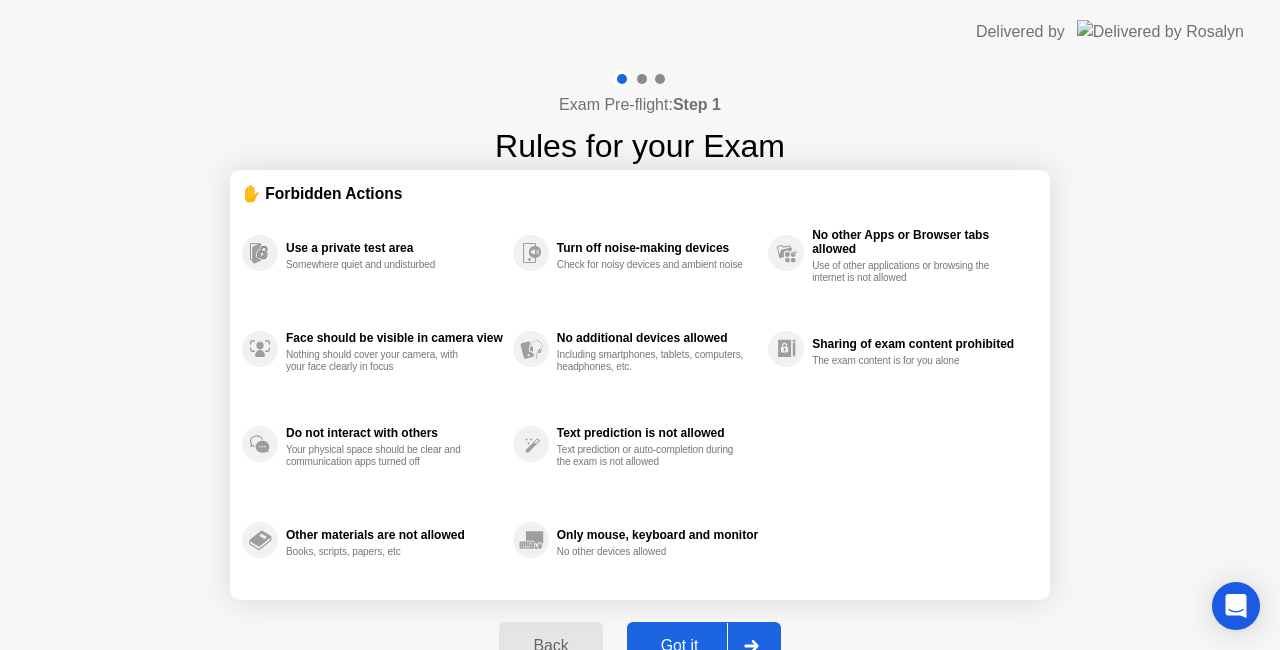 click on "Got it" 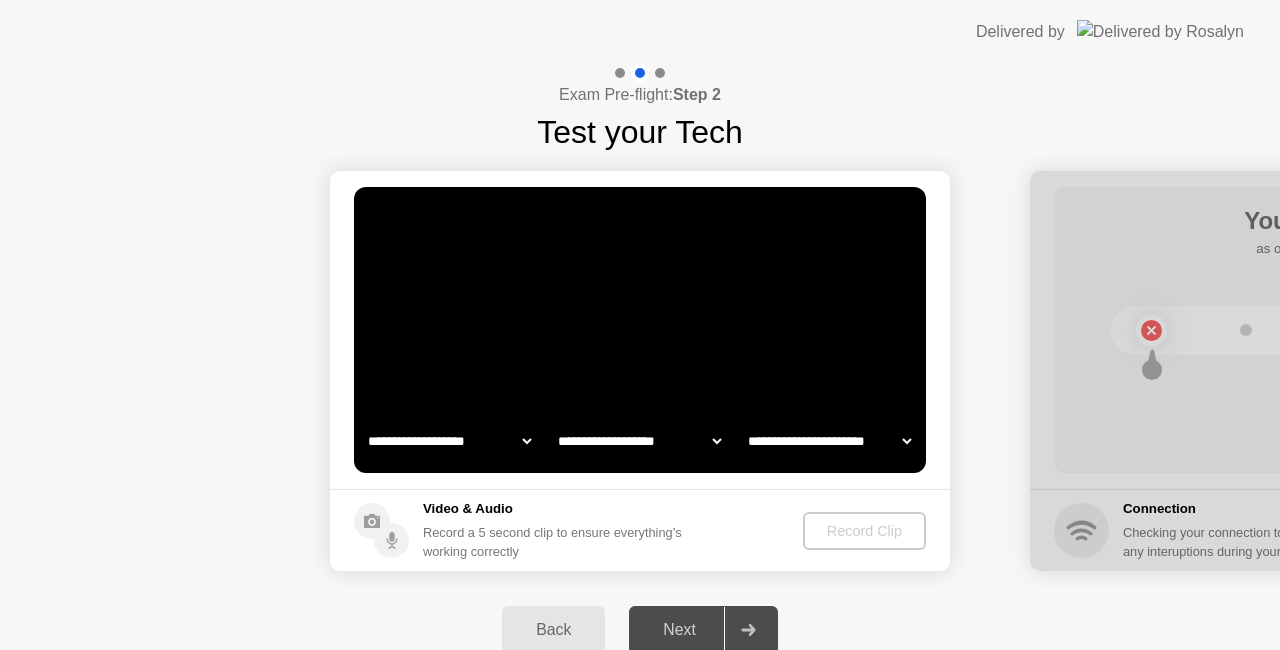 select on "**********" 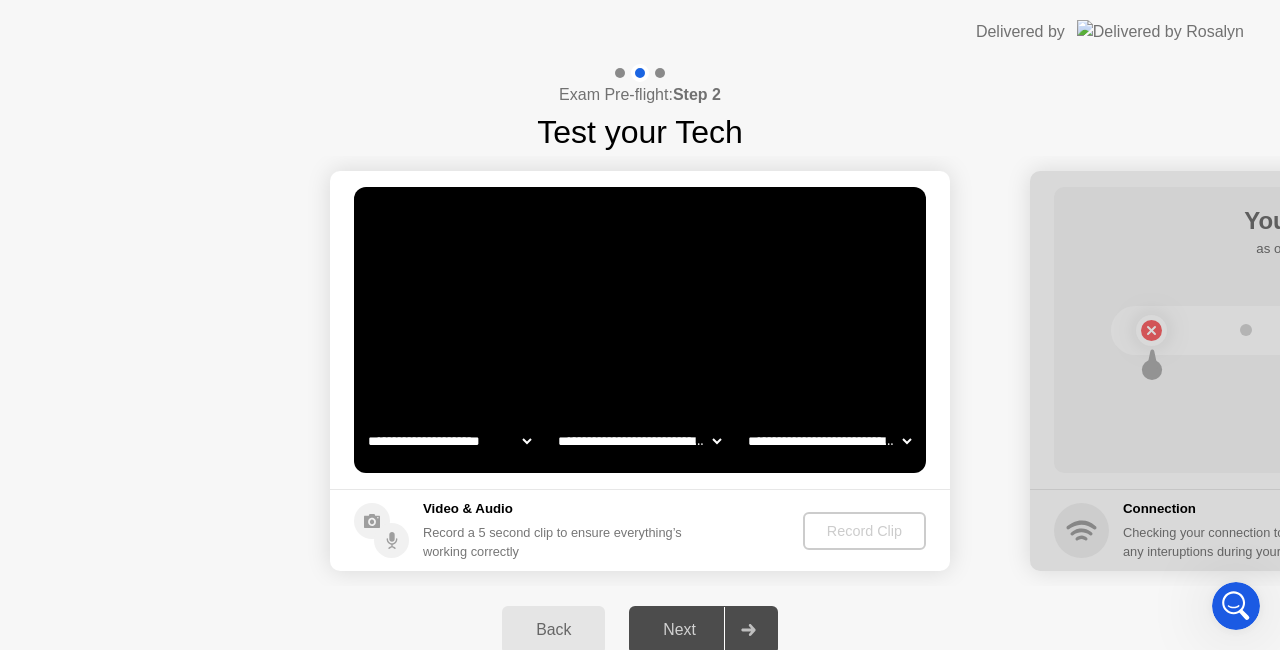 click on "Next" 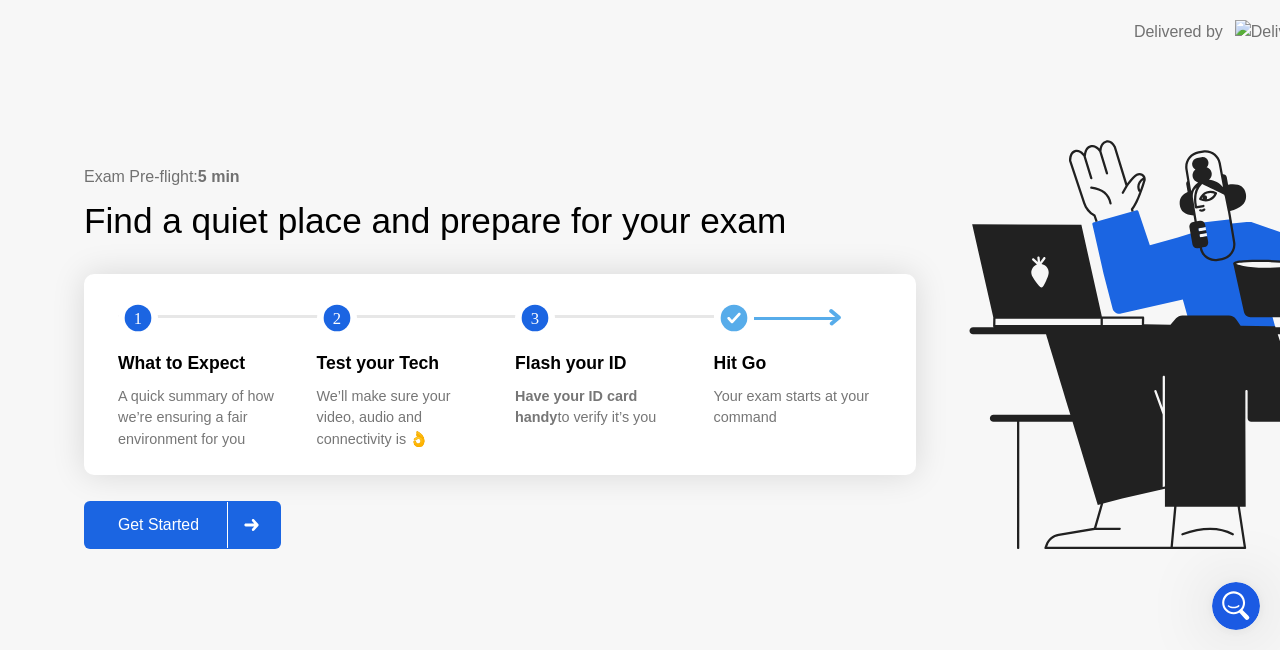 click on "Get Started" 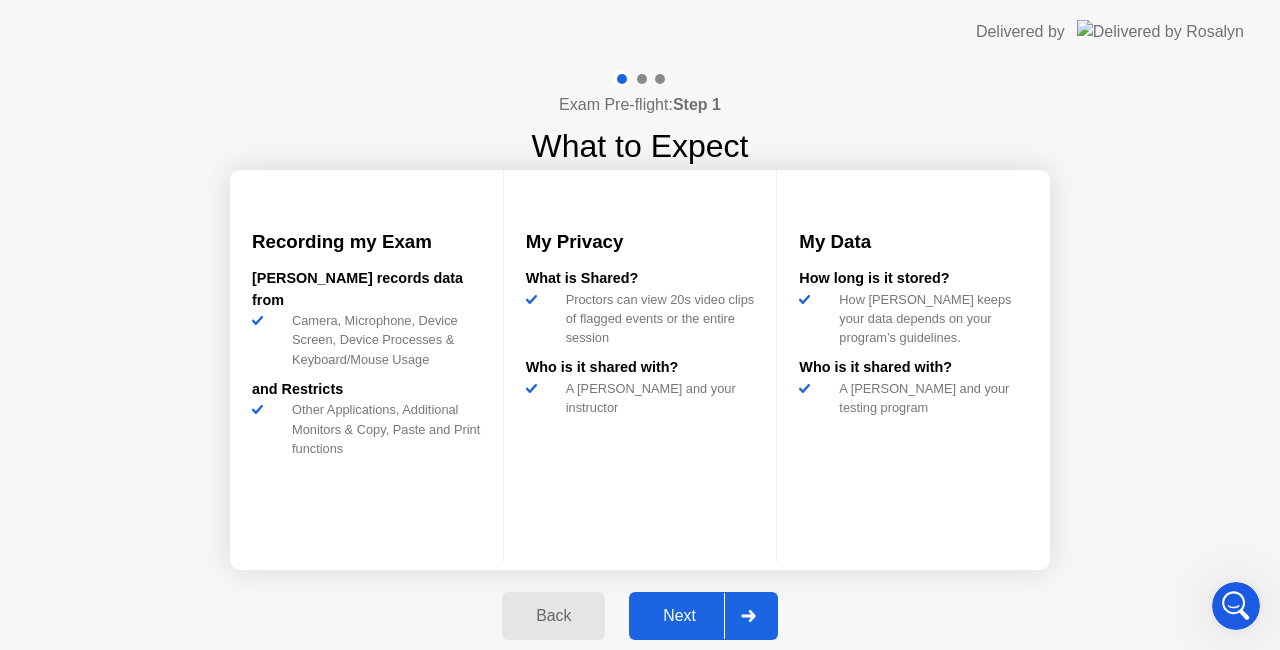 click on "Next" 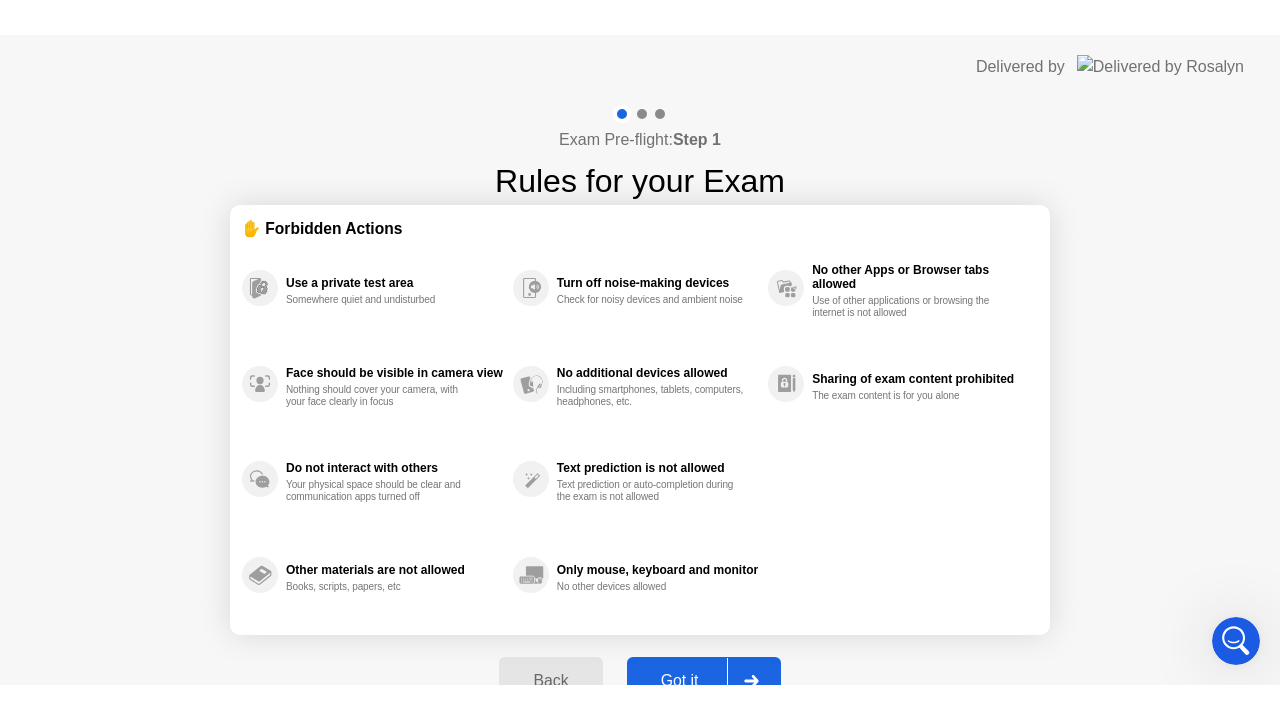 scroll, scrollTop: 0, scrollLeft: 0, axis: both 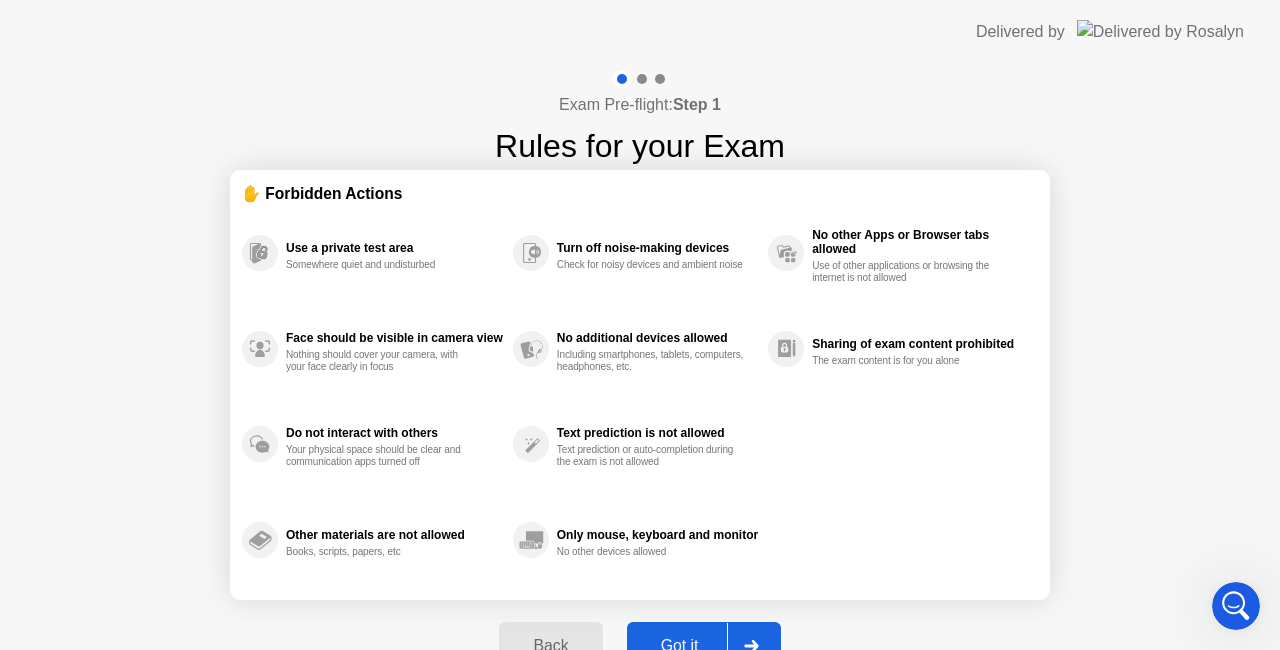 click on "Got it" 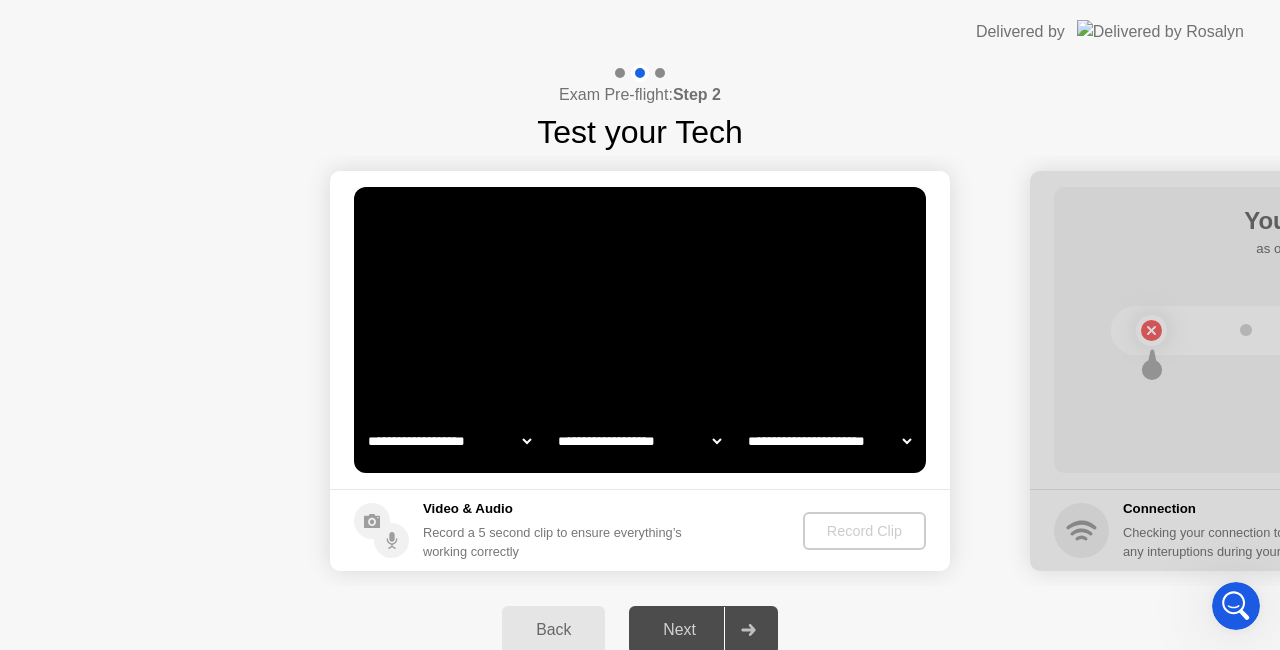 select on "**********" 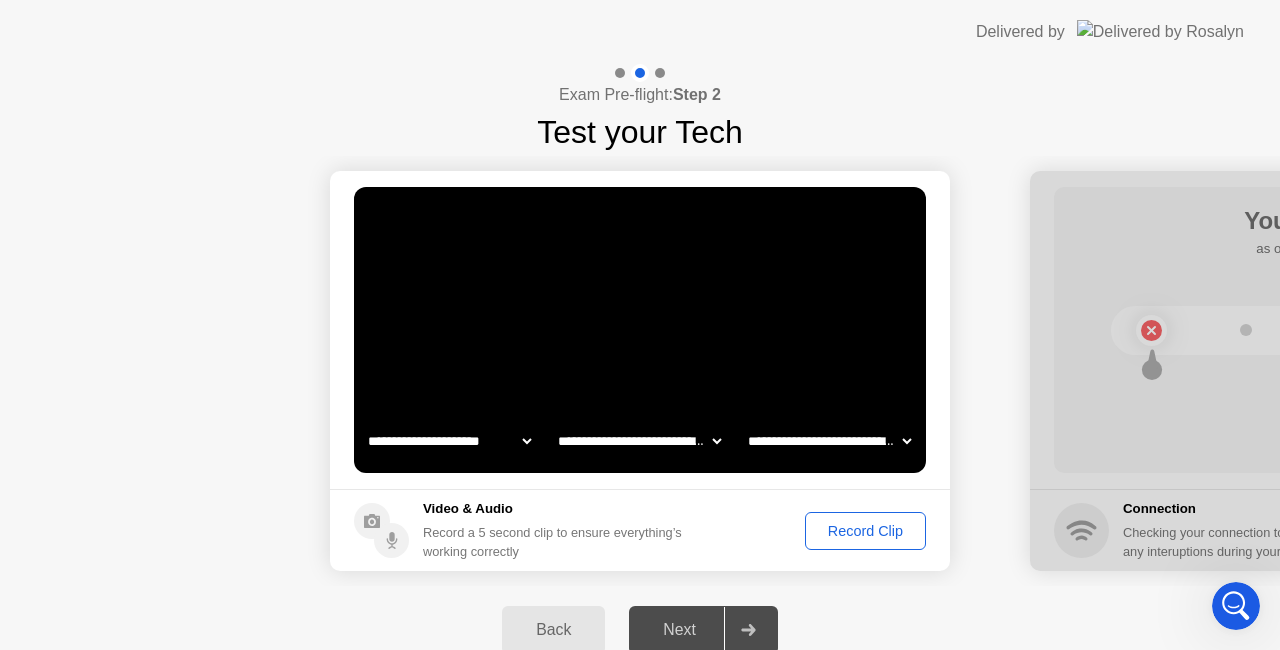 click on "Record Clip" 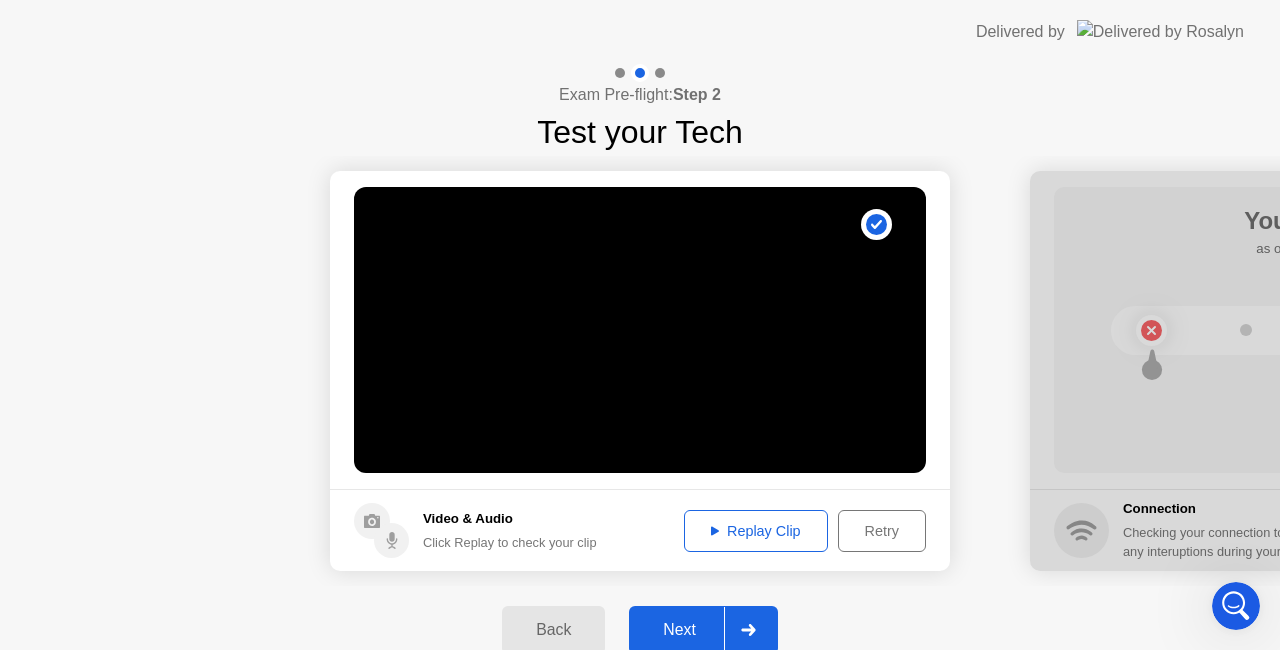 click on "Next" 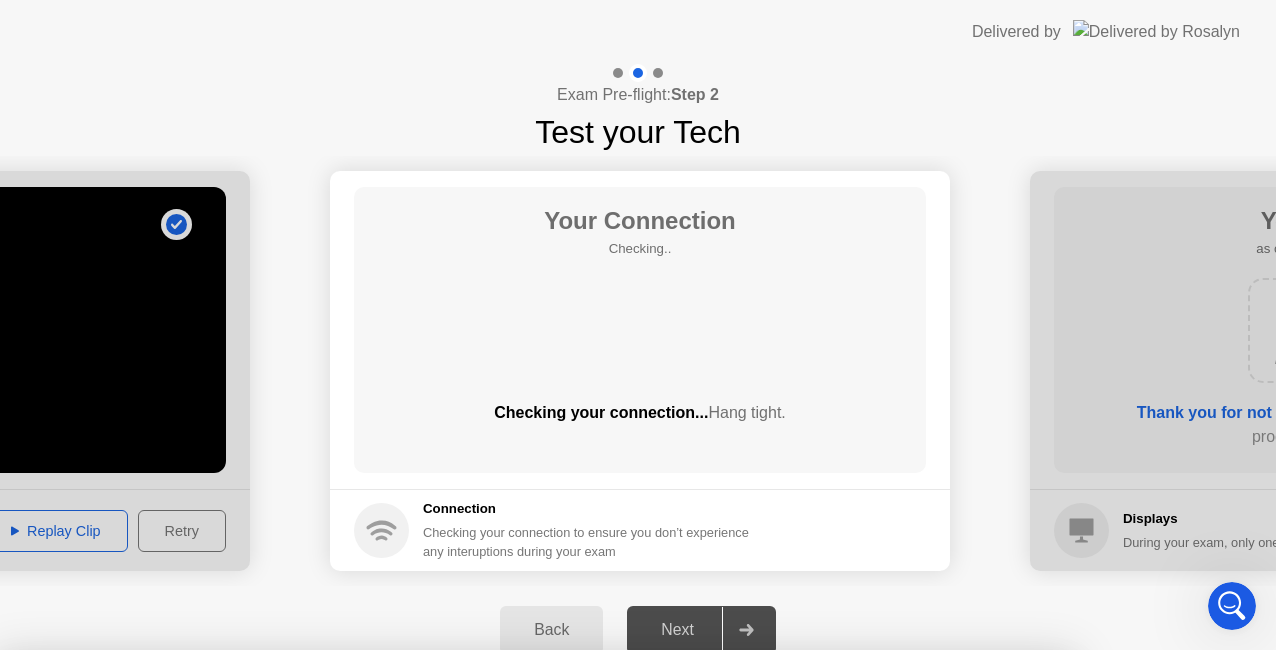 click on "Continue" at bounding box center [633, 1566] 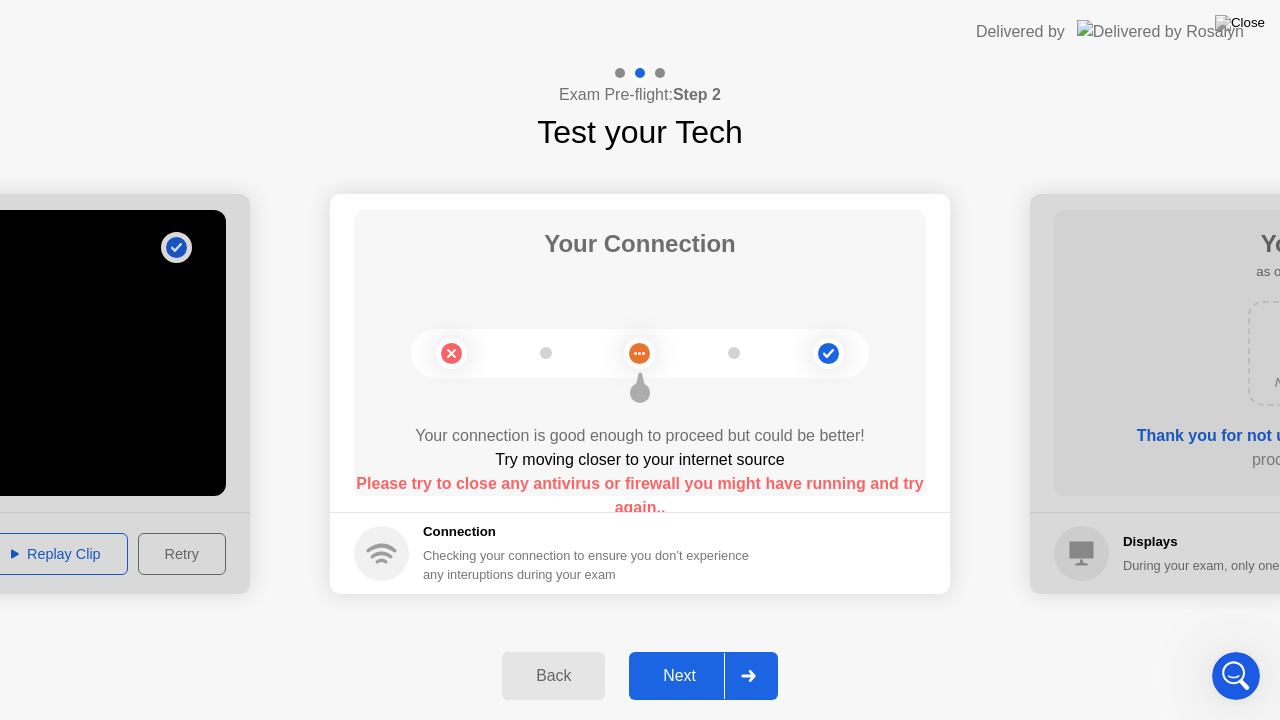 click on "Next" 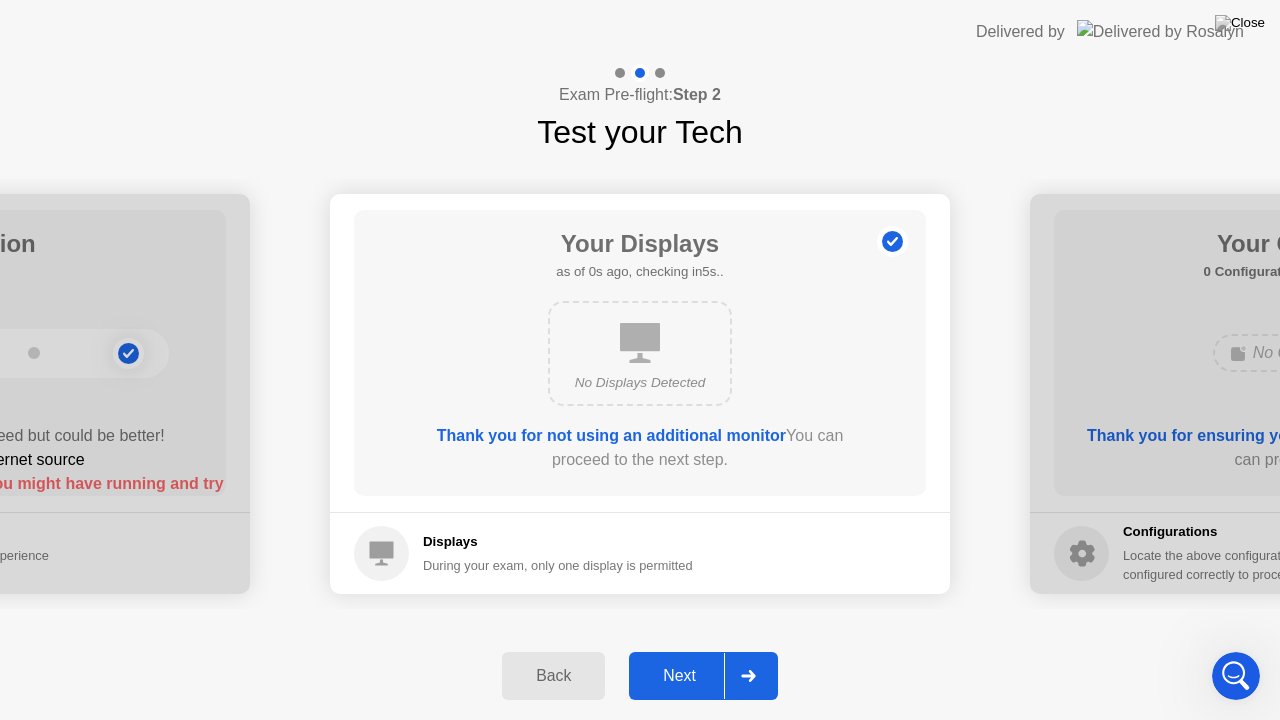 click on "Next" 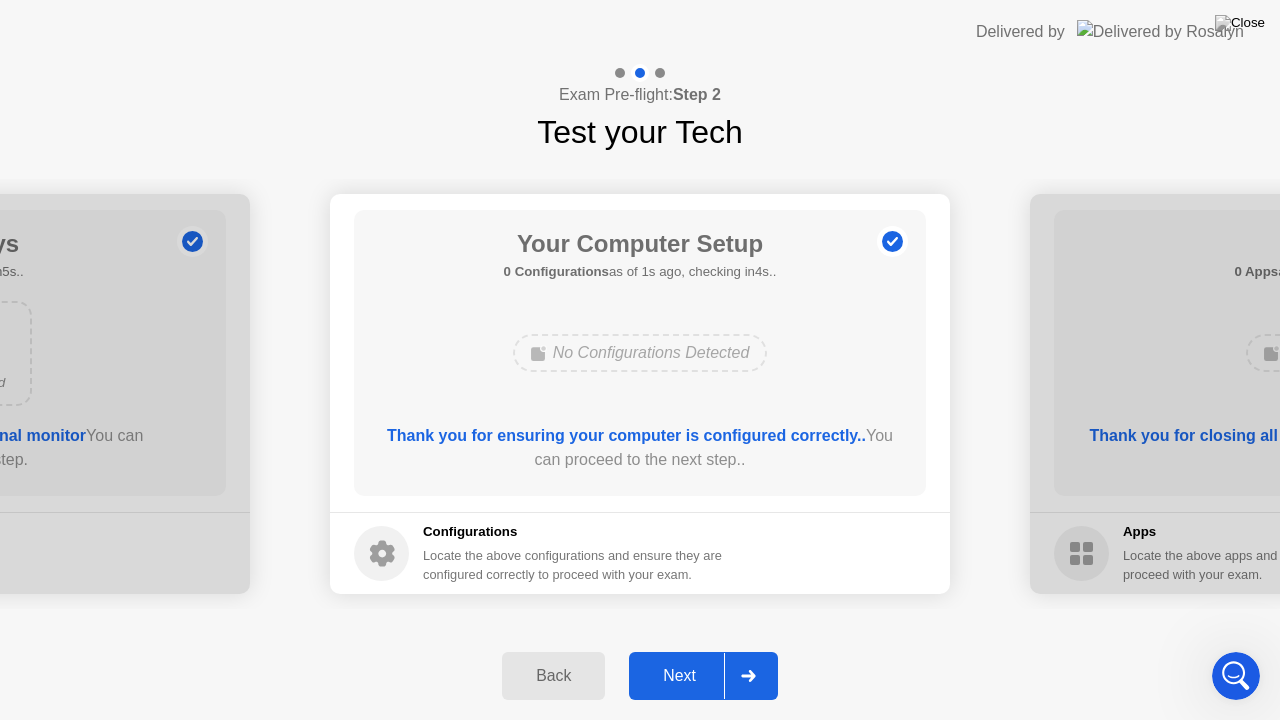 click on "Next" 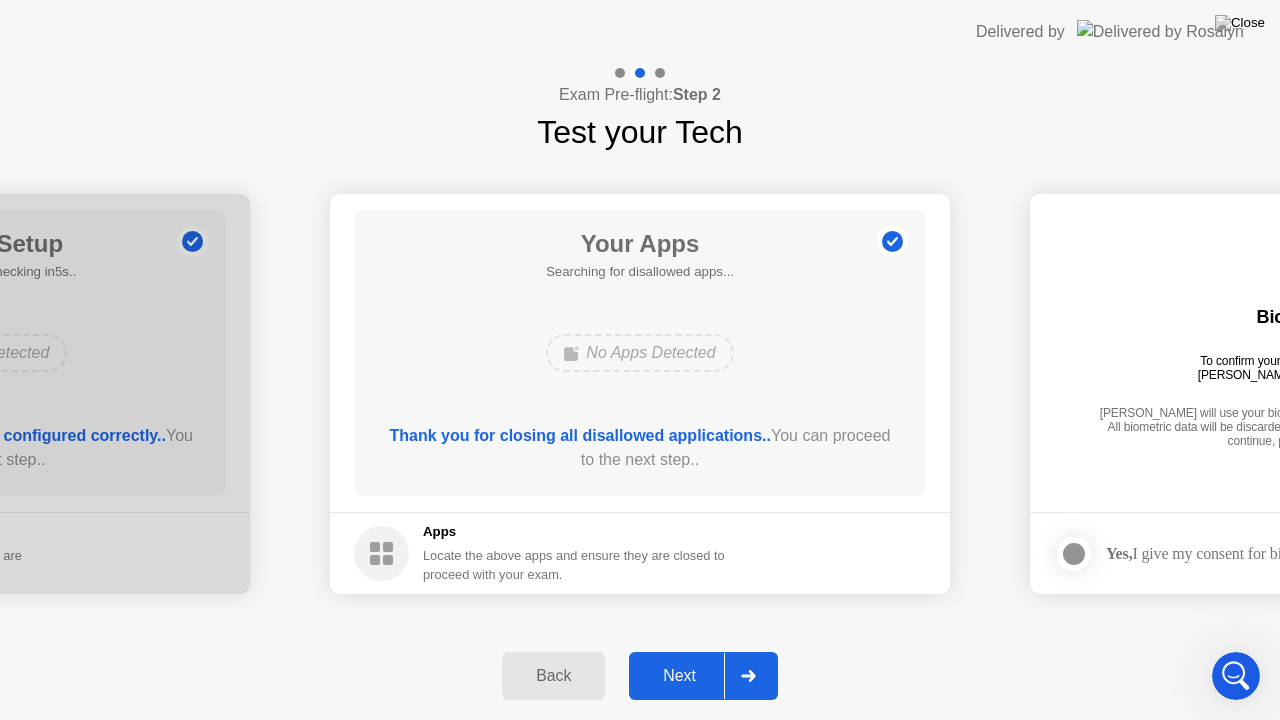 click on "Next" 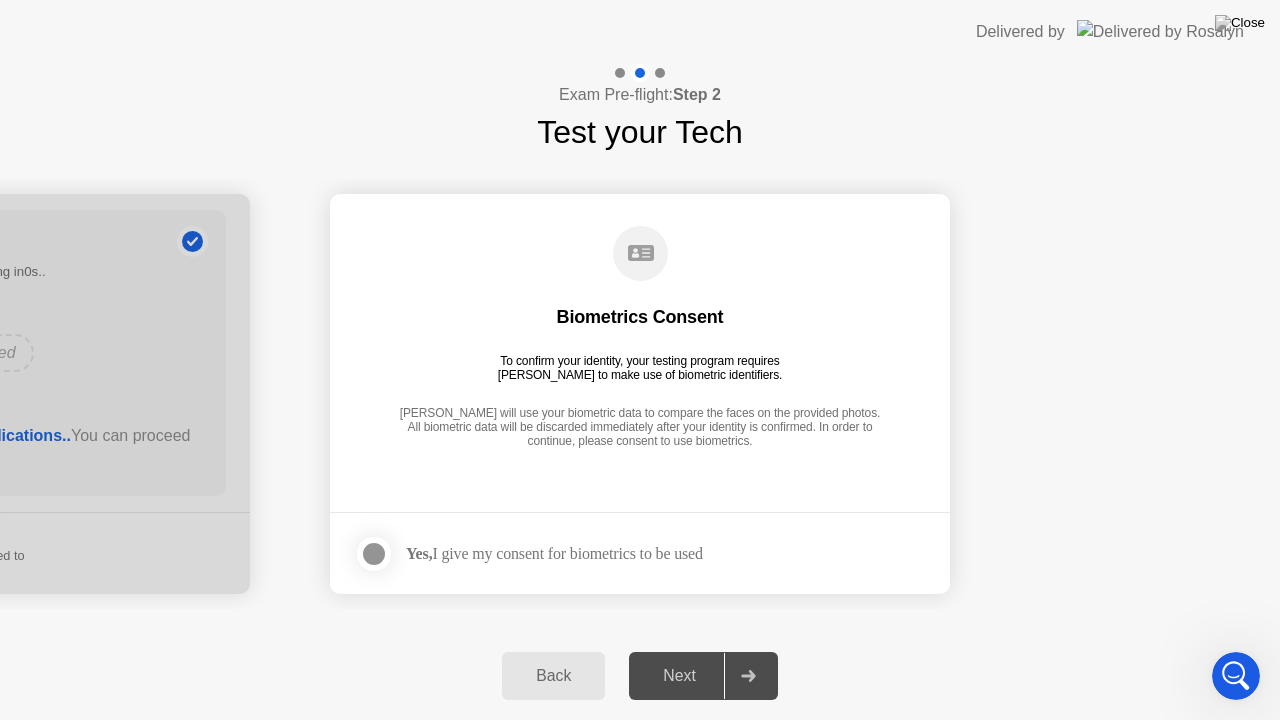 click 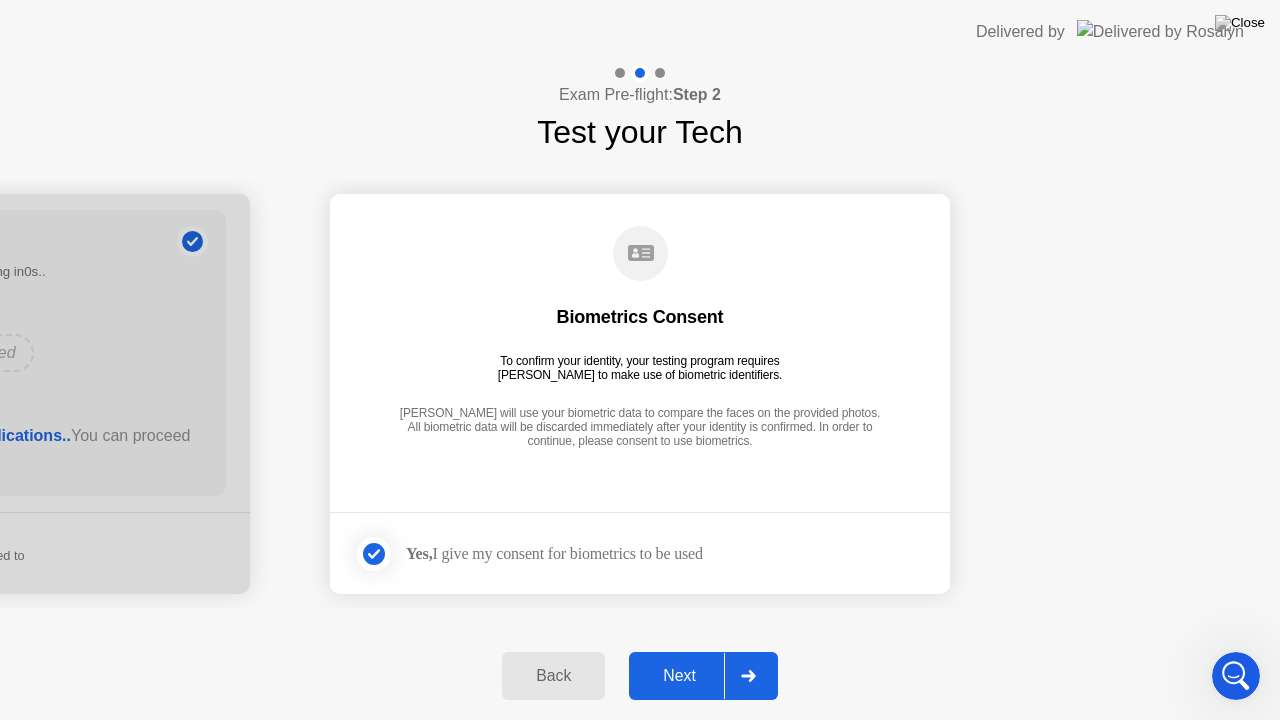 click on "Next" 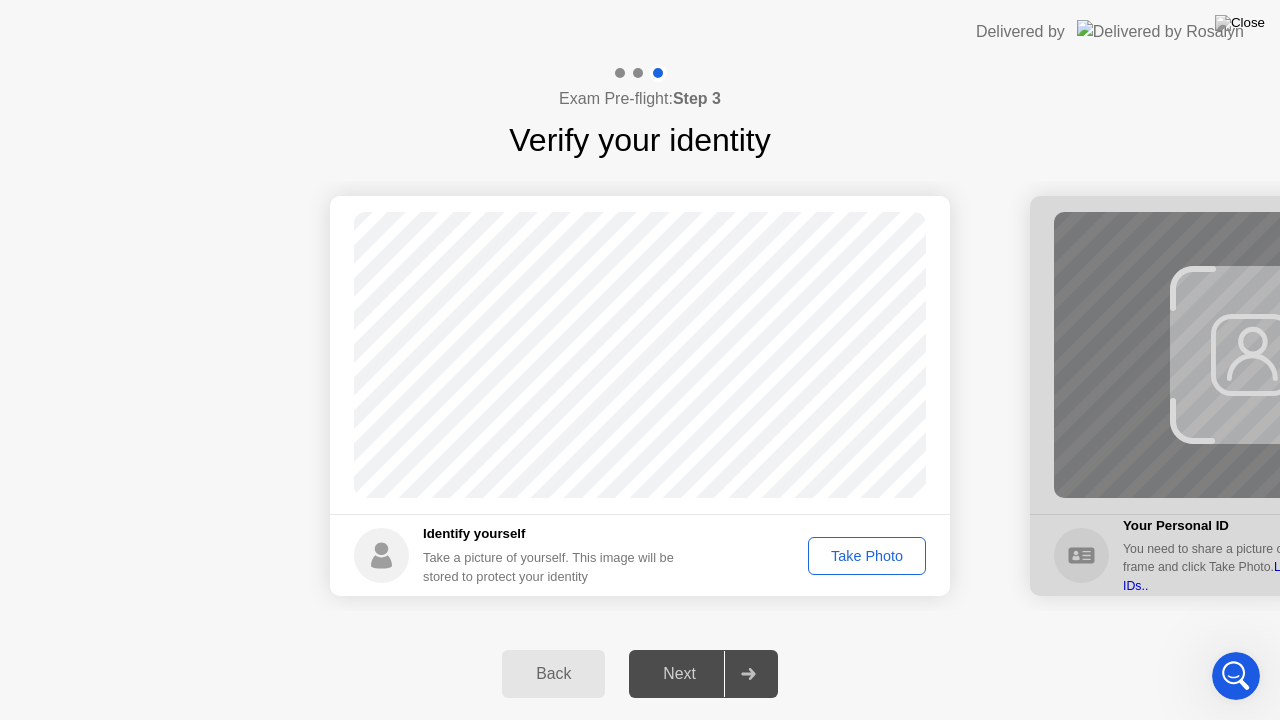 click on "Take Photo" 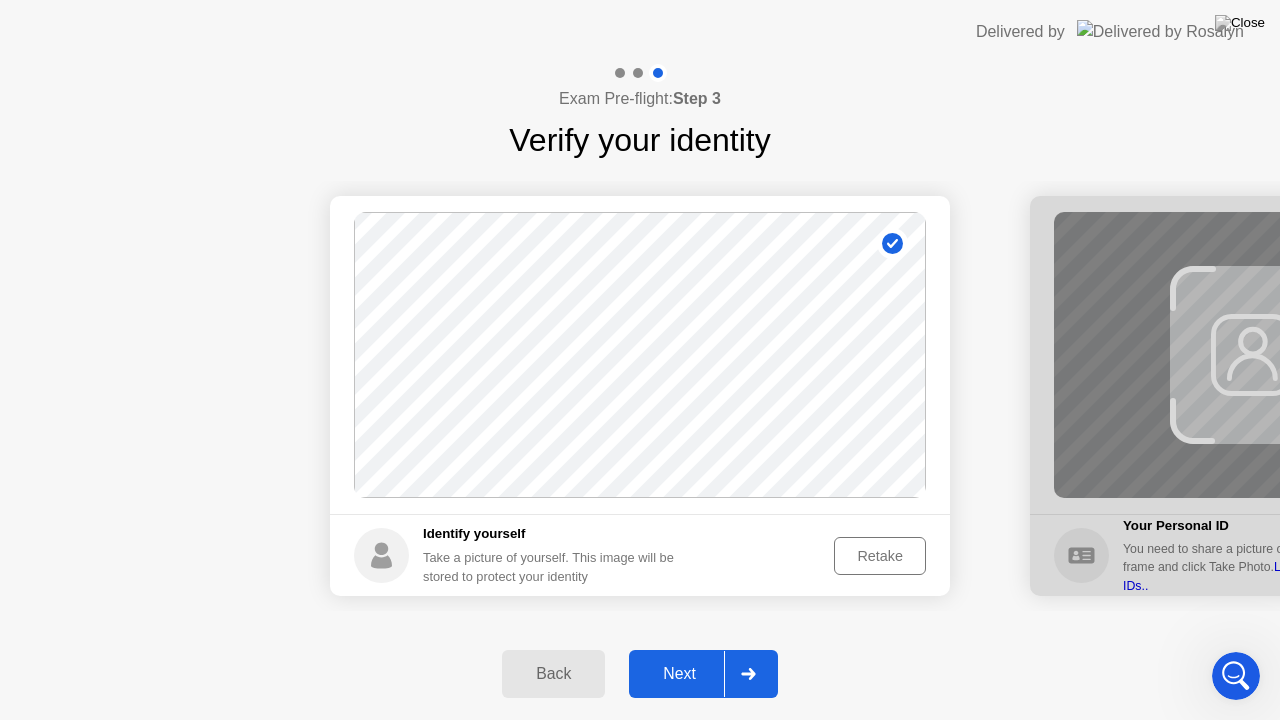 click on "Retake" 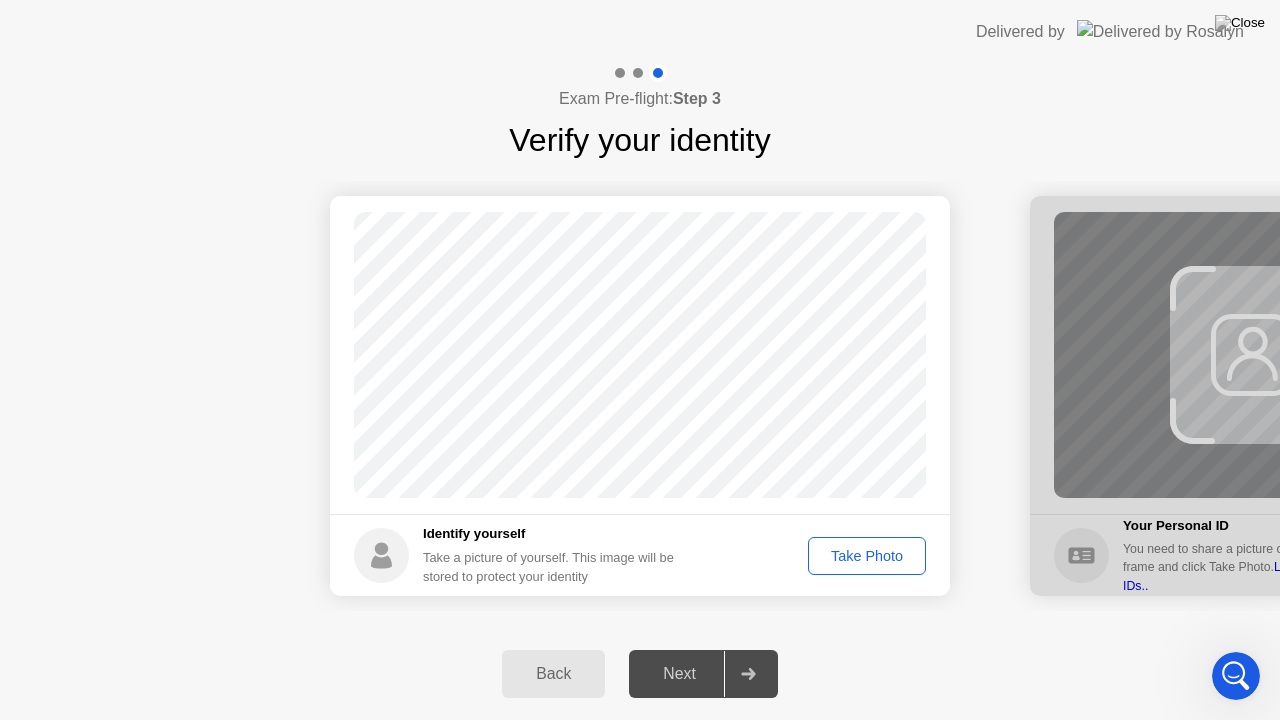 click on "Take Photo" 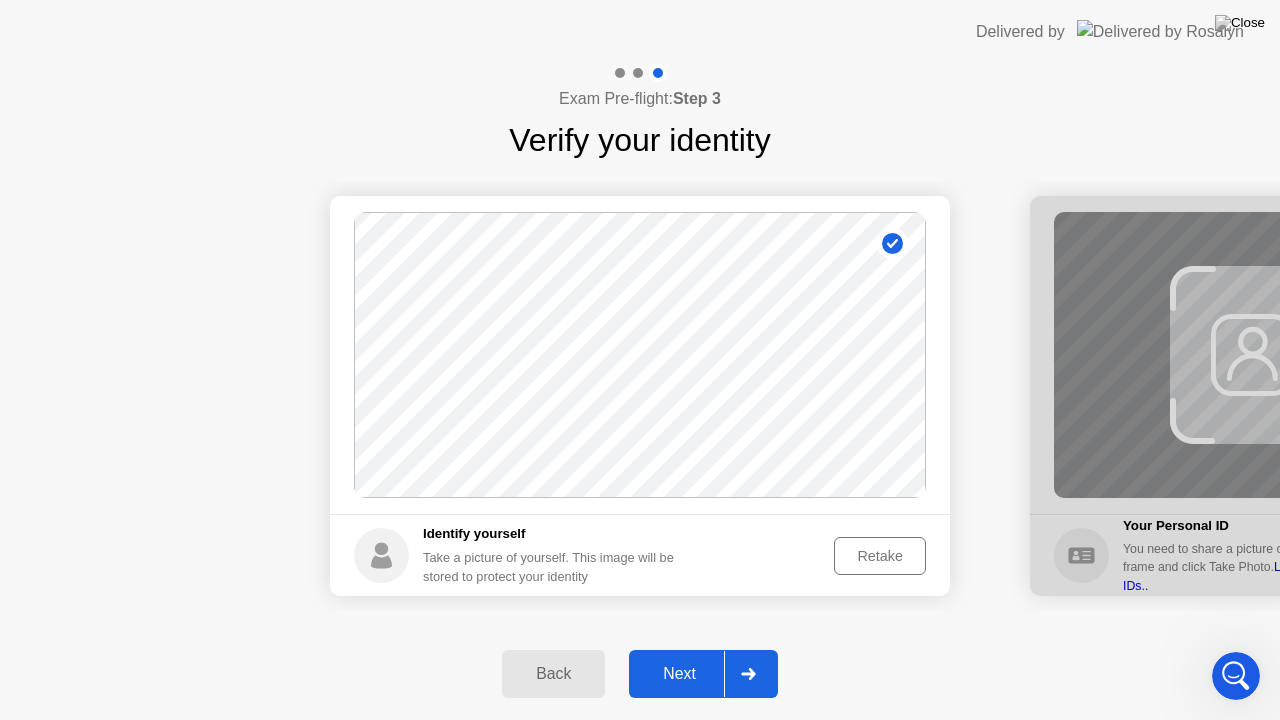 click on "Next" 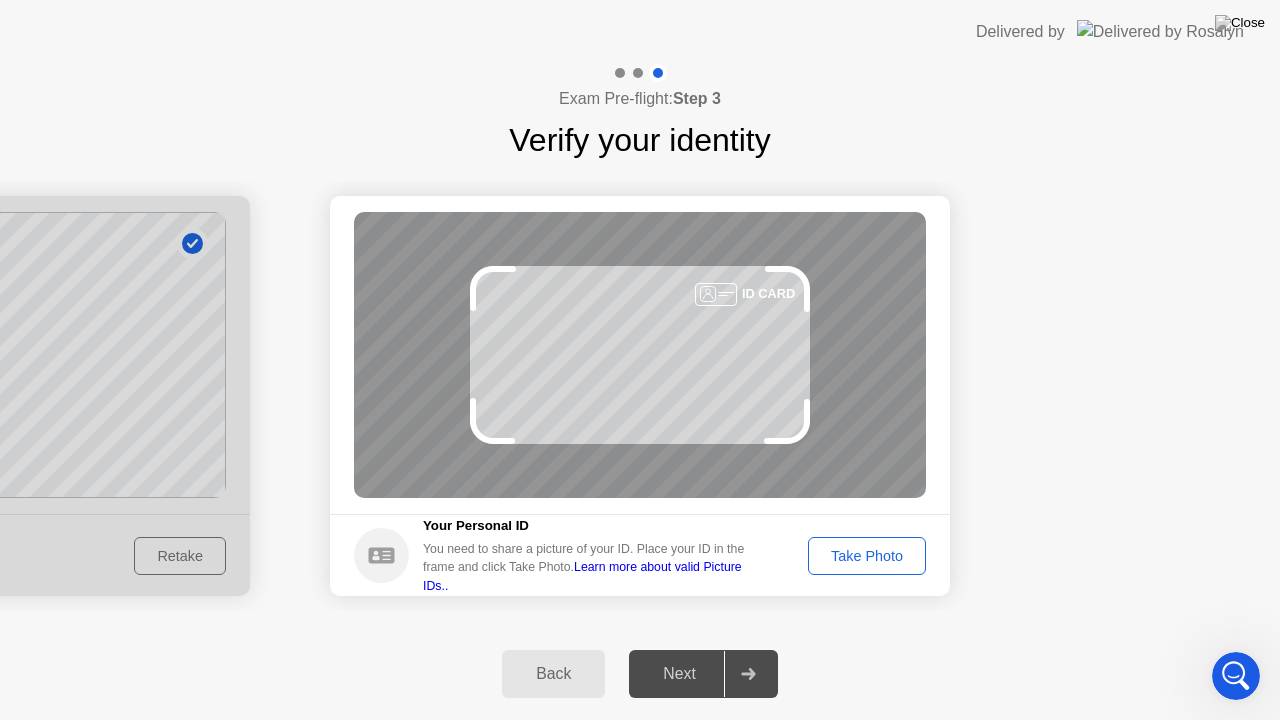 click on "Next" 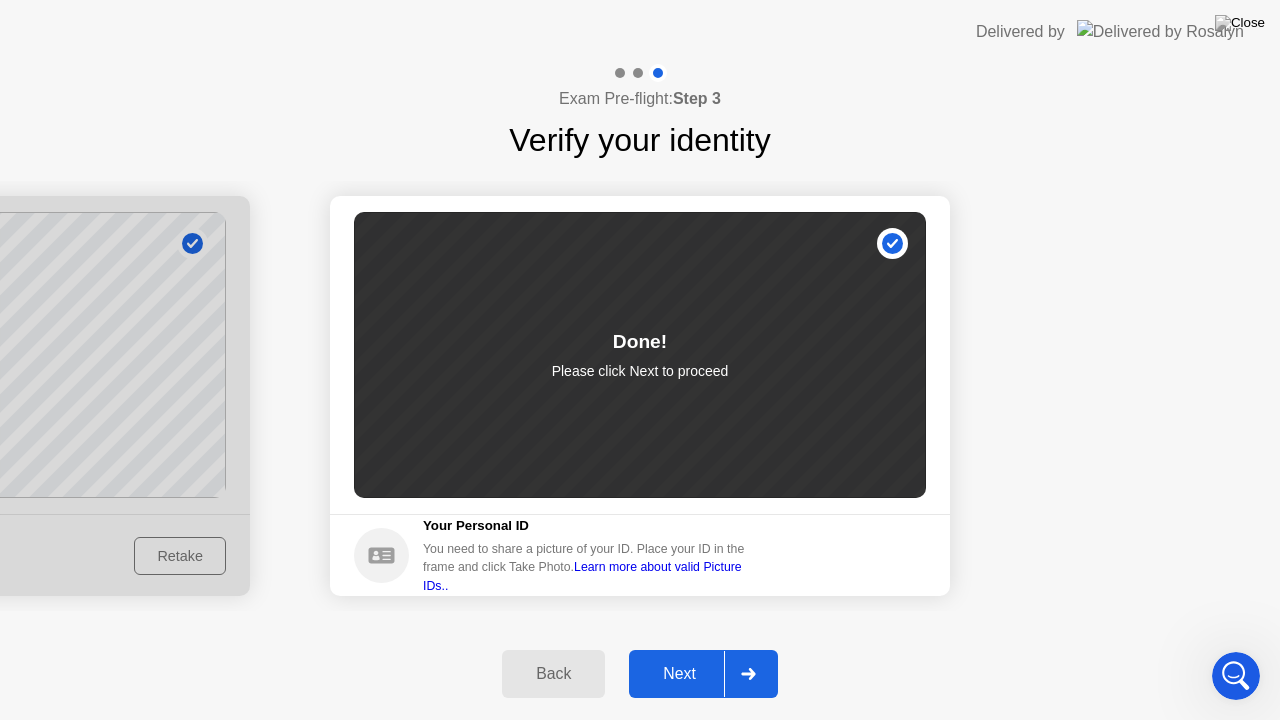 click on "Next" 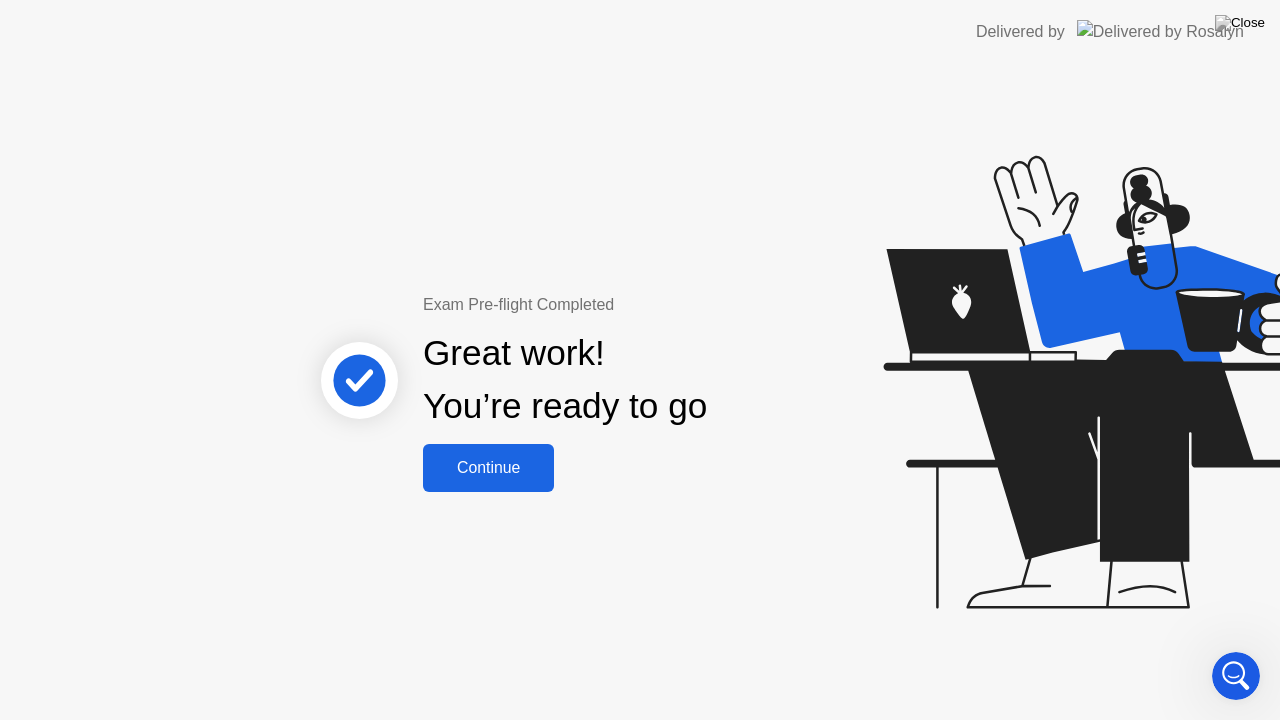 click on "Continue" 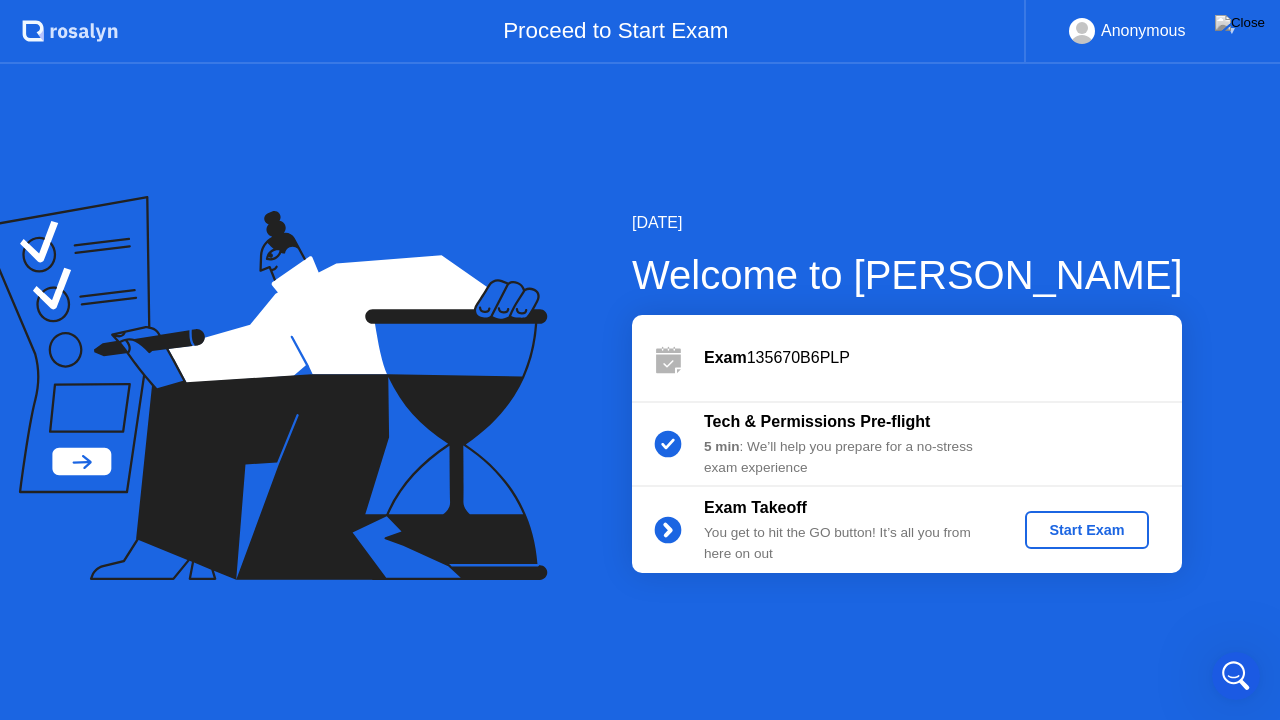 click on "Start Exam" 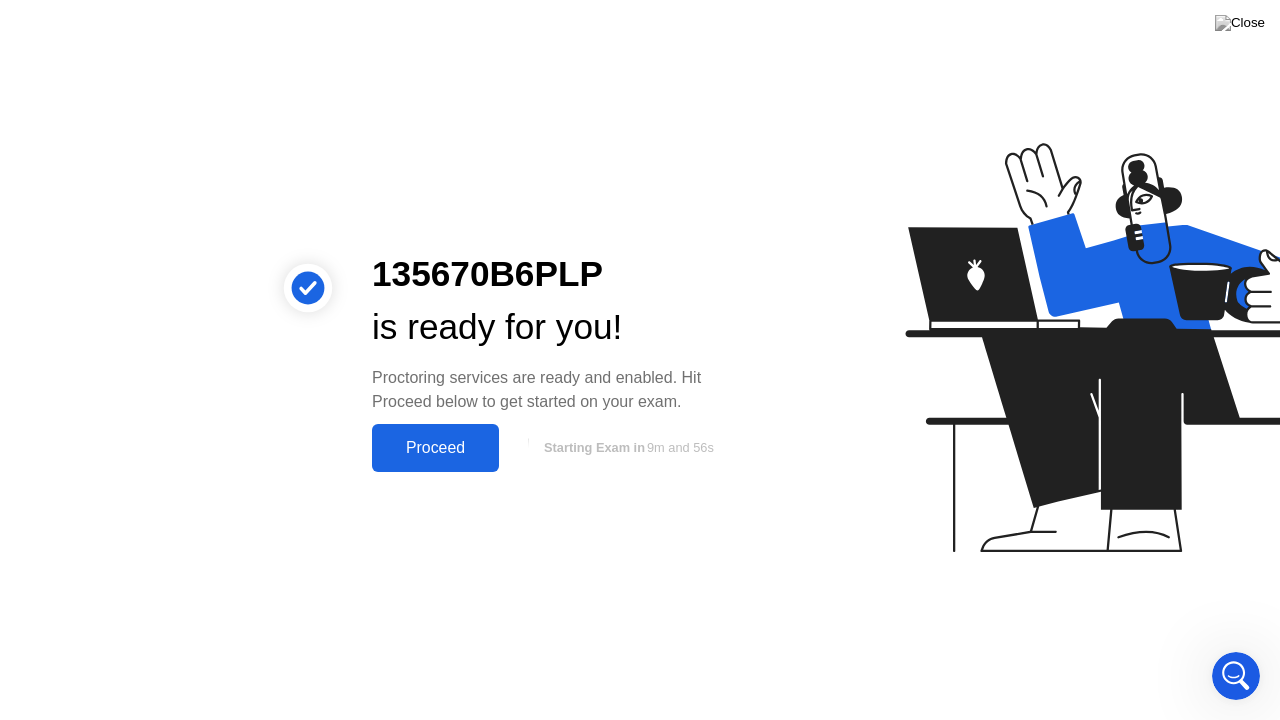 click on "Proceed" 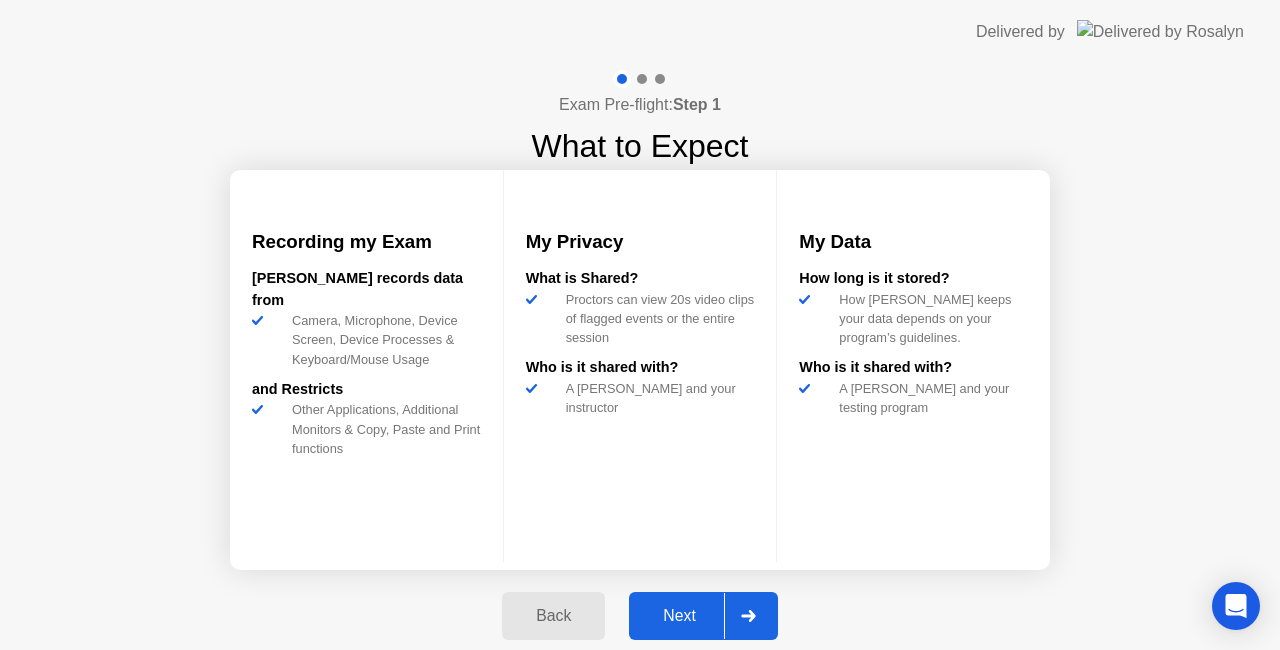 scroll, scrollTop: 0, scrollLeft: 0, axis: both 